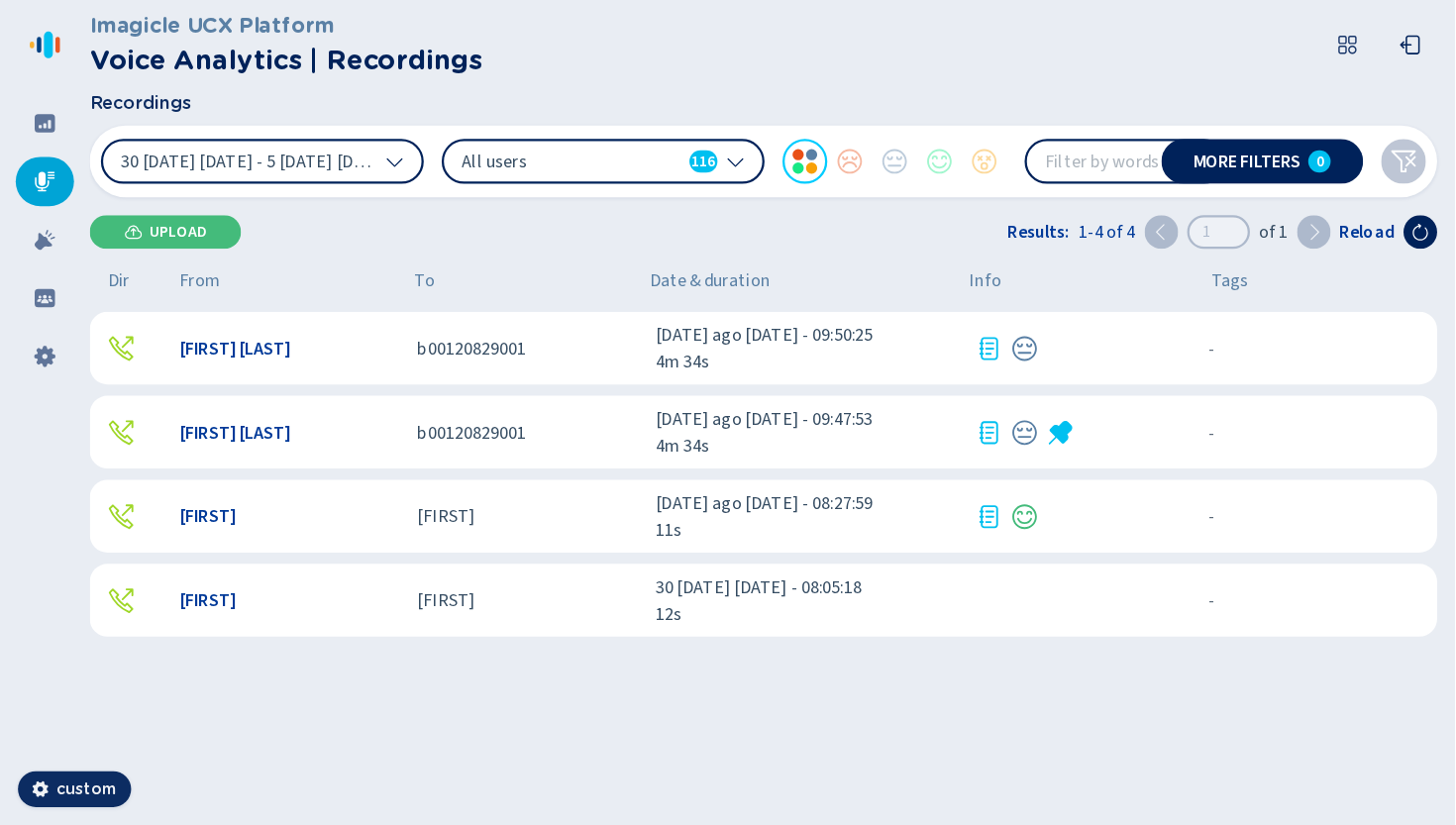 scroll, scrollTop: 0, scrollLeft: 0, axis: both 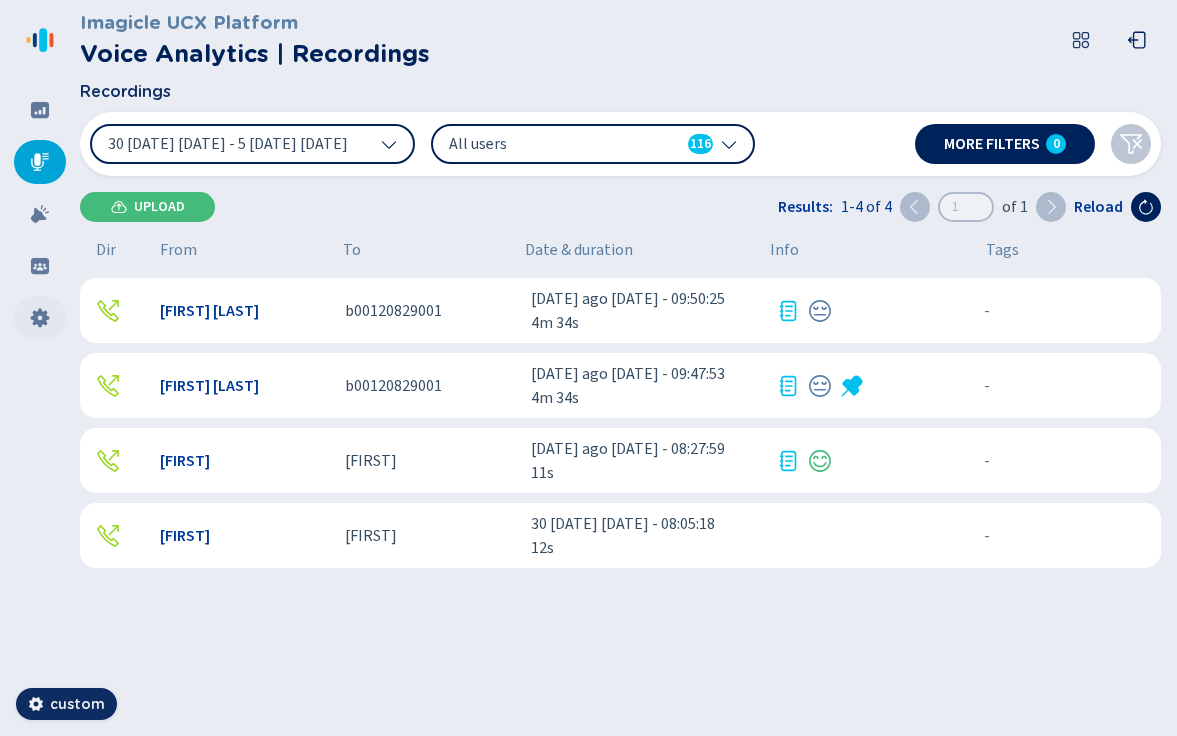 click at bounding box center [40, 318] 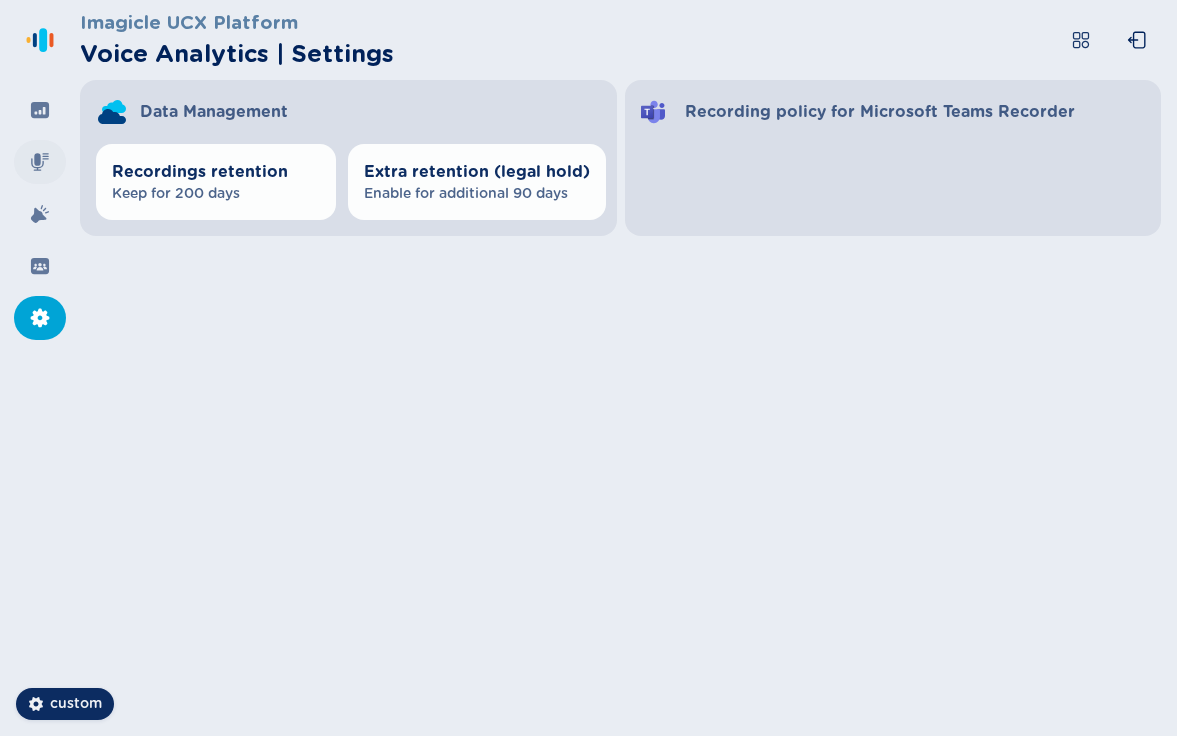 click 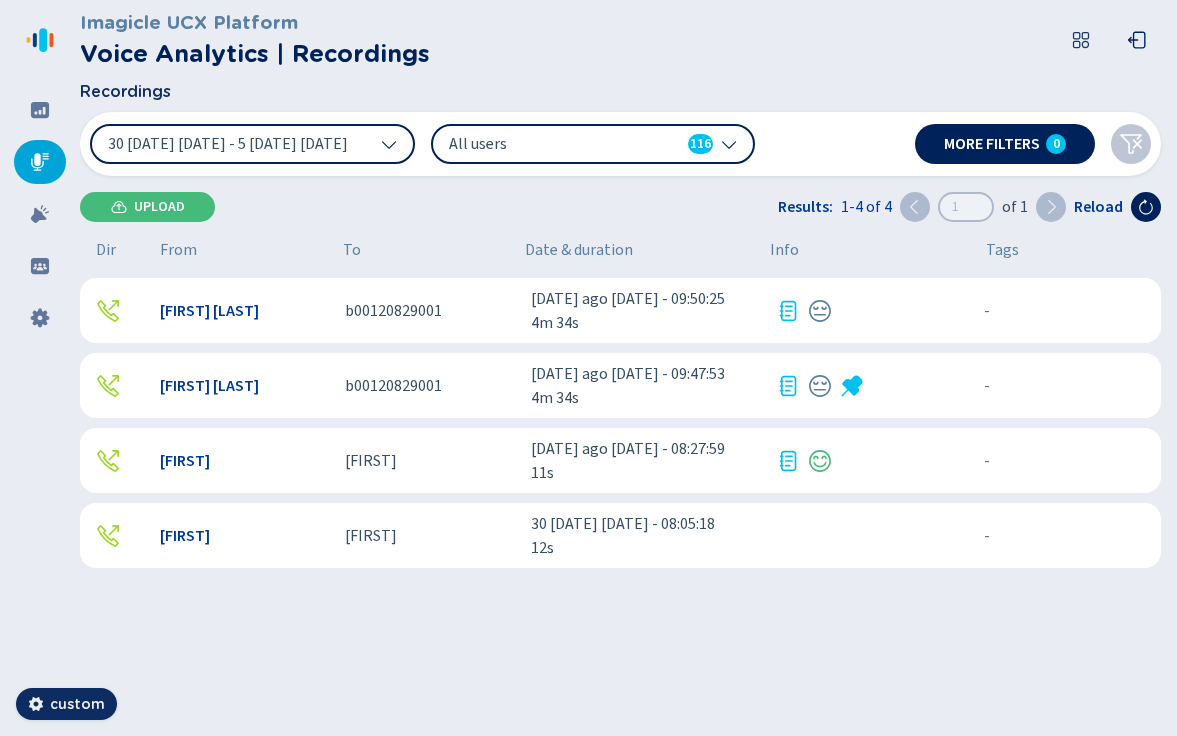 click on "Mike Zoro b00120829001 4 ago 2025 - 09:50:25
4m
34s
- {{hiddenTagsCount}} more" at bounding box center (620, 310) 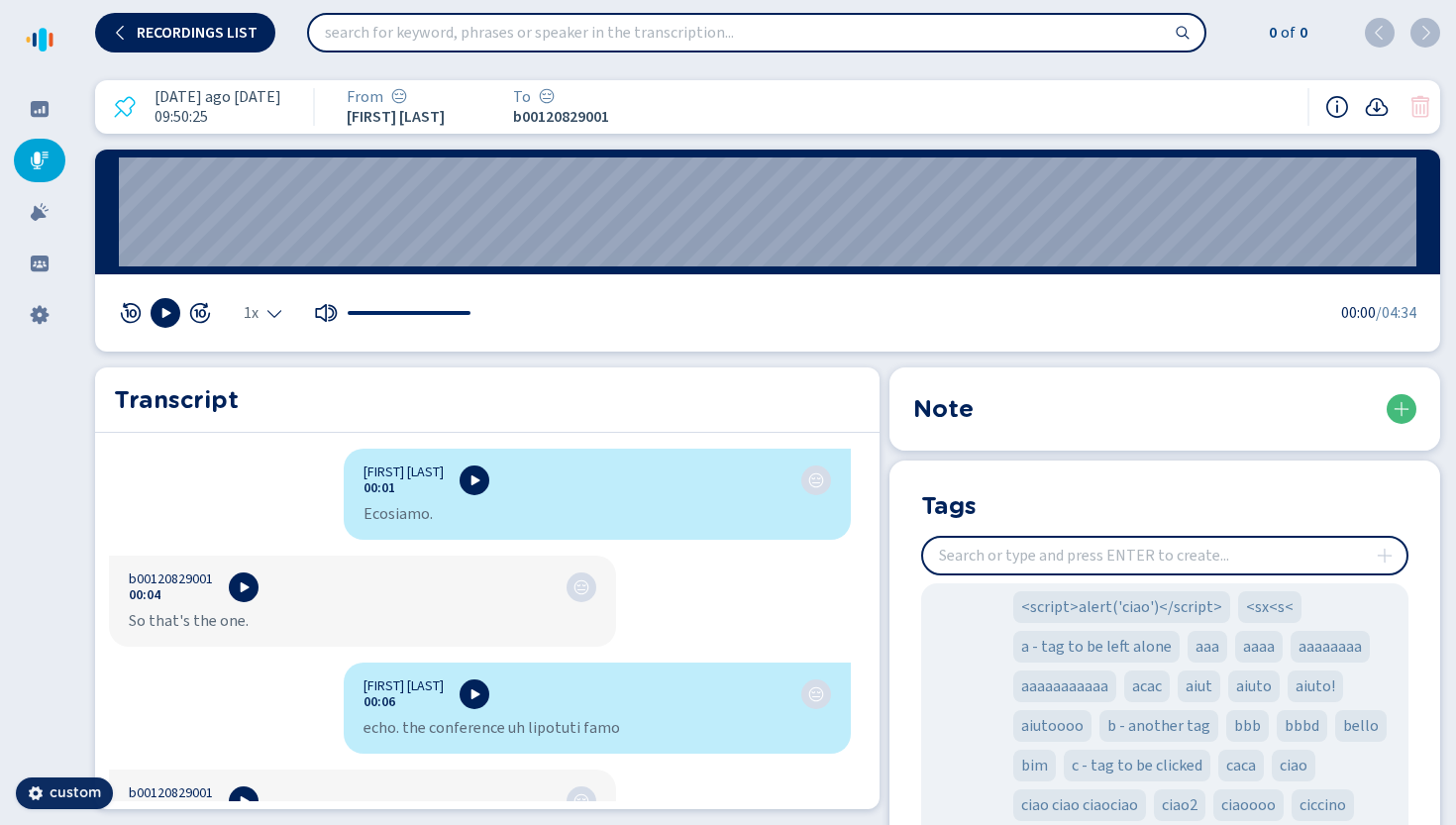 click on "<script>alert('ciao')</script>" at bounding box center (1121, 607) 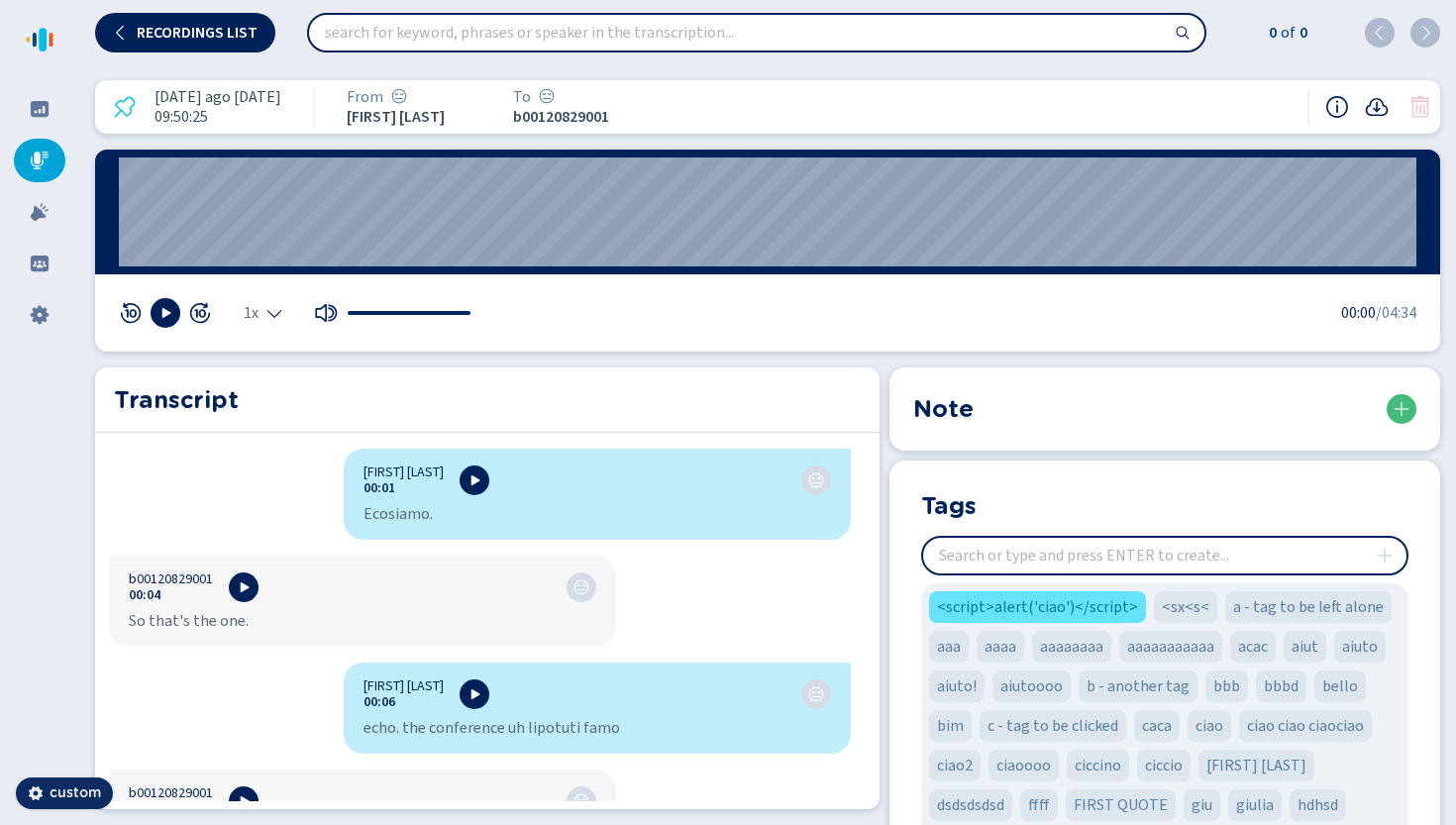 click on "<script>alert('ciao')</script>" at bounding box center (1037, 607) 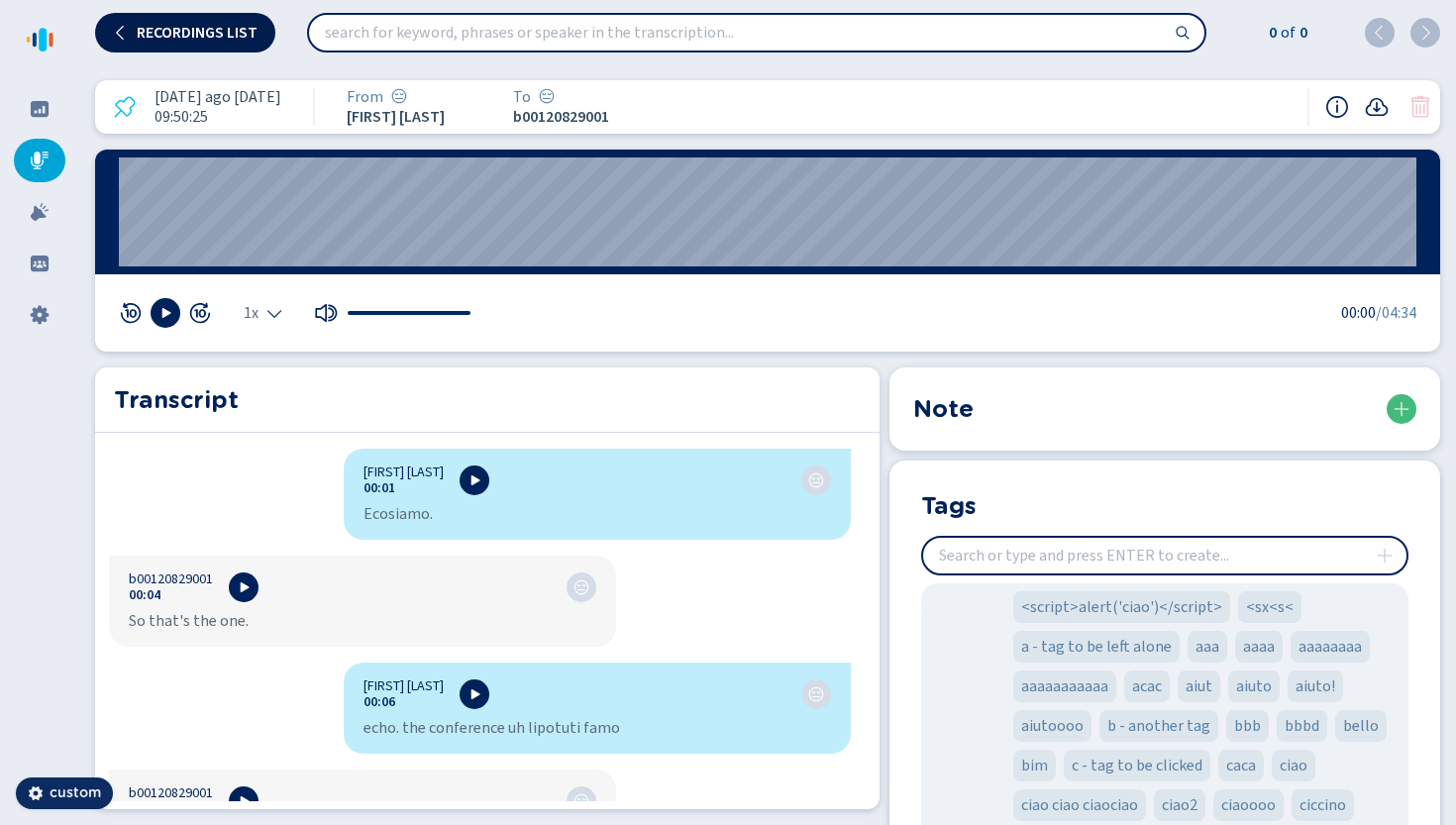 click on "Recordings list" at bounding box center [185, 33] 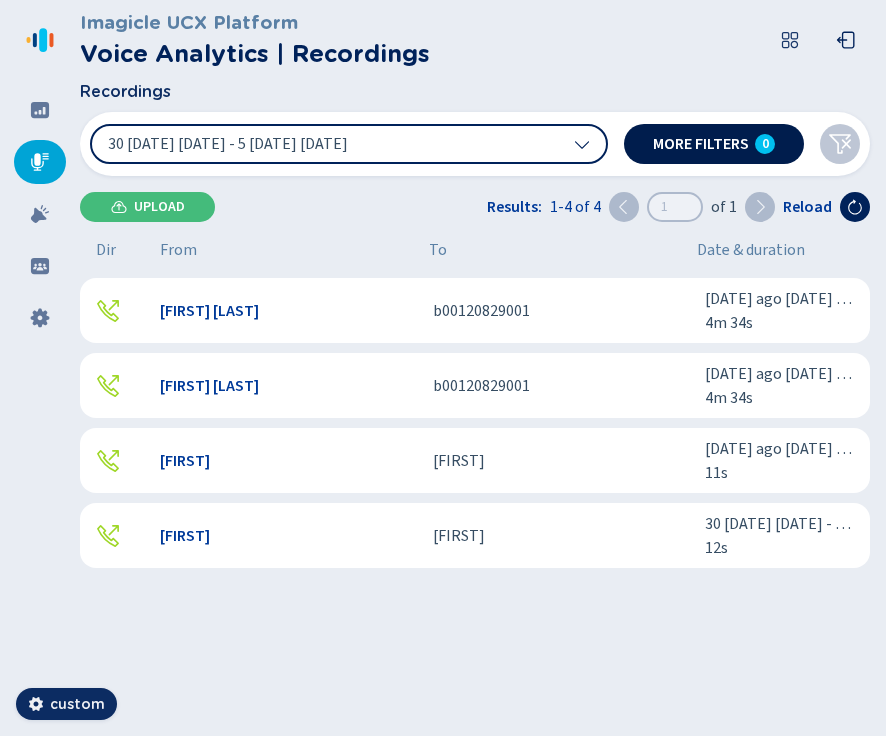 drag, startPoint x: 1327, startPoint y: 168, endPoint x: 741, endPoint y: 141, distance: 586.6217 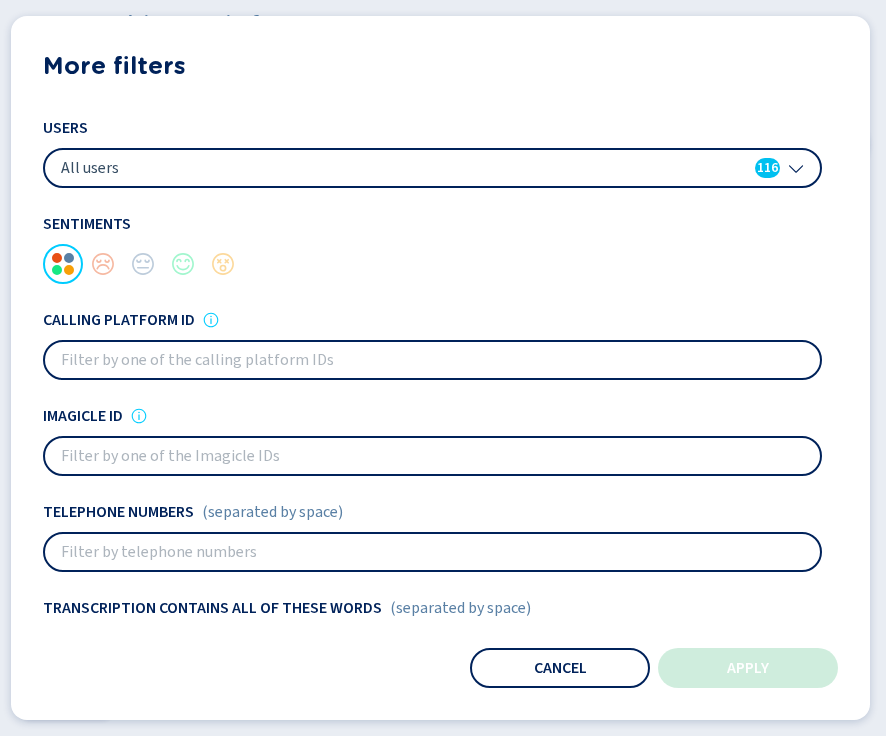 click on "Cancel" at bounding box center [560, 668] 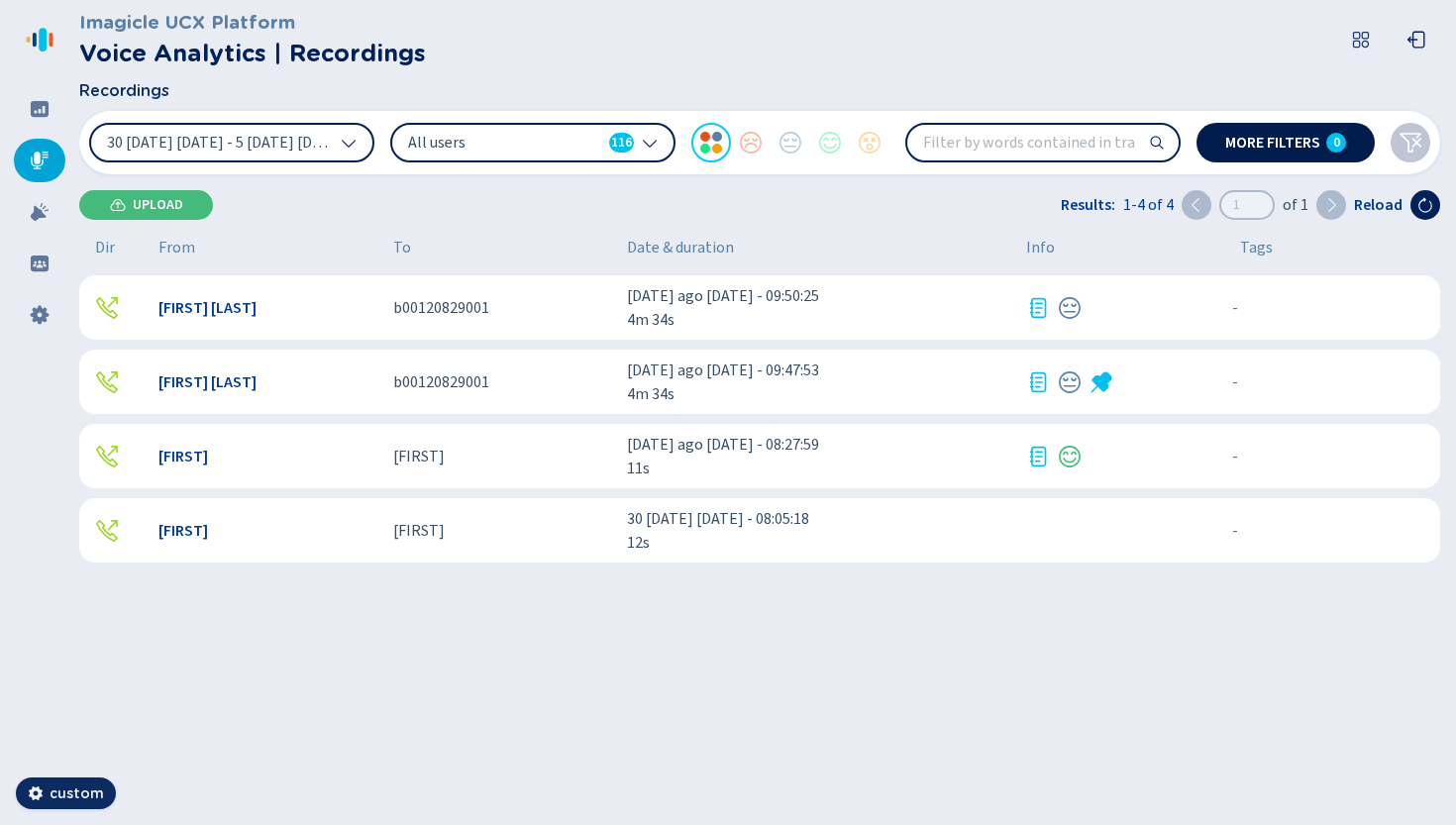 click on "More filters" at bounding box center (1273, 143) 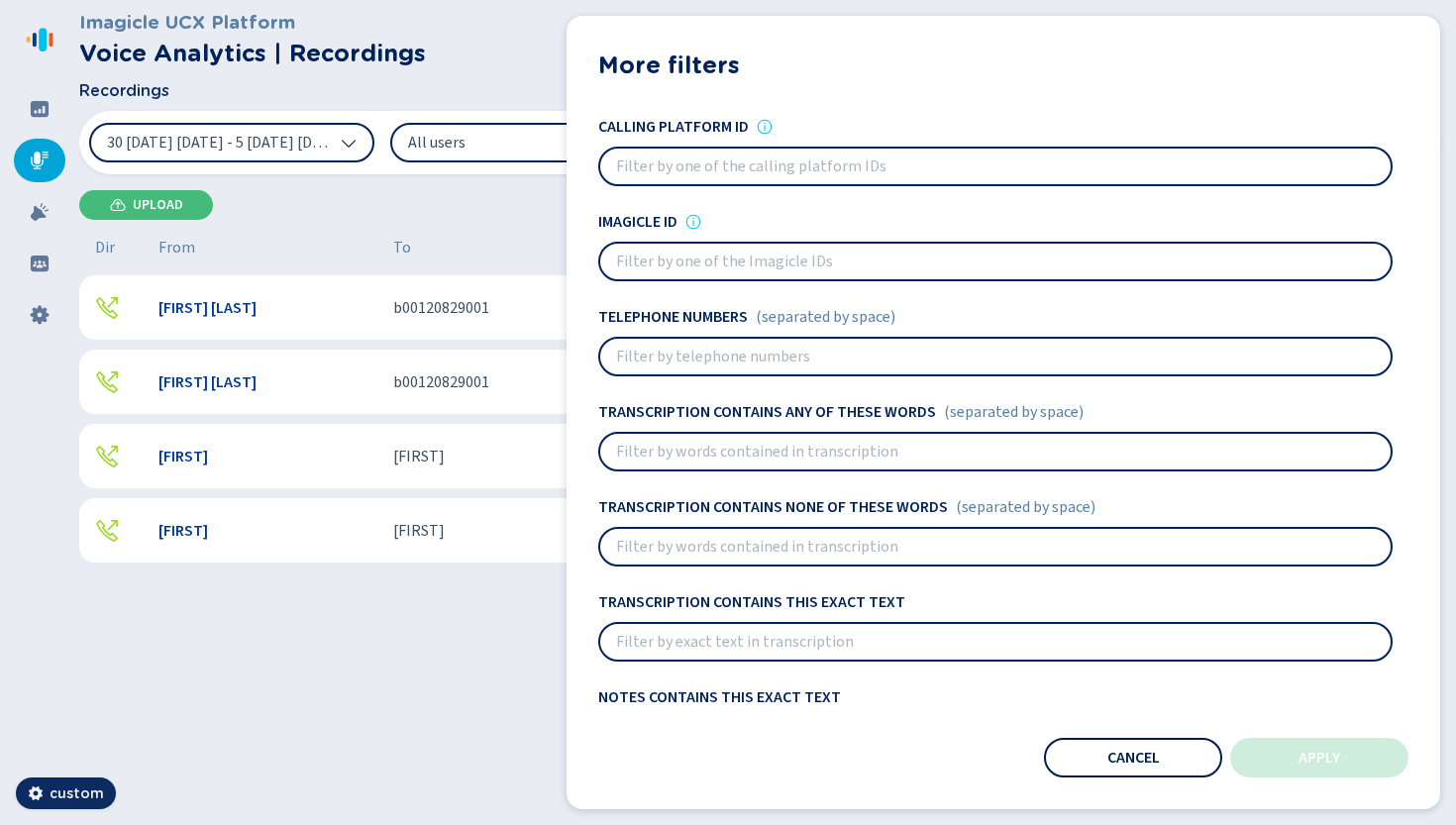 drag, startPoint x: 1070, startPoint y: 279, endPoint x: 1081, endPoint y: 767, distance: 488.12396 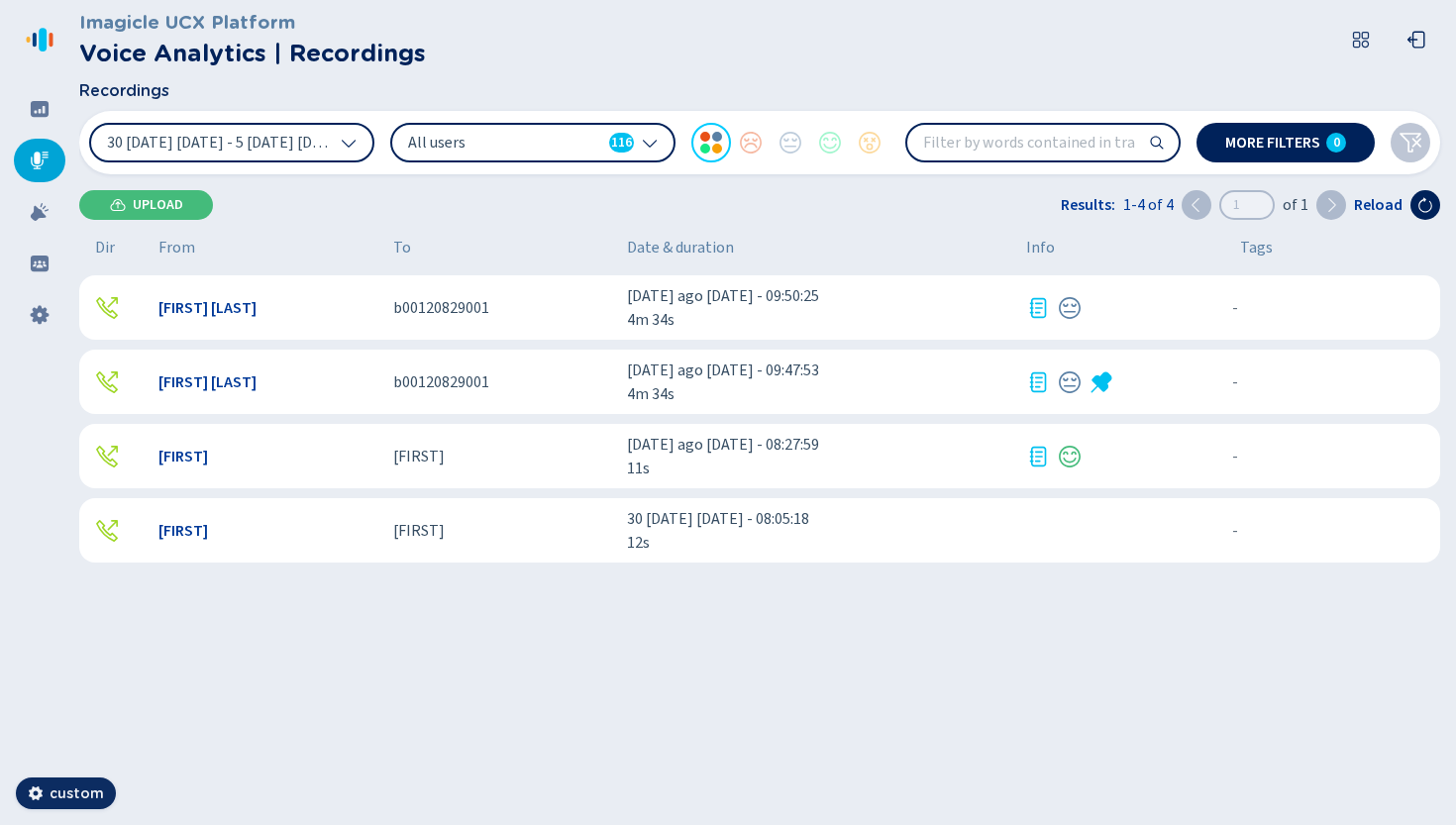 click 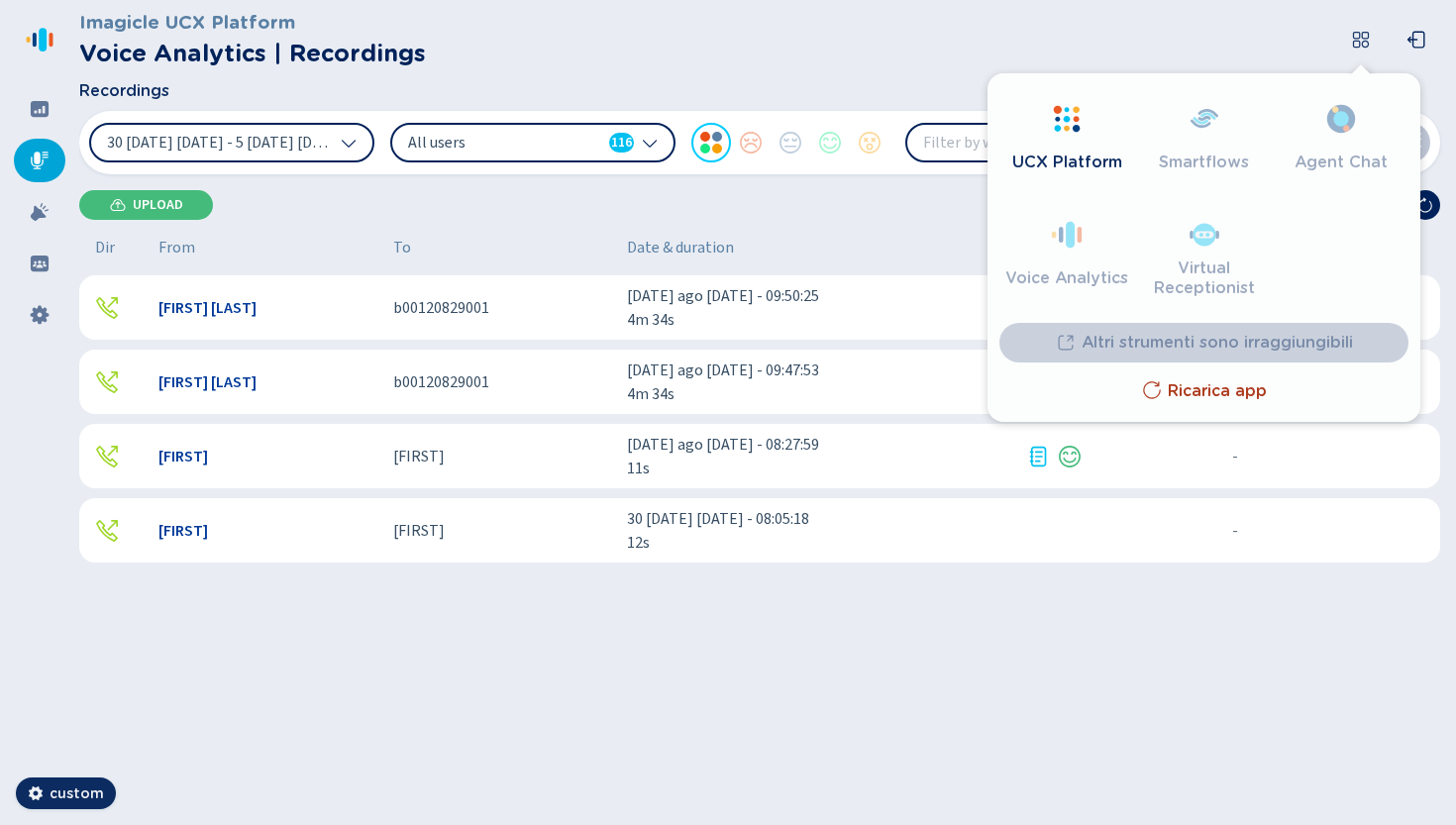 click on "Ricarica app" 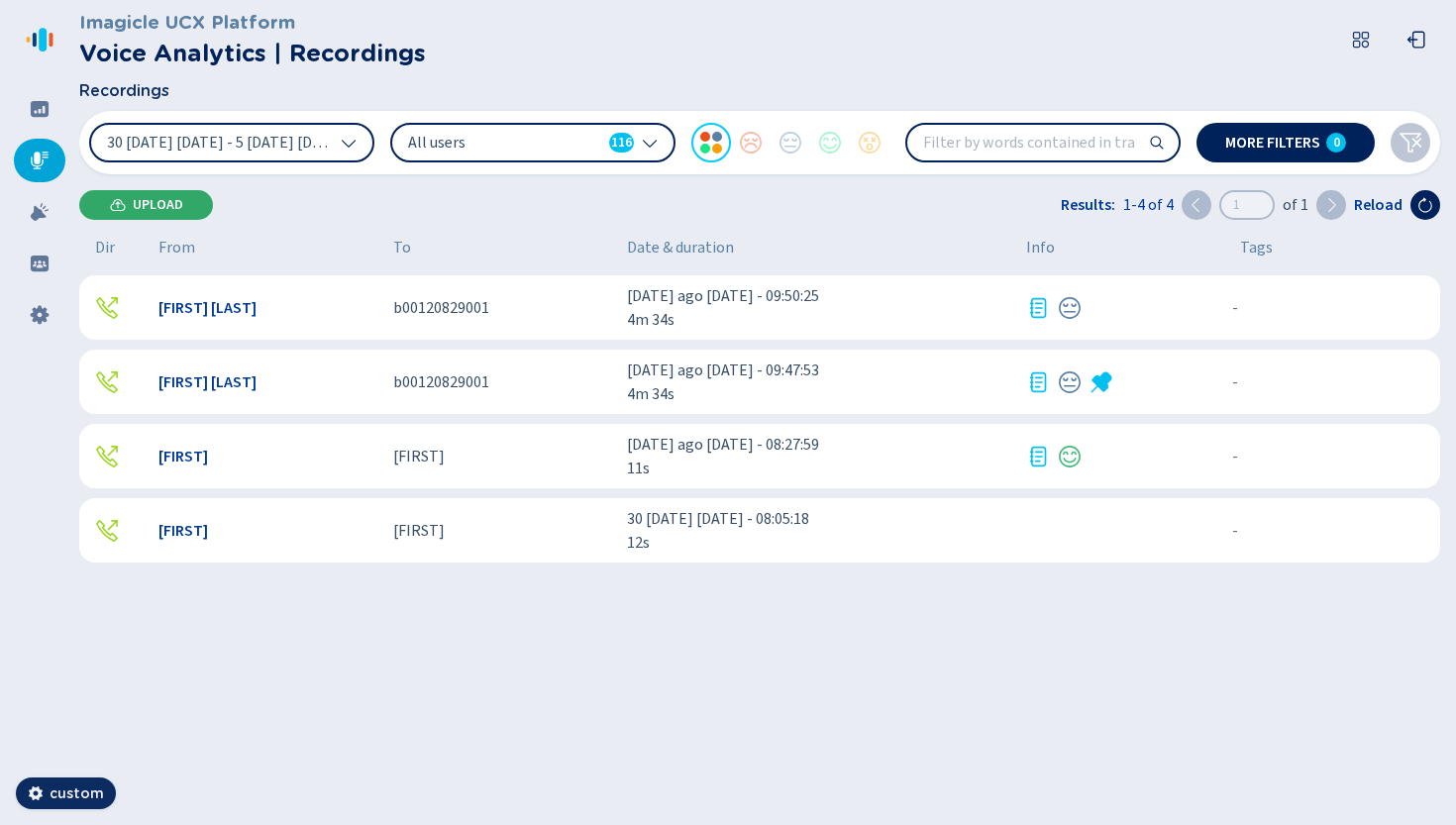 click on "Upload" at bounding box center [146, 205] 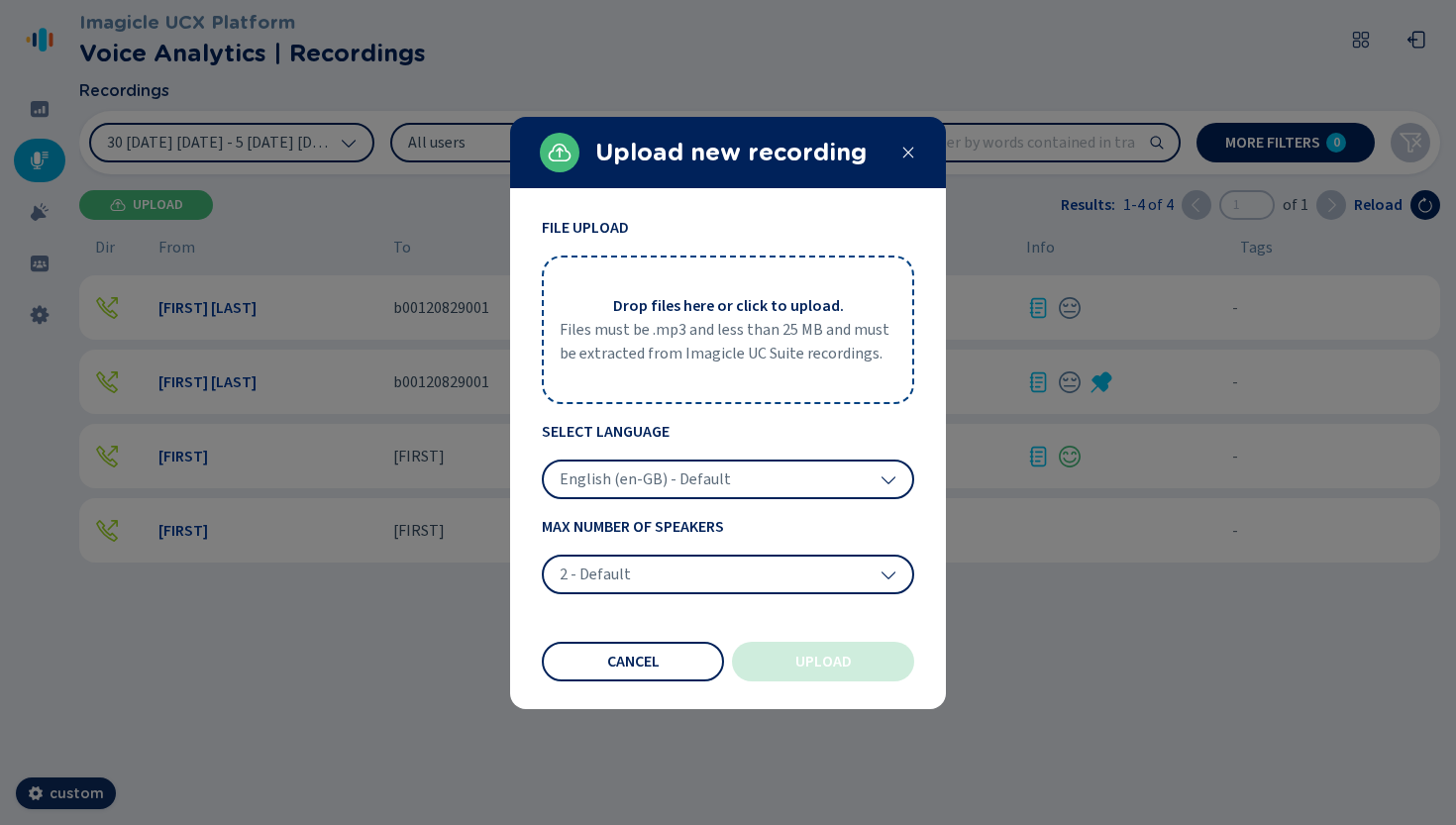 click 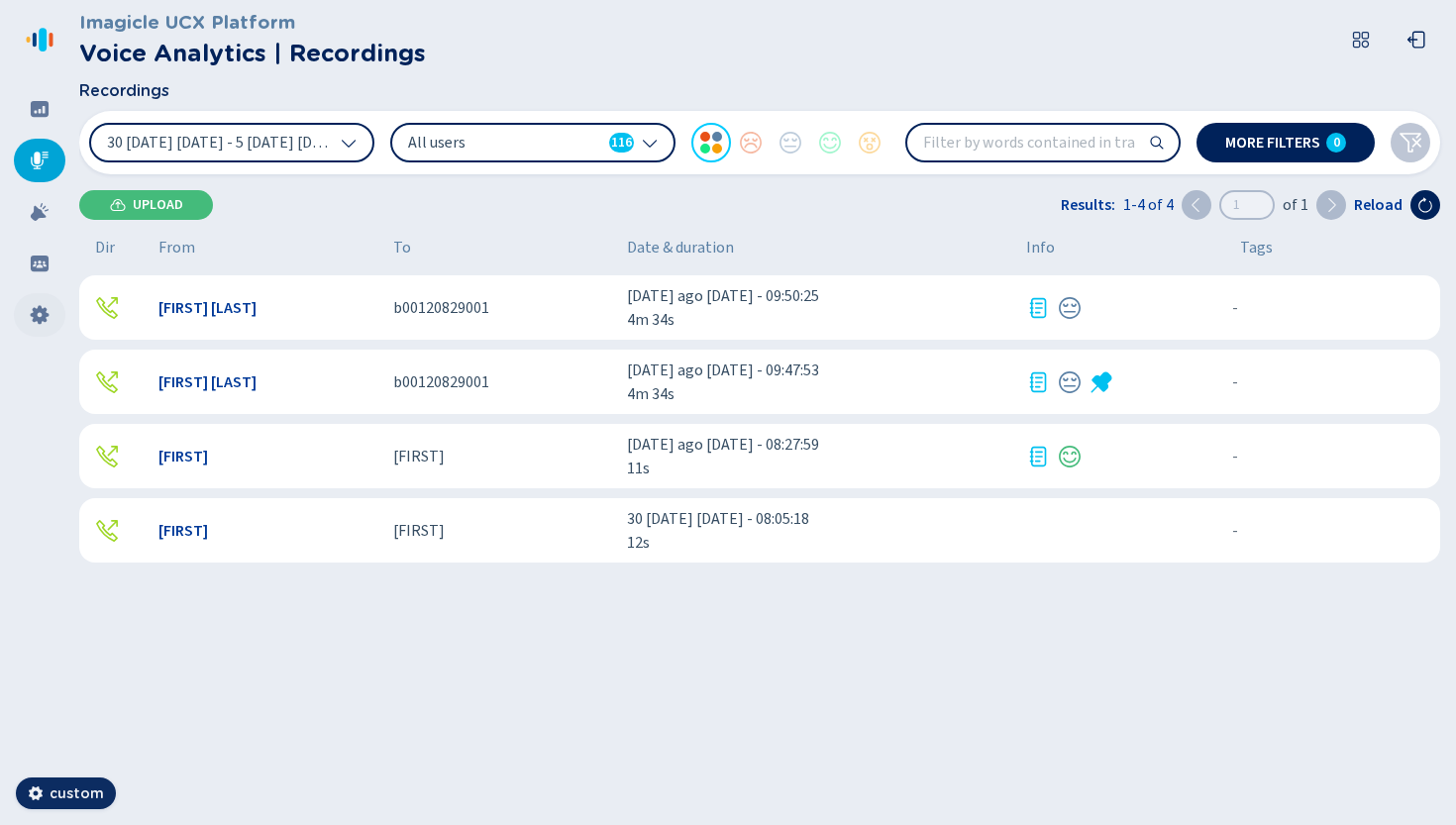 click at bounding box center [40, 315] 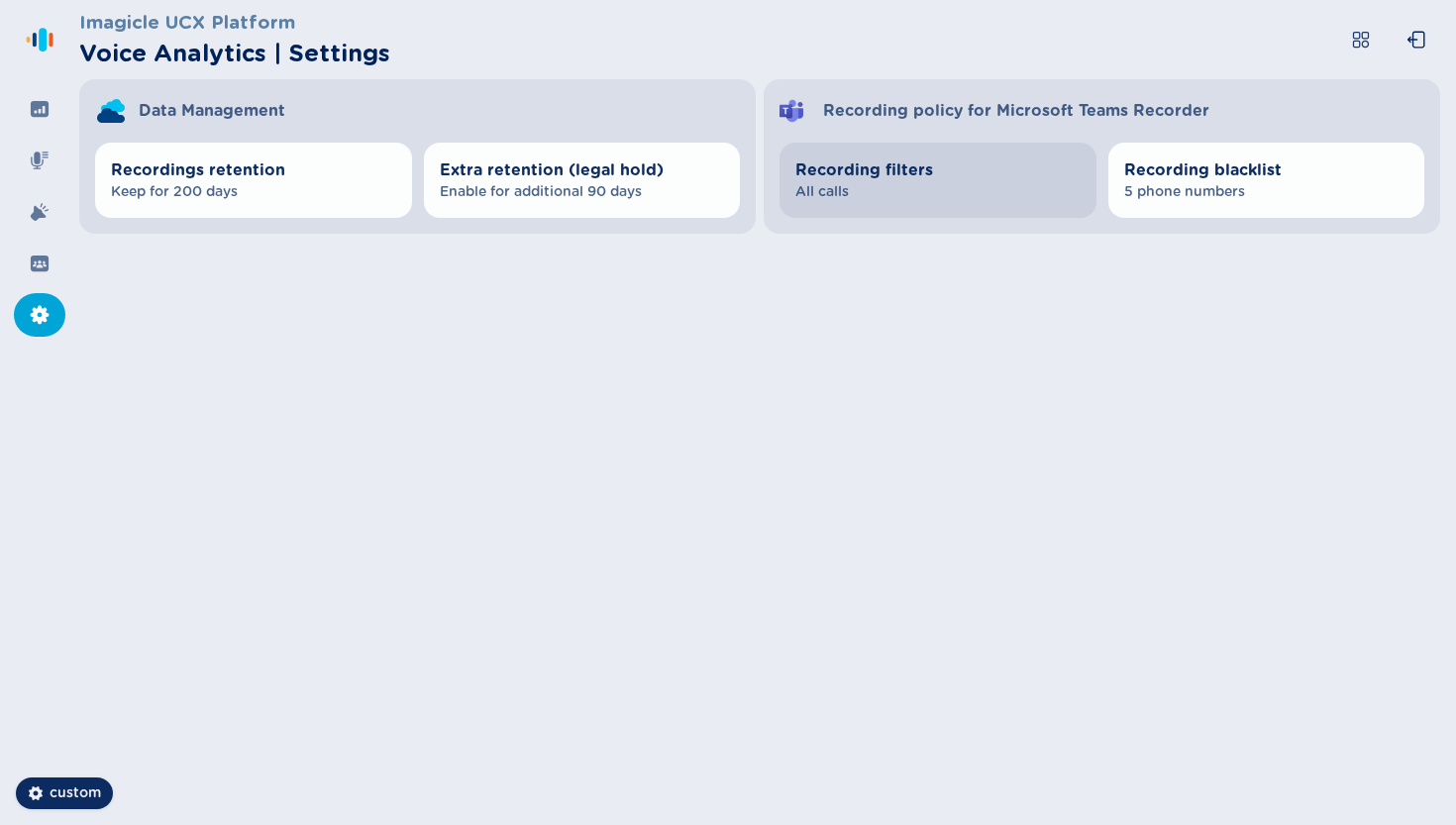 click on "Recording filters All calls" at bounding box center [938, 180] 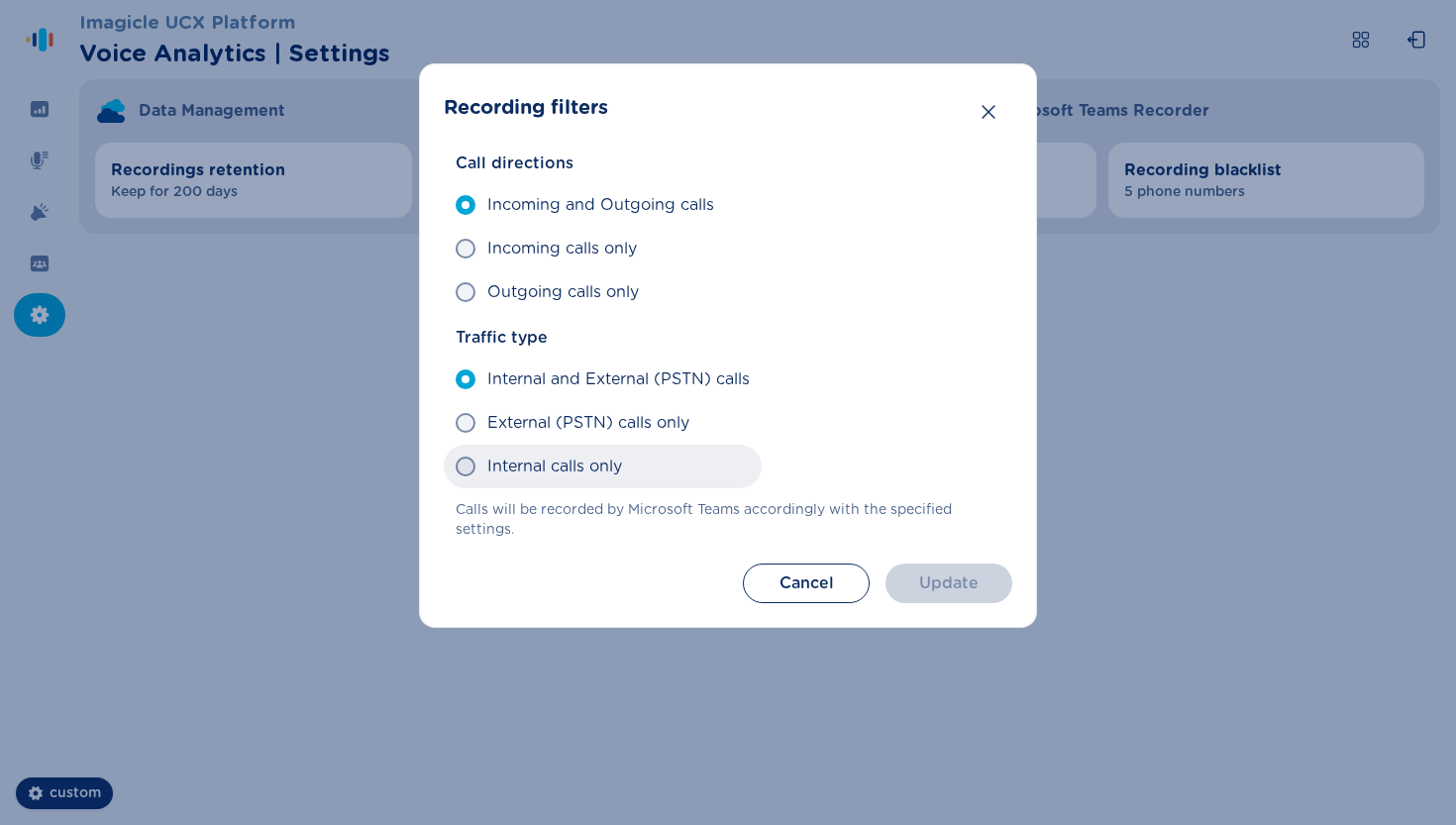 click on "Internal calls only" at bounding box center [602, 466] 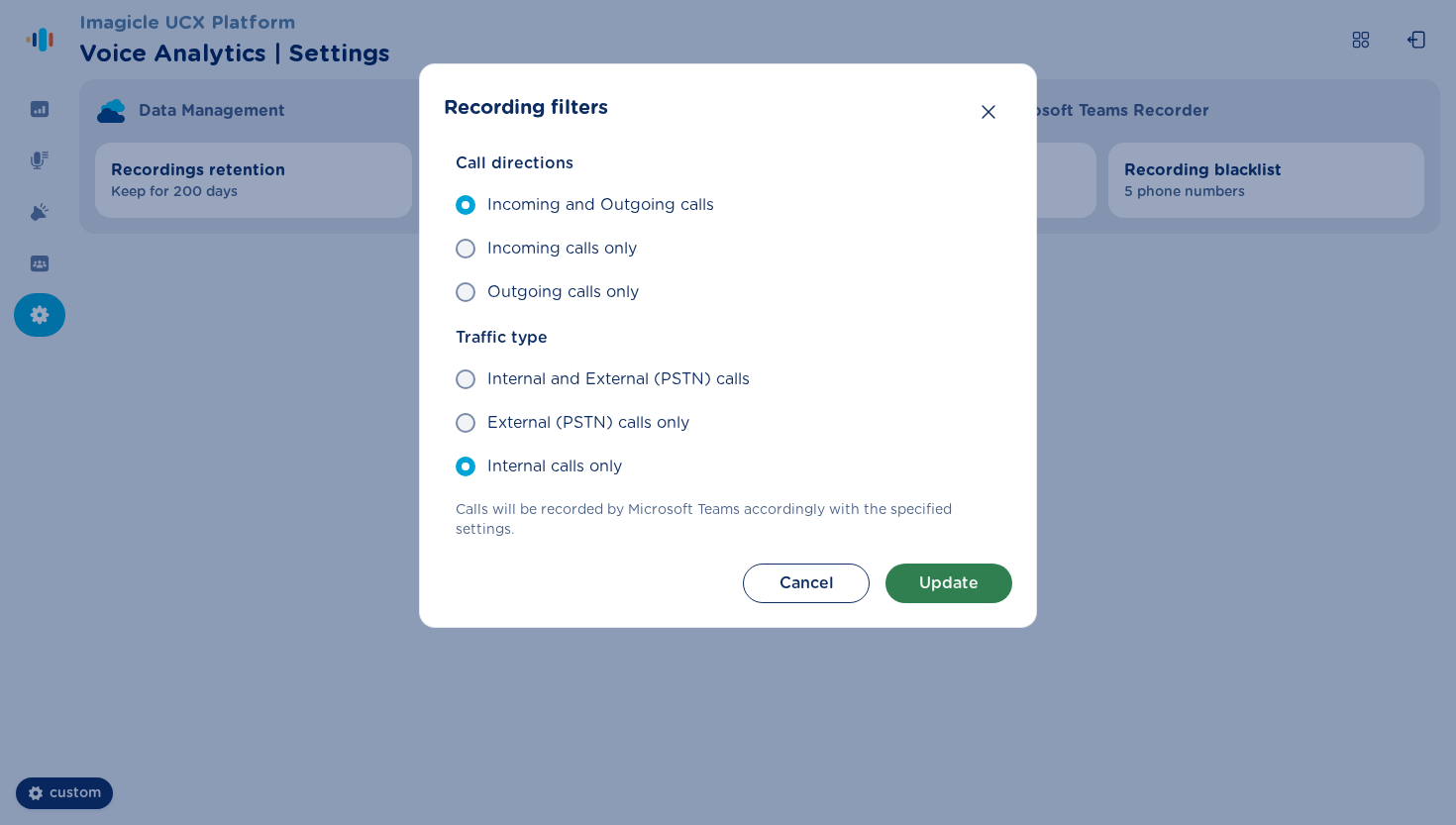 click on "Update" at bounding box center (949, 583) 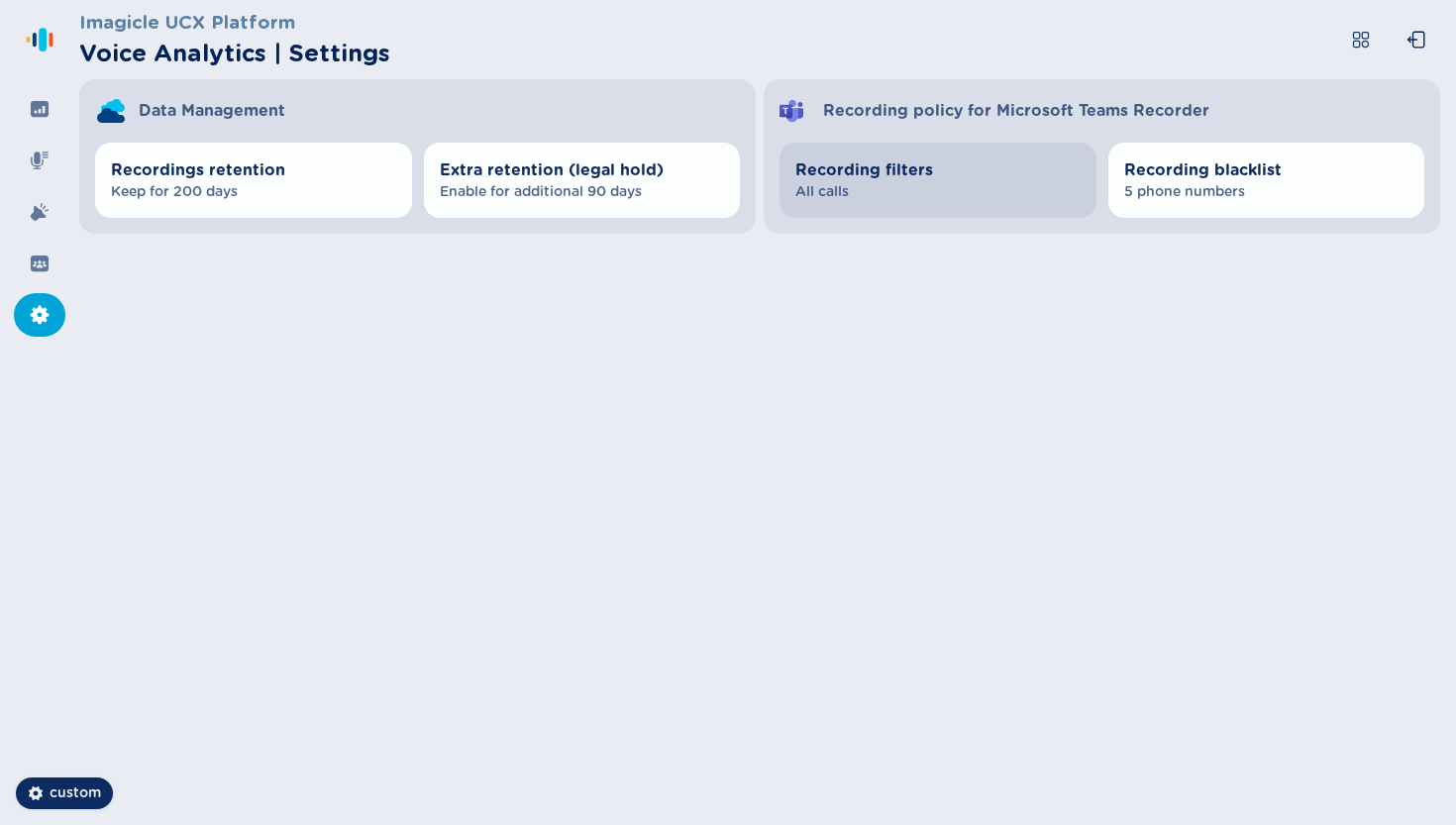 click on "Recording filters All calls" at bounding box center (938, 180) 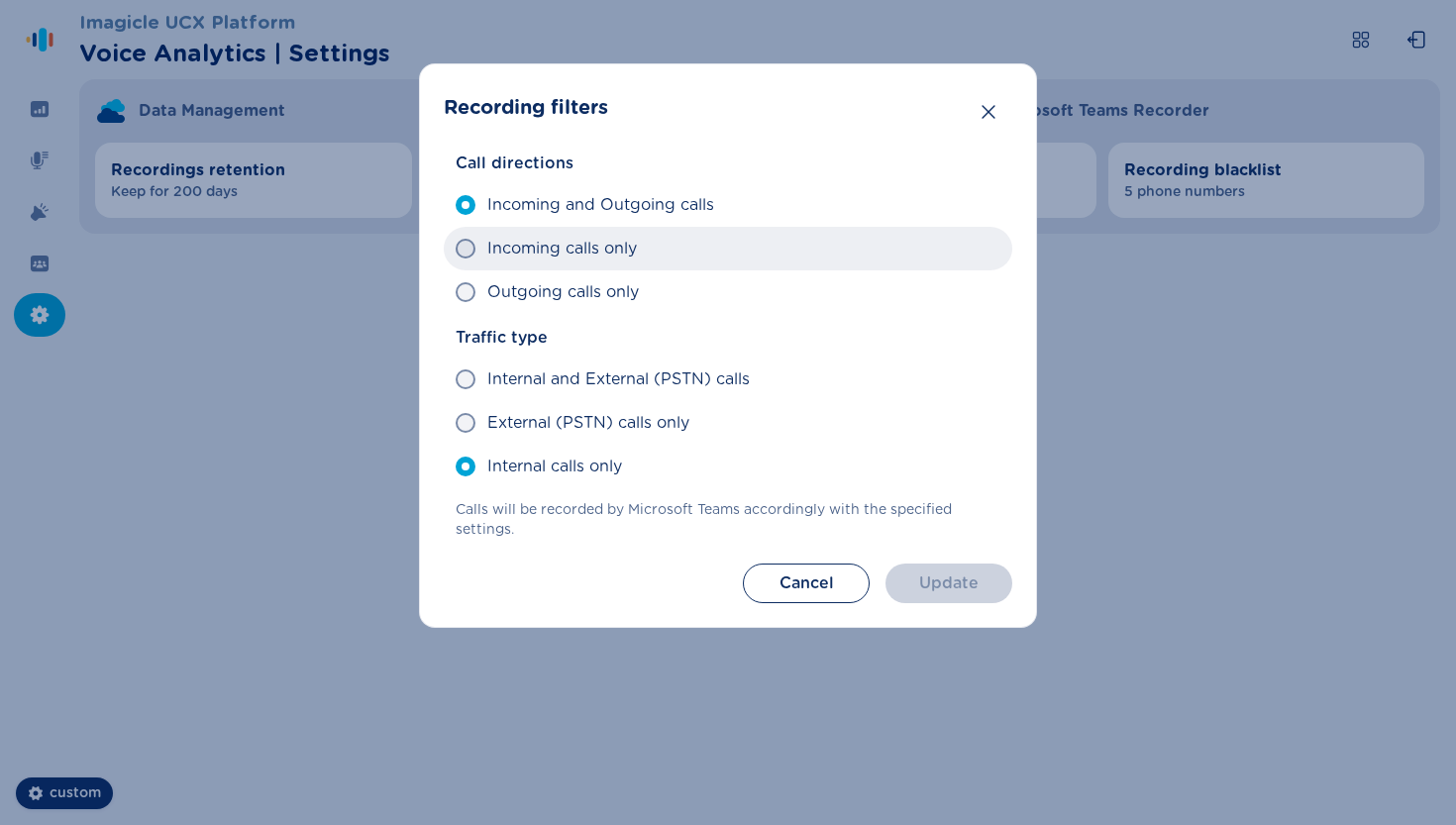 click on "Incoming calls only" at bounding box center (728, 249) 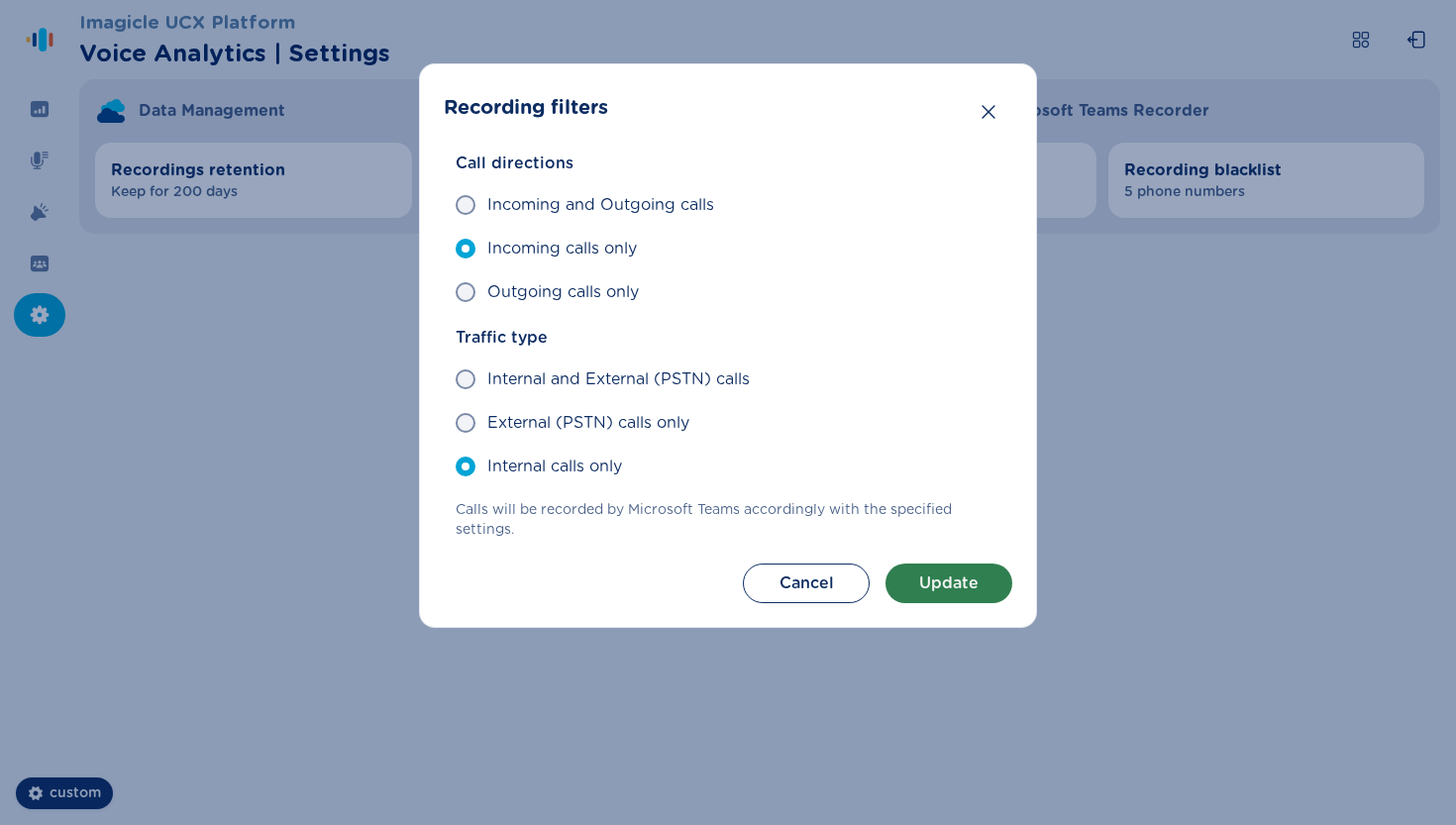 click on "Update" at bounding box center [949, 583] 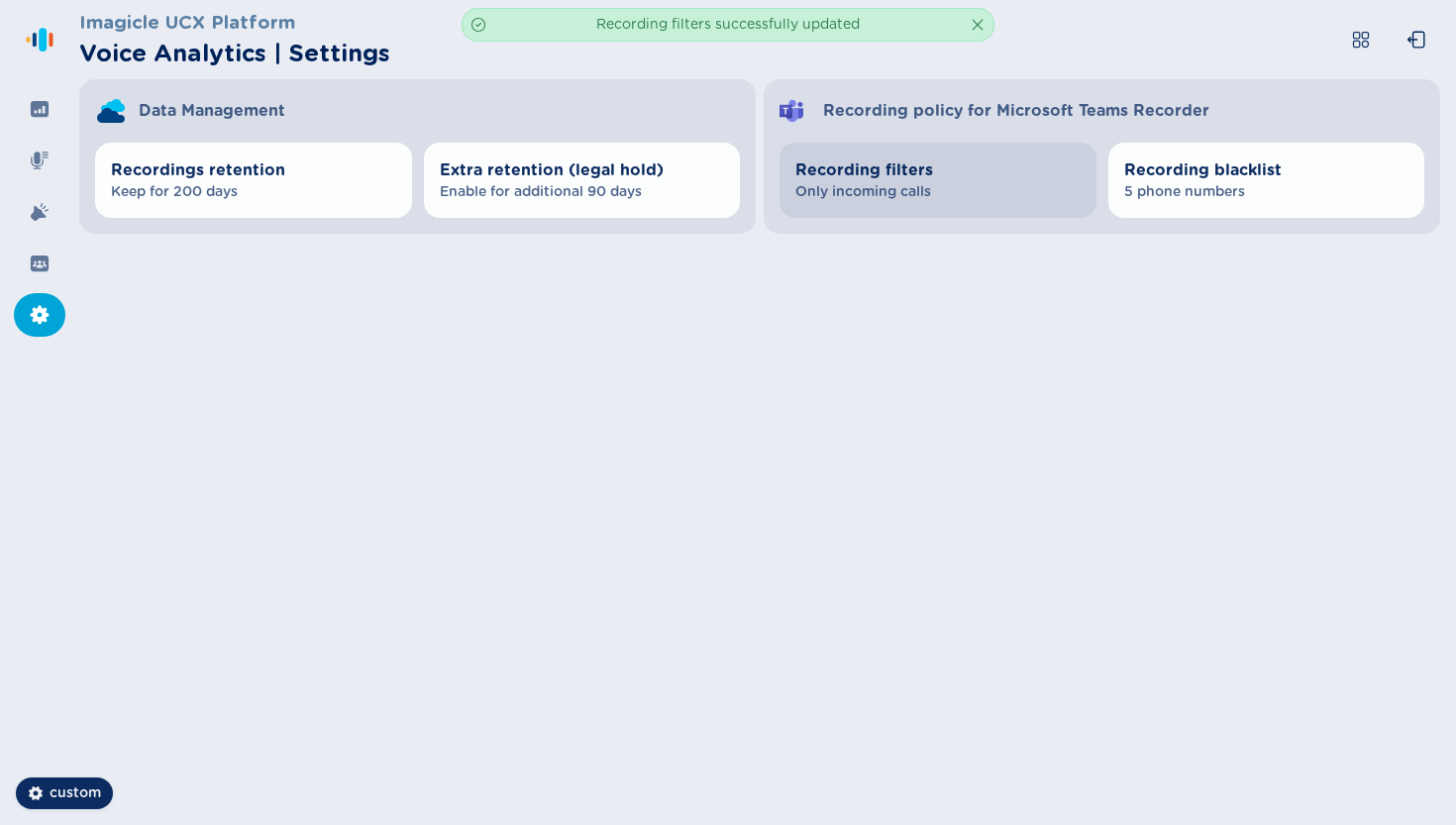 click on "Recording filters" at bounding box center (938, 170) 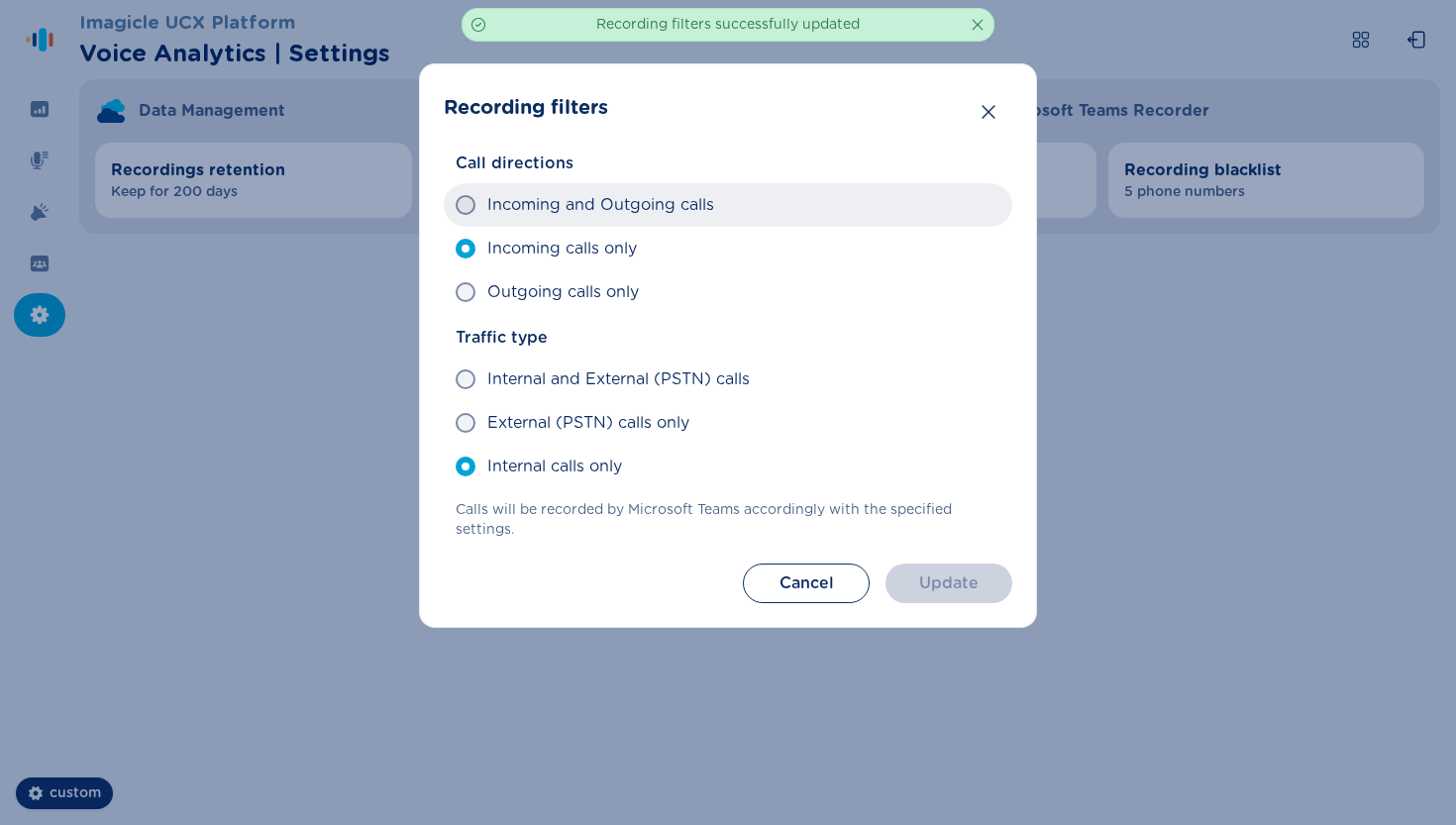 click on "Incoming and Outgoing calls" at bounding box center [600, 205] 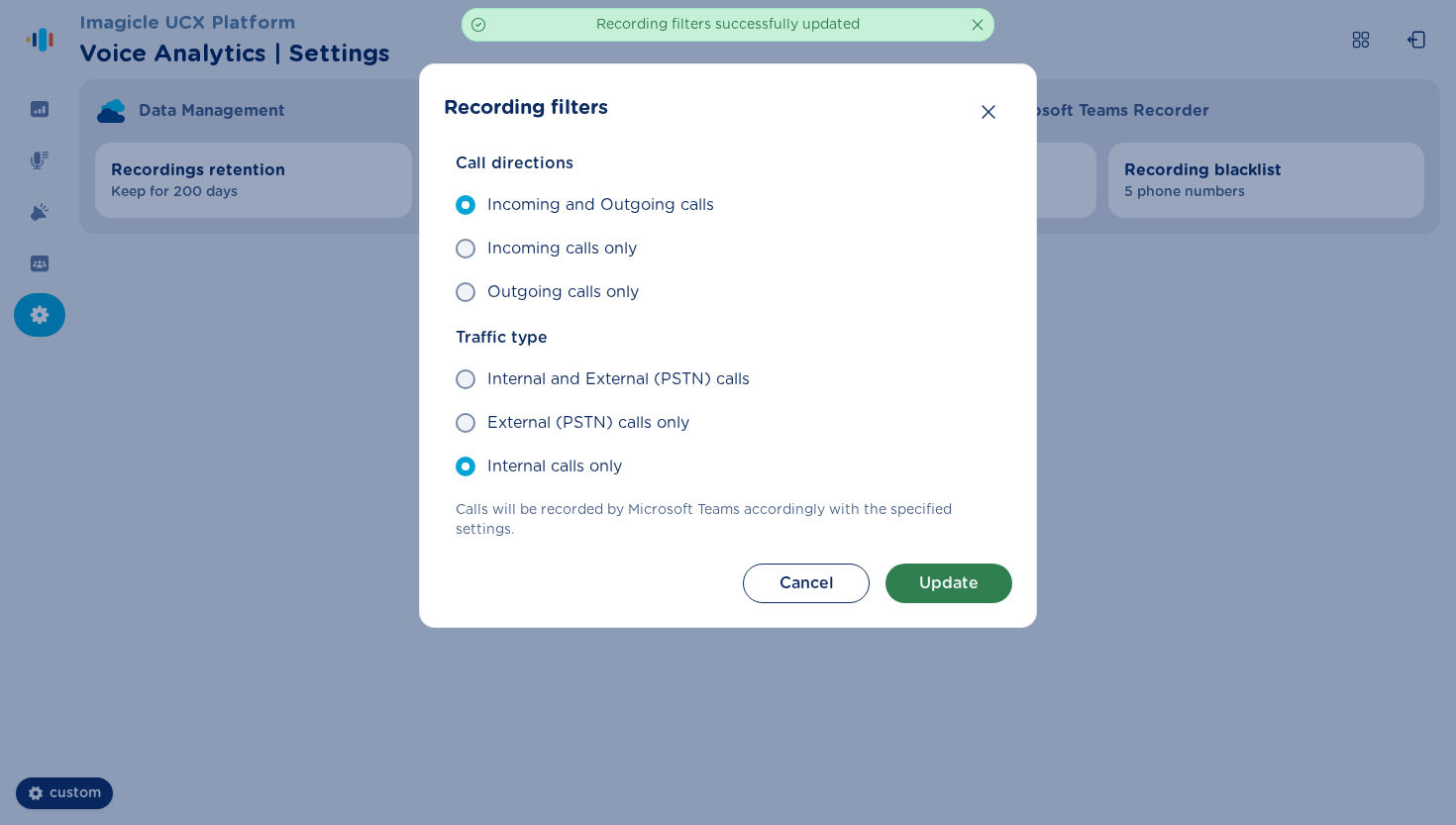 click on "Update" at bounding box center [949, 583] 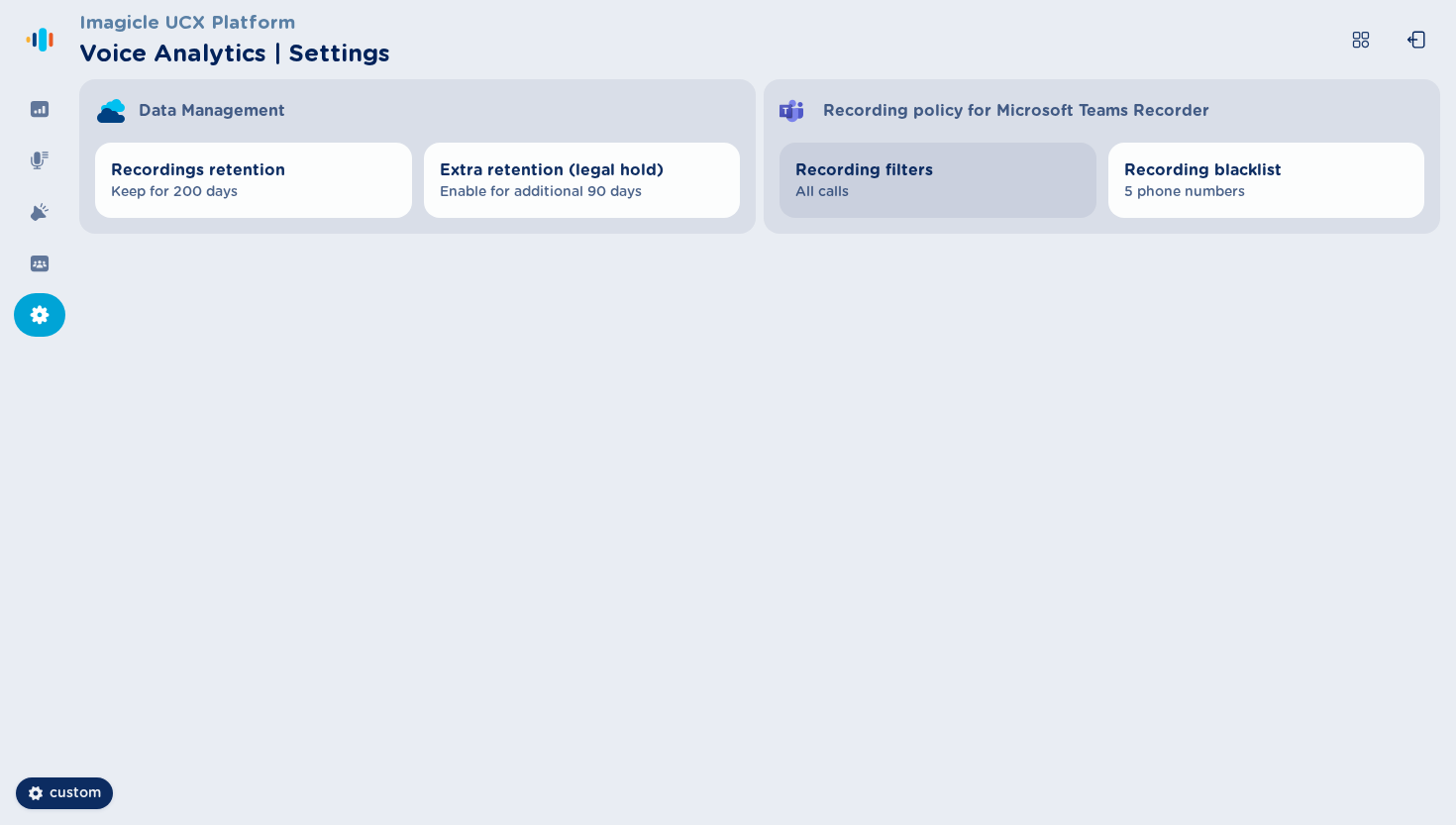 click on "All calls" at bounding box center (938, 192) 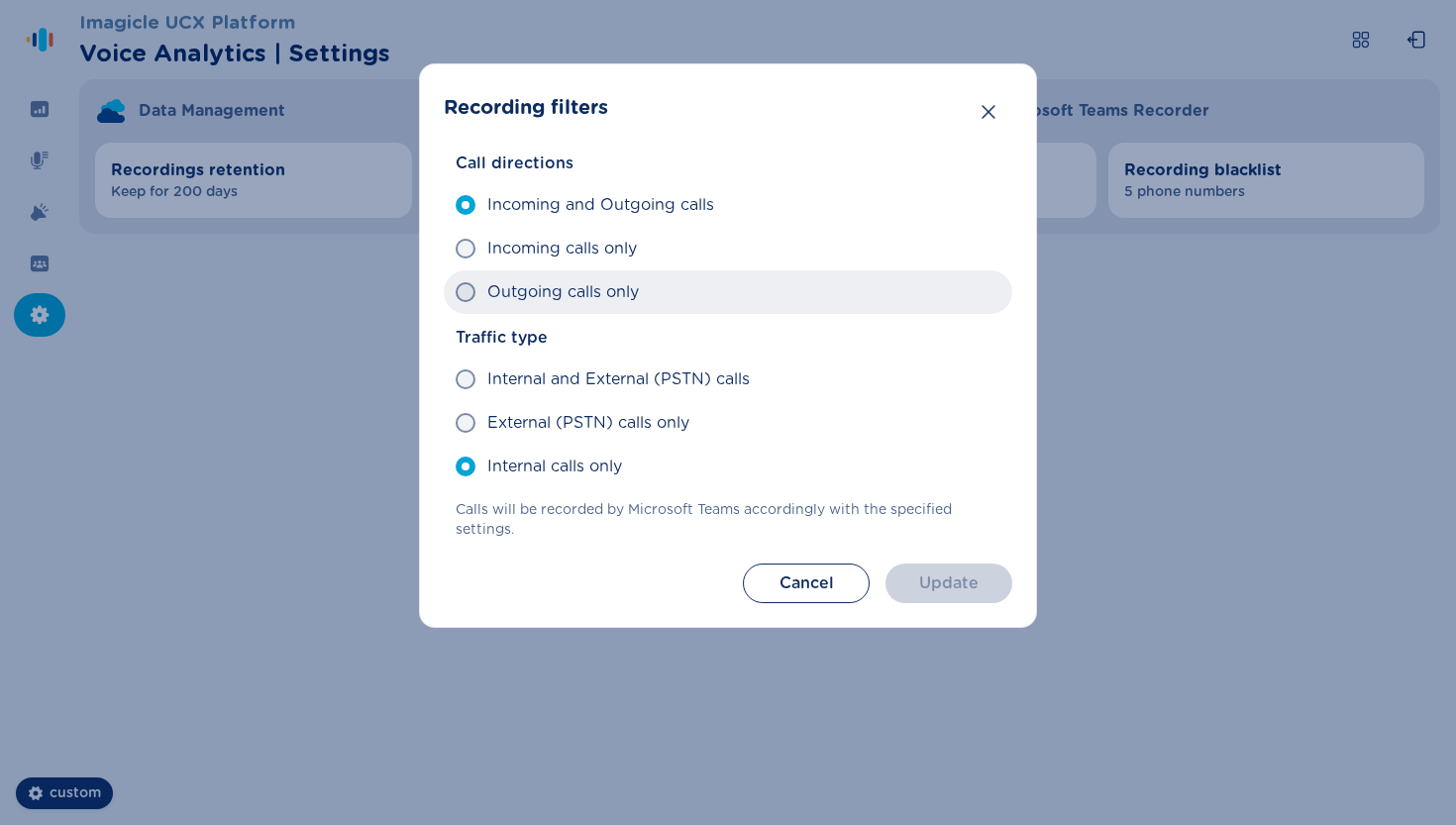 click on "Outgoing calls only" at bounding box center (728, 292) 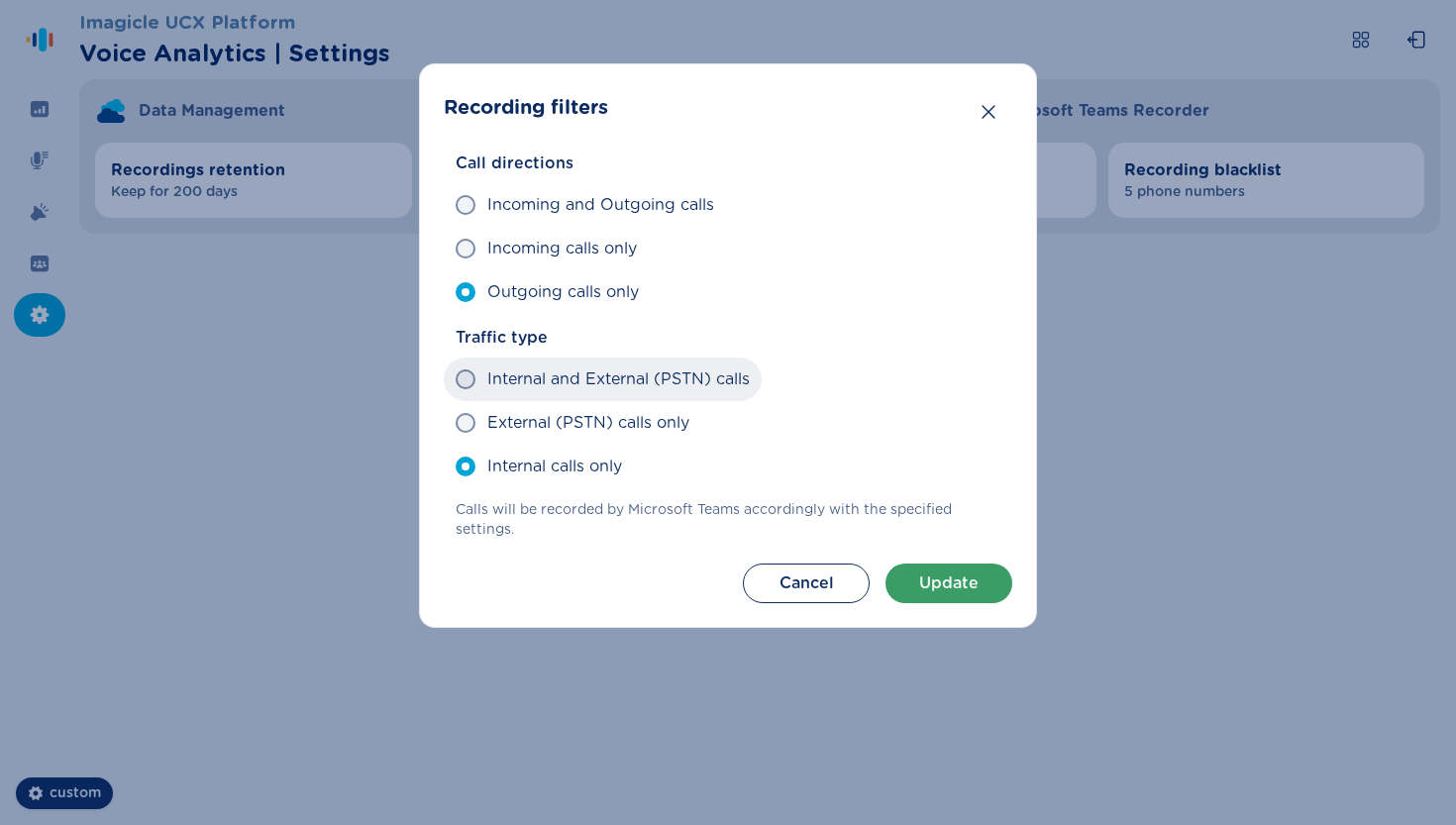 click on "Internal and External (PSTN) calls" at bounding box center [602, 379] 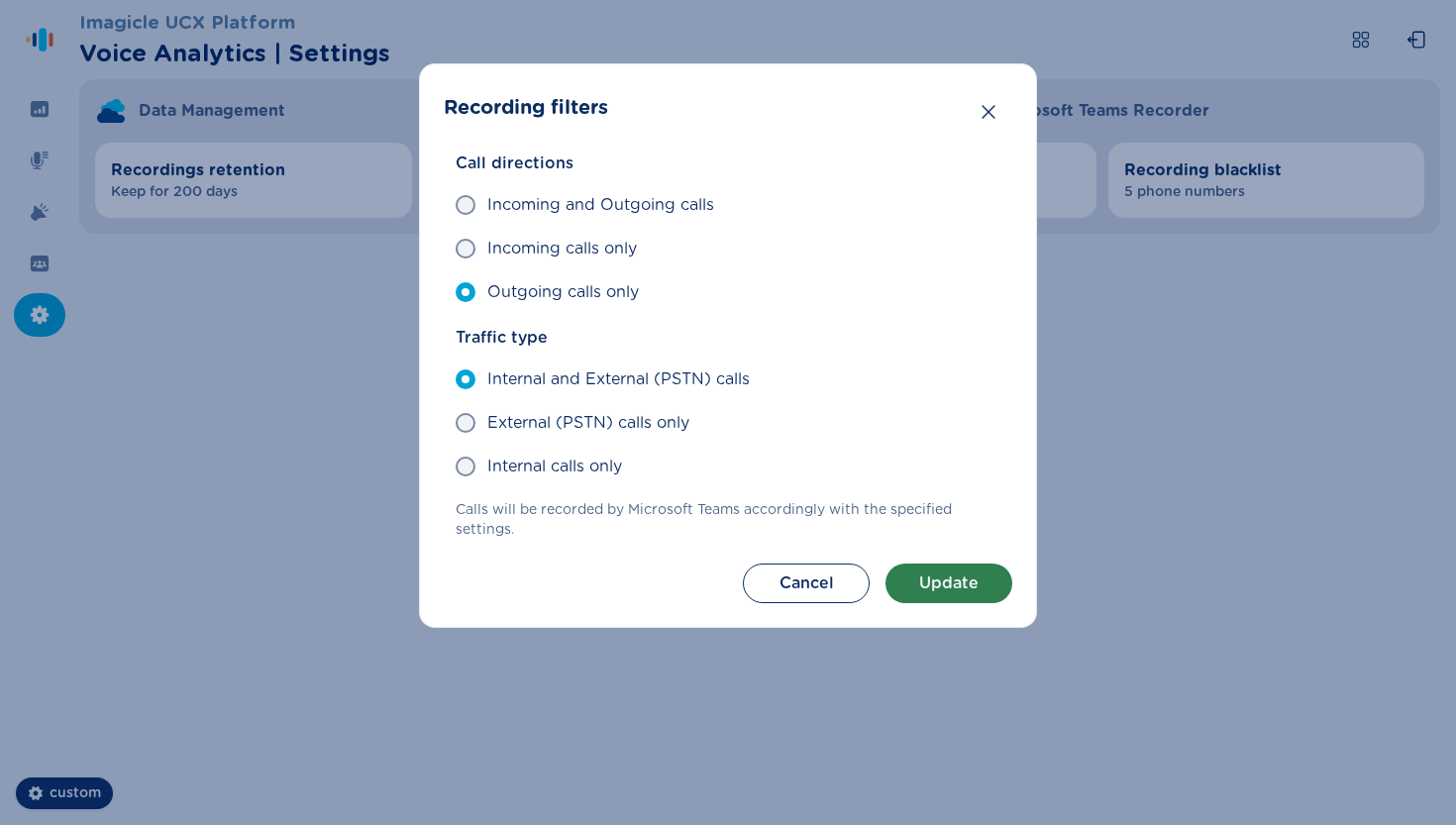 click on "Update" at bounding box center (949, 583) 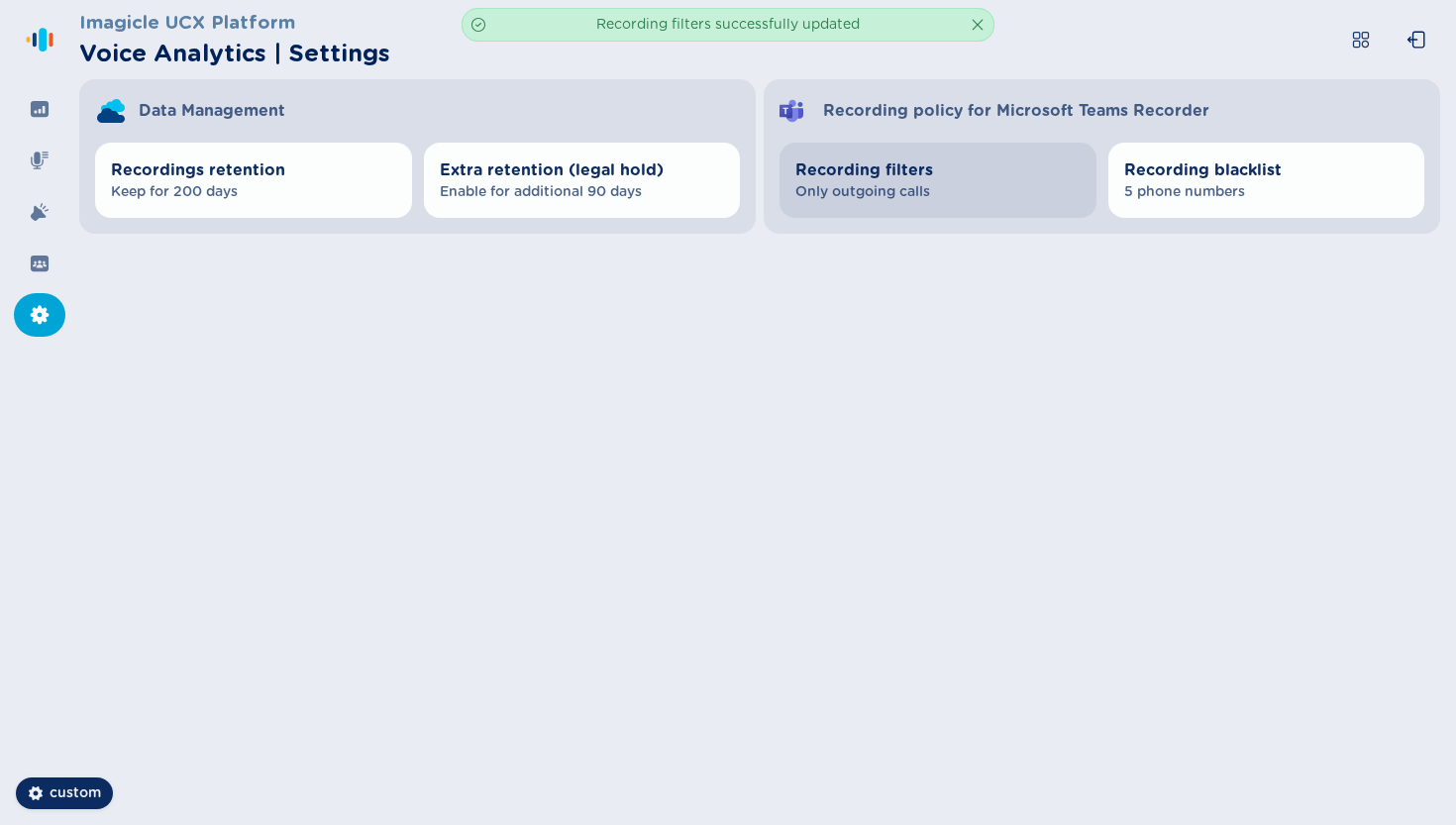 click on "Only outgoing calls" at bounding box center [938, 192] 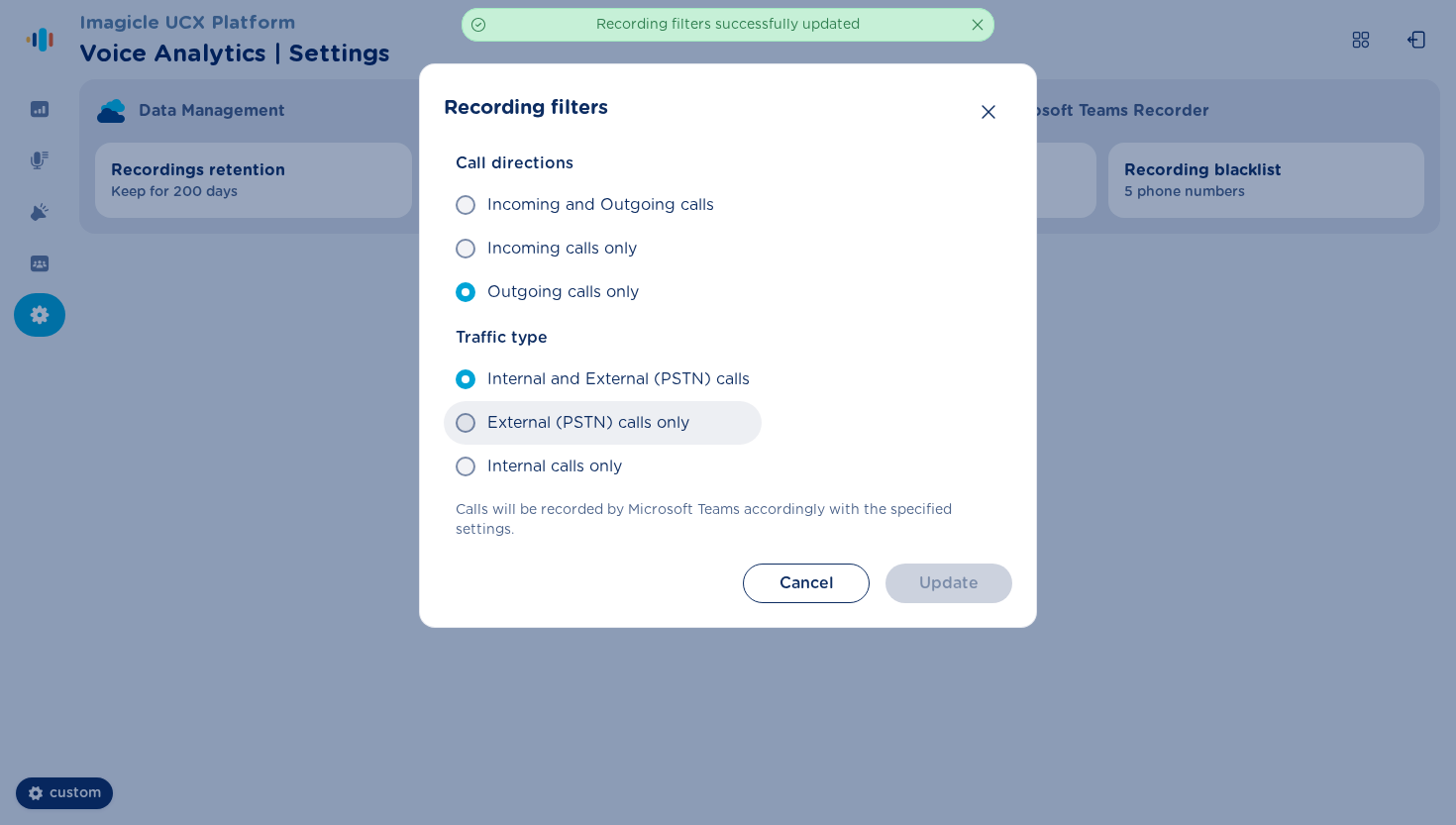 click on "External (PSTN) calls only" at bounding box center (588, 423) 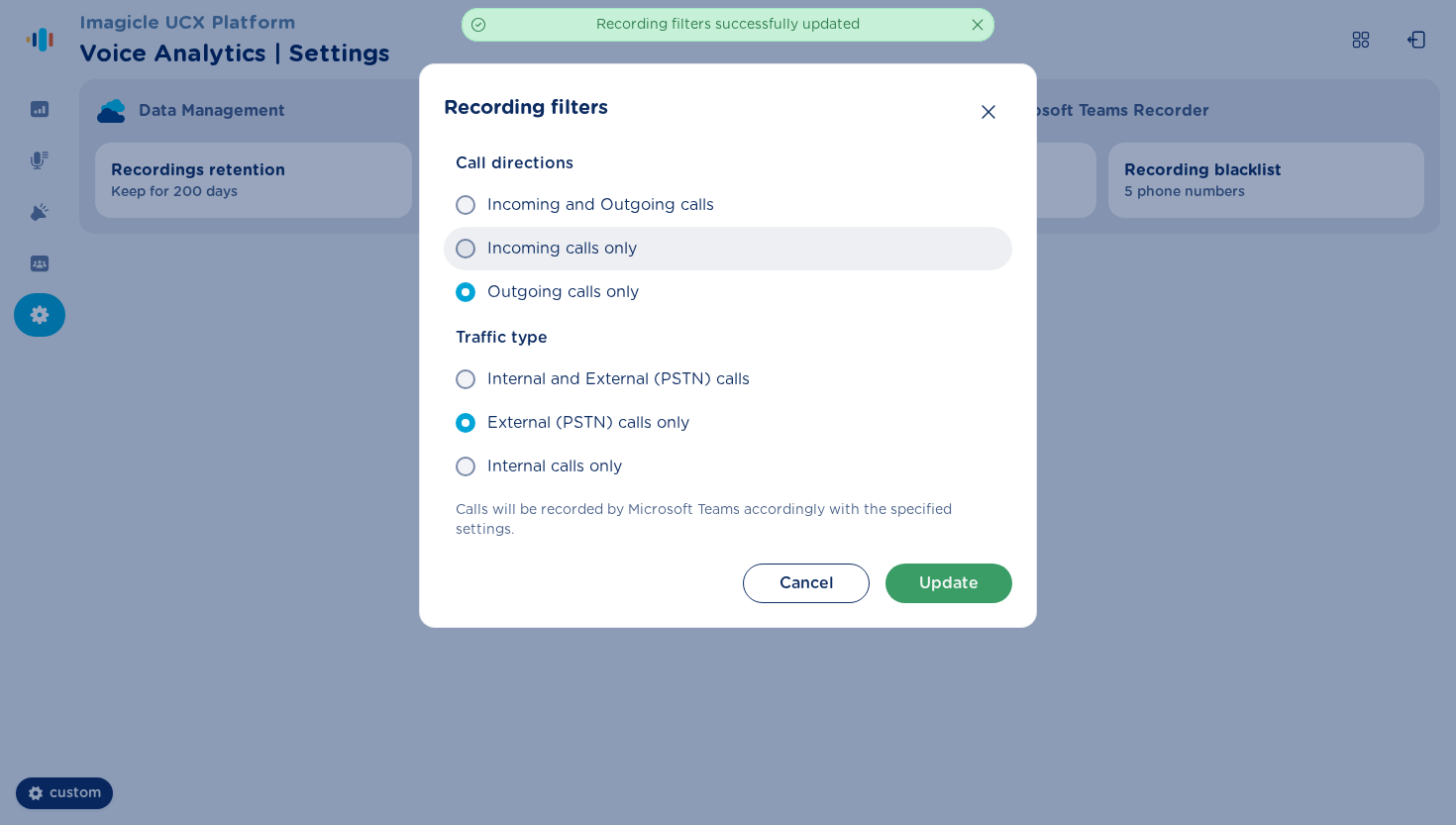click on "Incoming calls only" at bounding box center [562, 249] 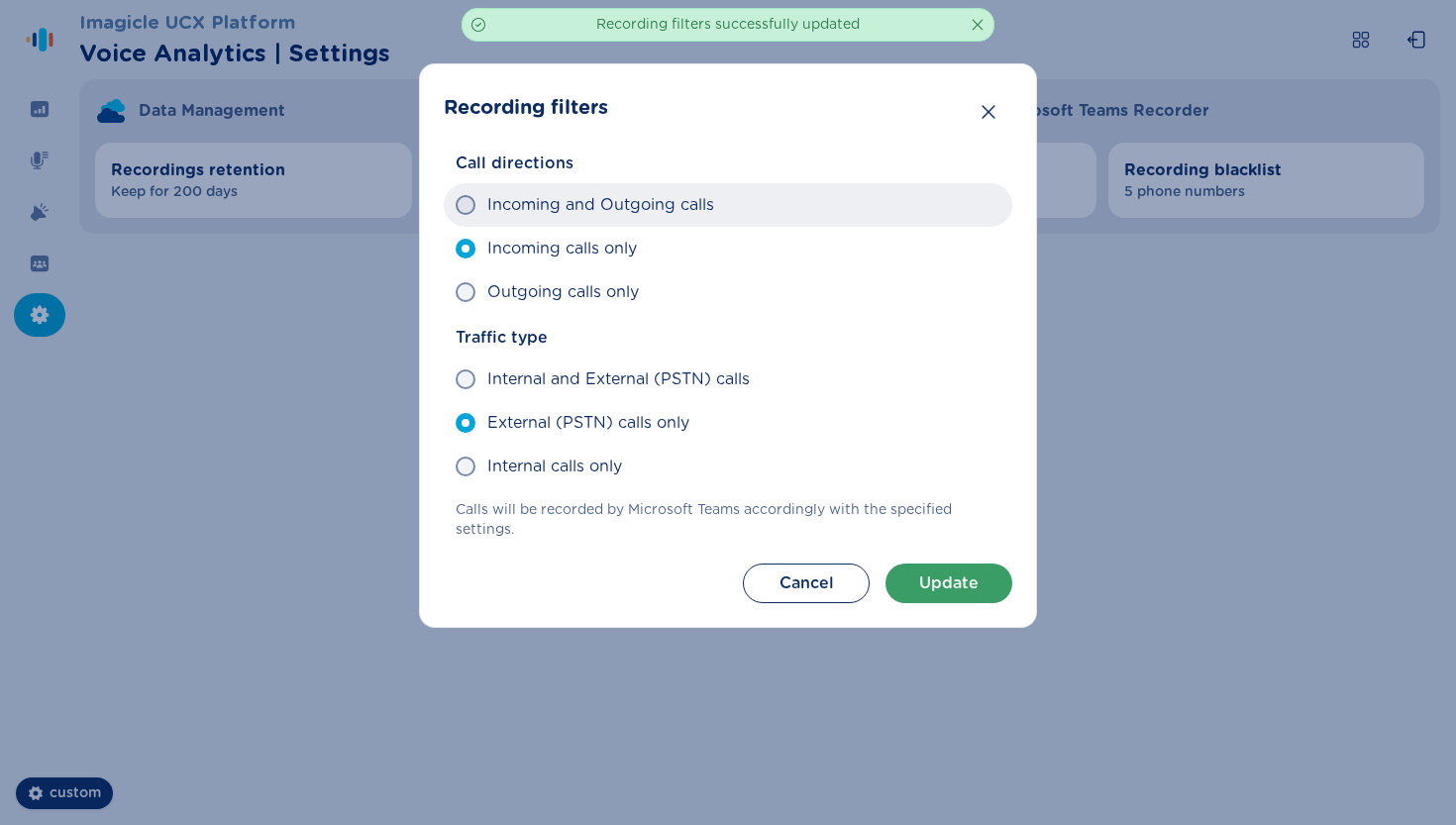 click on "Incoming and Outgoing calls" at bounding box center (728, 205) 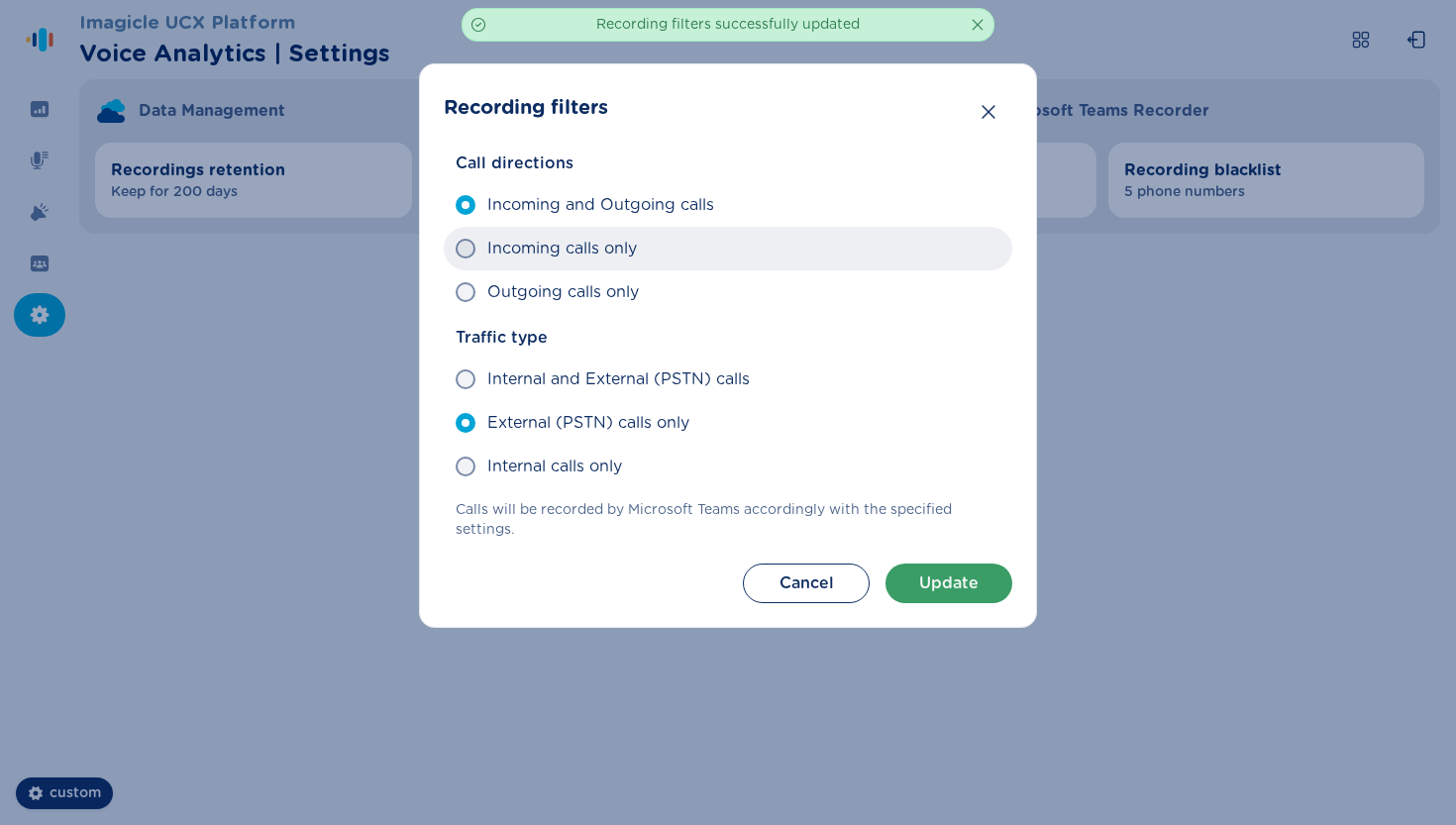 click on "Incoming calls only" at bounding box center (562, 249) 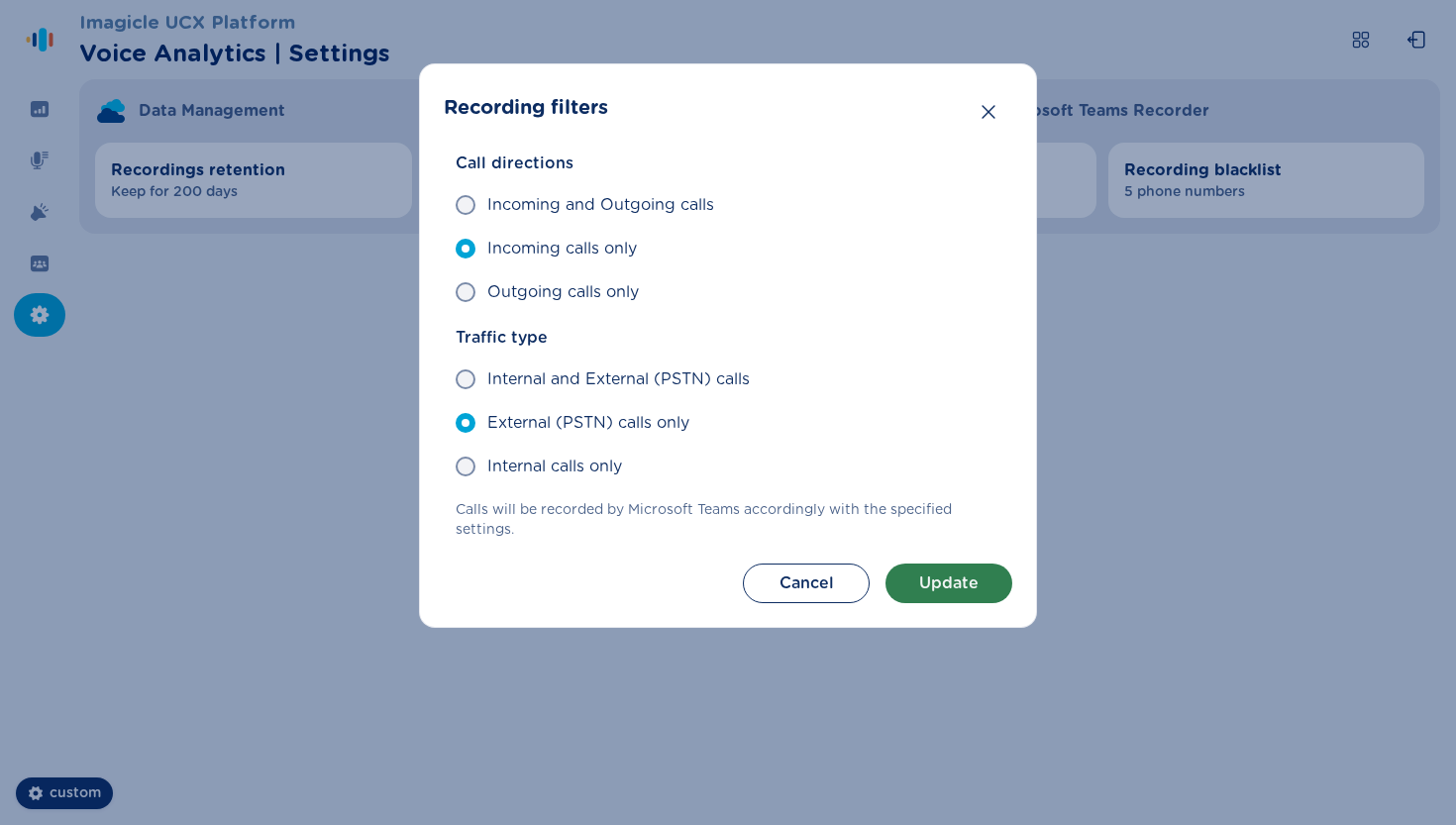 click on "Update" at bounding box center (949, 583) 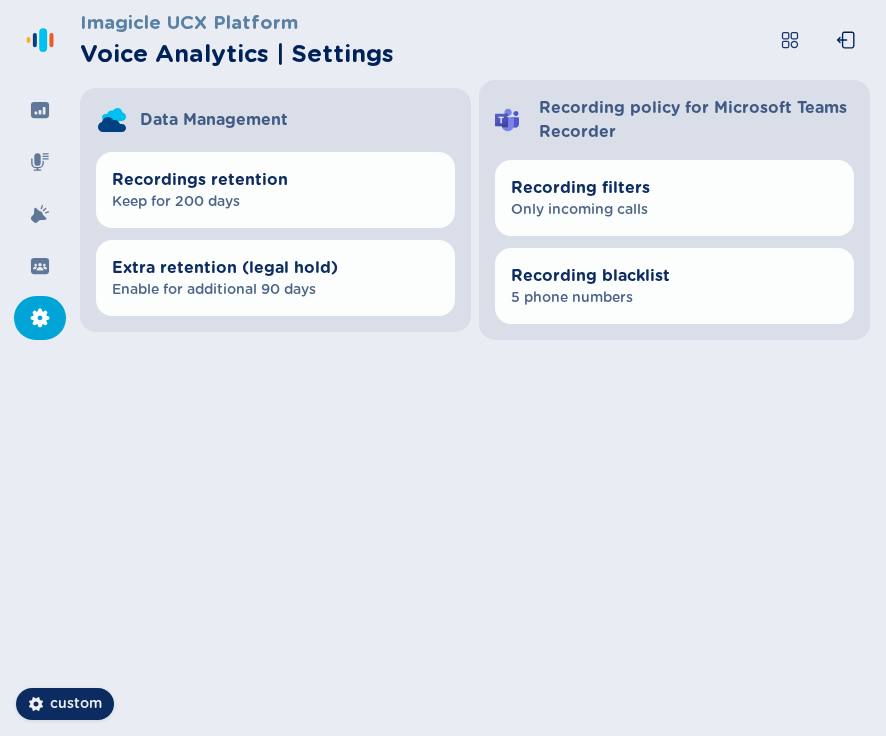 click on "Imagicle UCX Platform Voice Analytics  |  Settings" at bounding box center [479, 40] 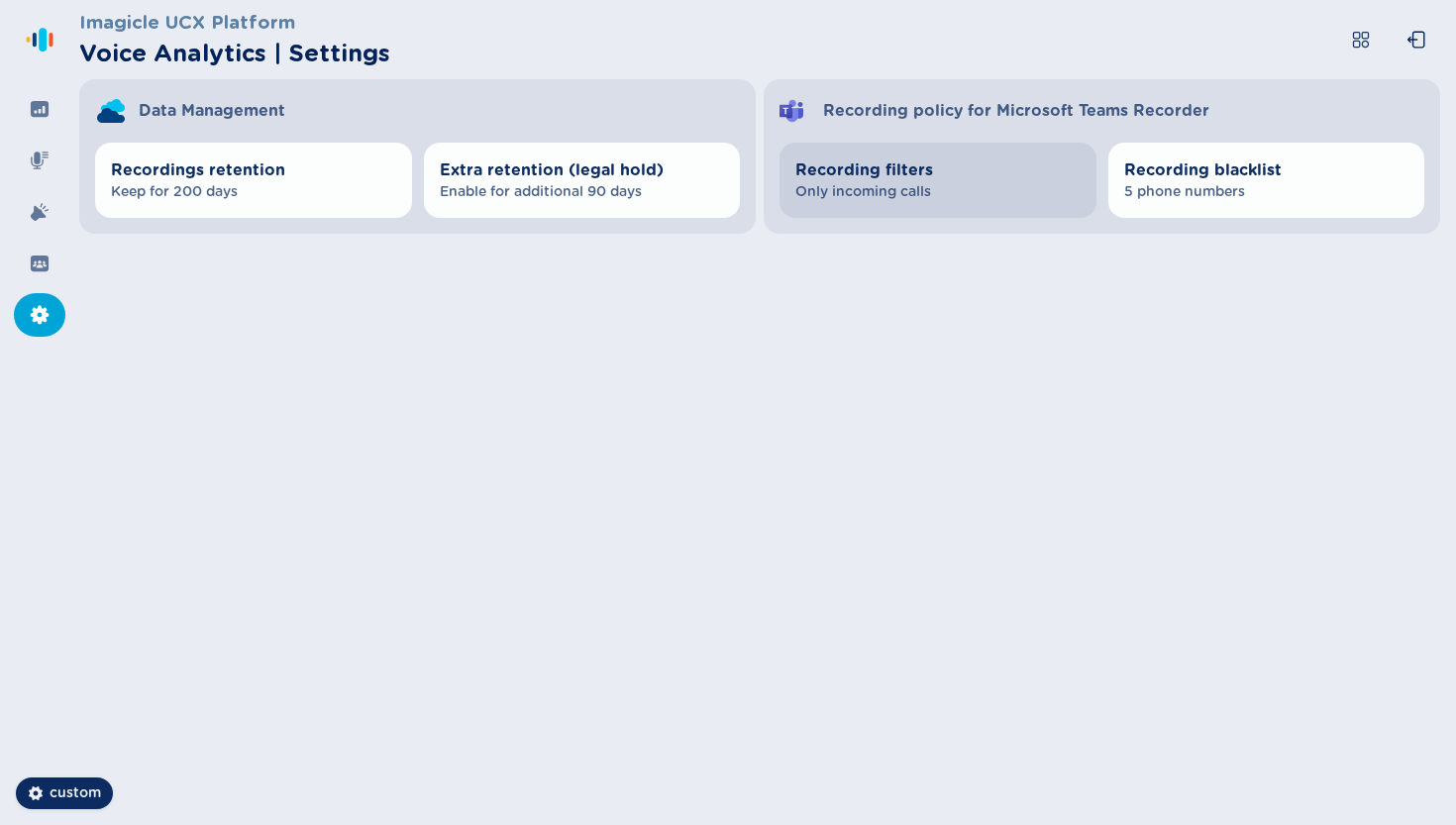 click on "Recording filters Only incoming calls" at bounding box center (938, 180) 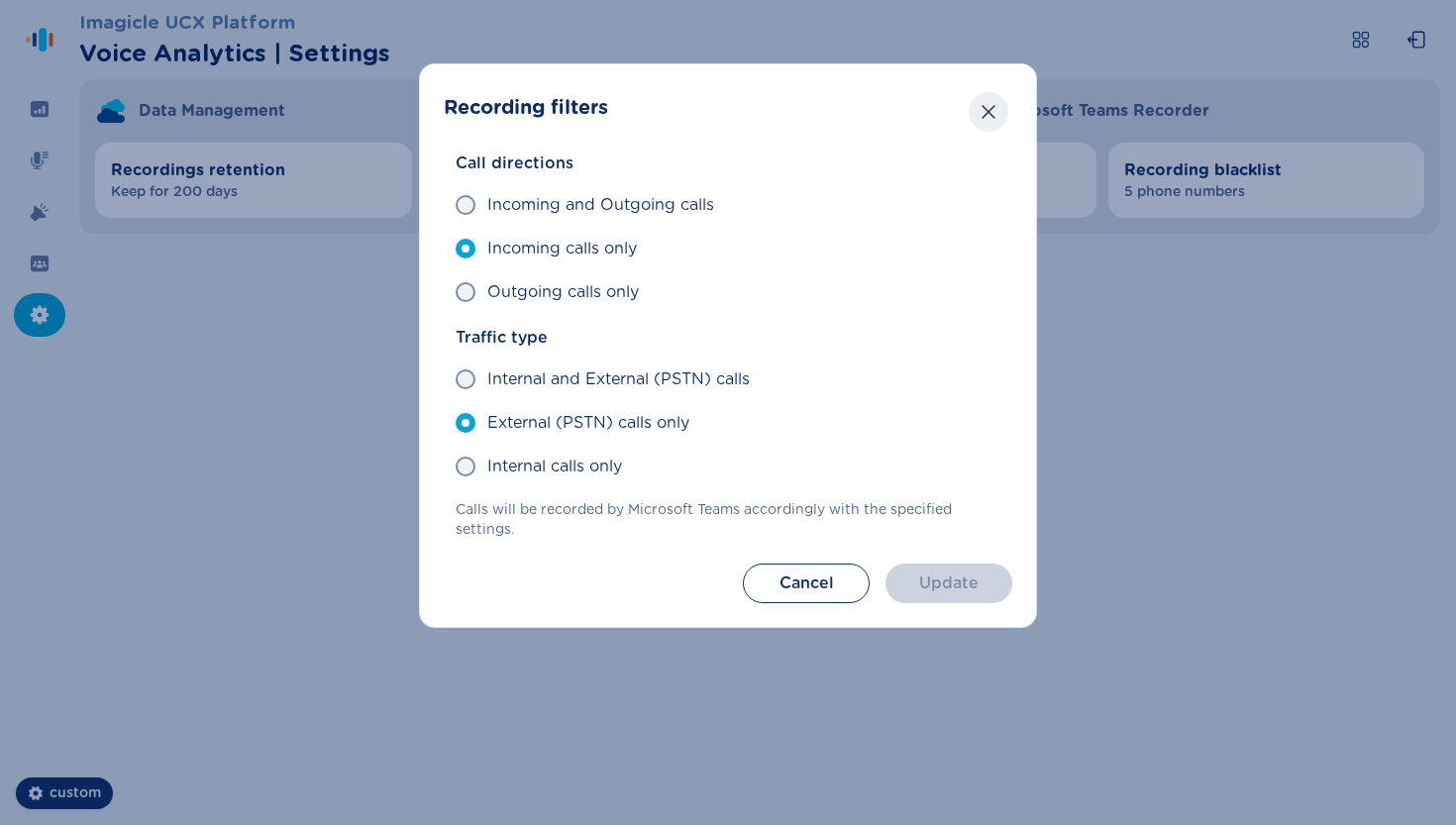 click at bounding box center (988, 112) 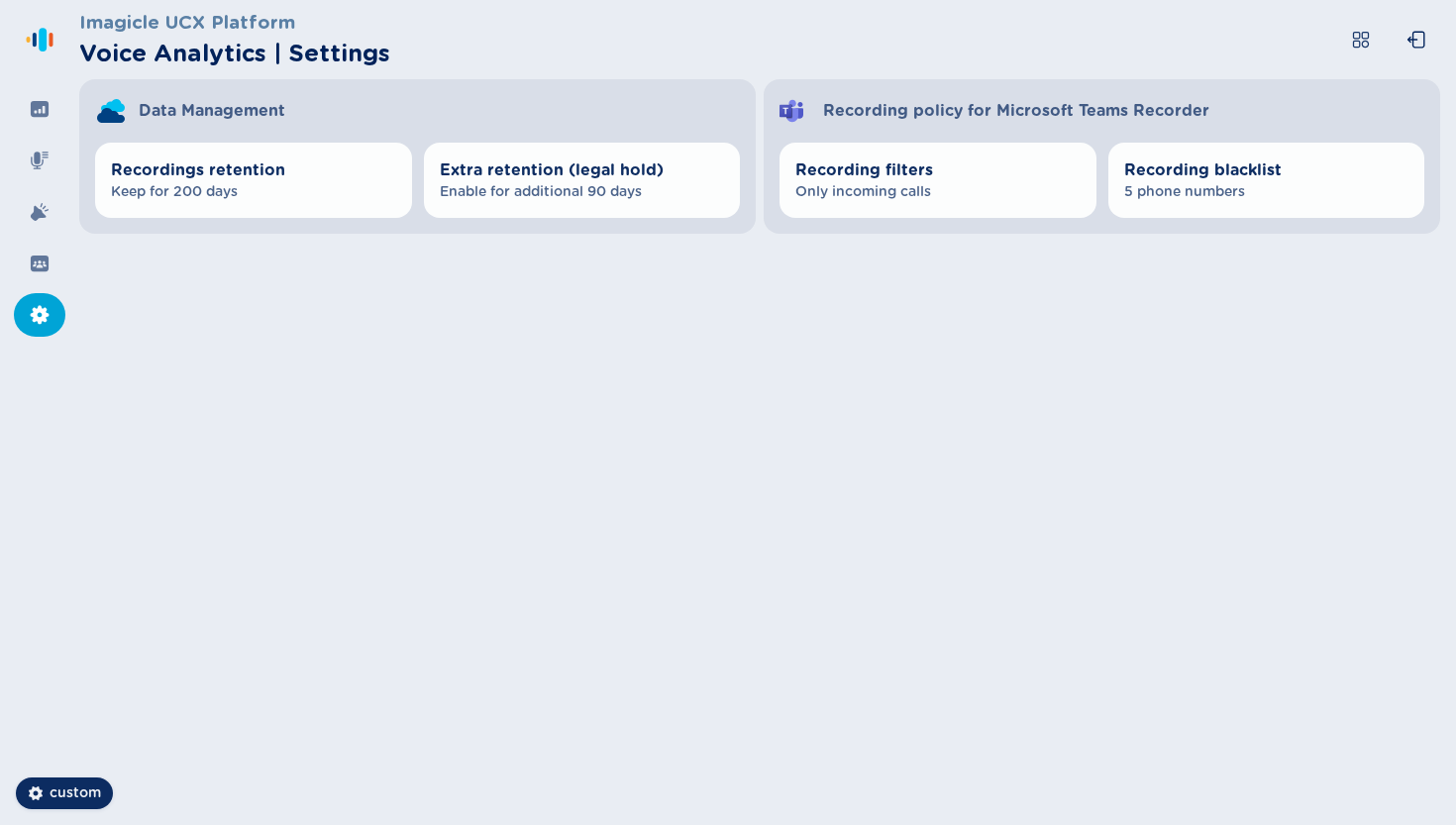 click on "Imagicle UCX Platform Voice Analytics  |  Settings Data Management Recordings retention Keep for 200 days Extra retention (legal hold) Enable for additional 90 days Recording policy for Microsoft Teams Recorder Recording filters Only incoming calls Recording blacklist 5 phone numbers" at bounding box center [768, 412] 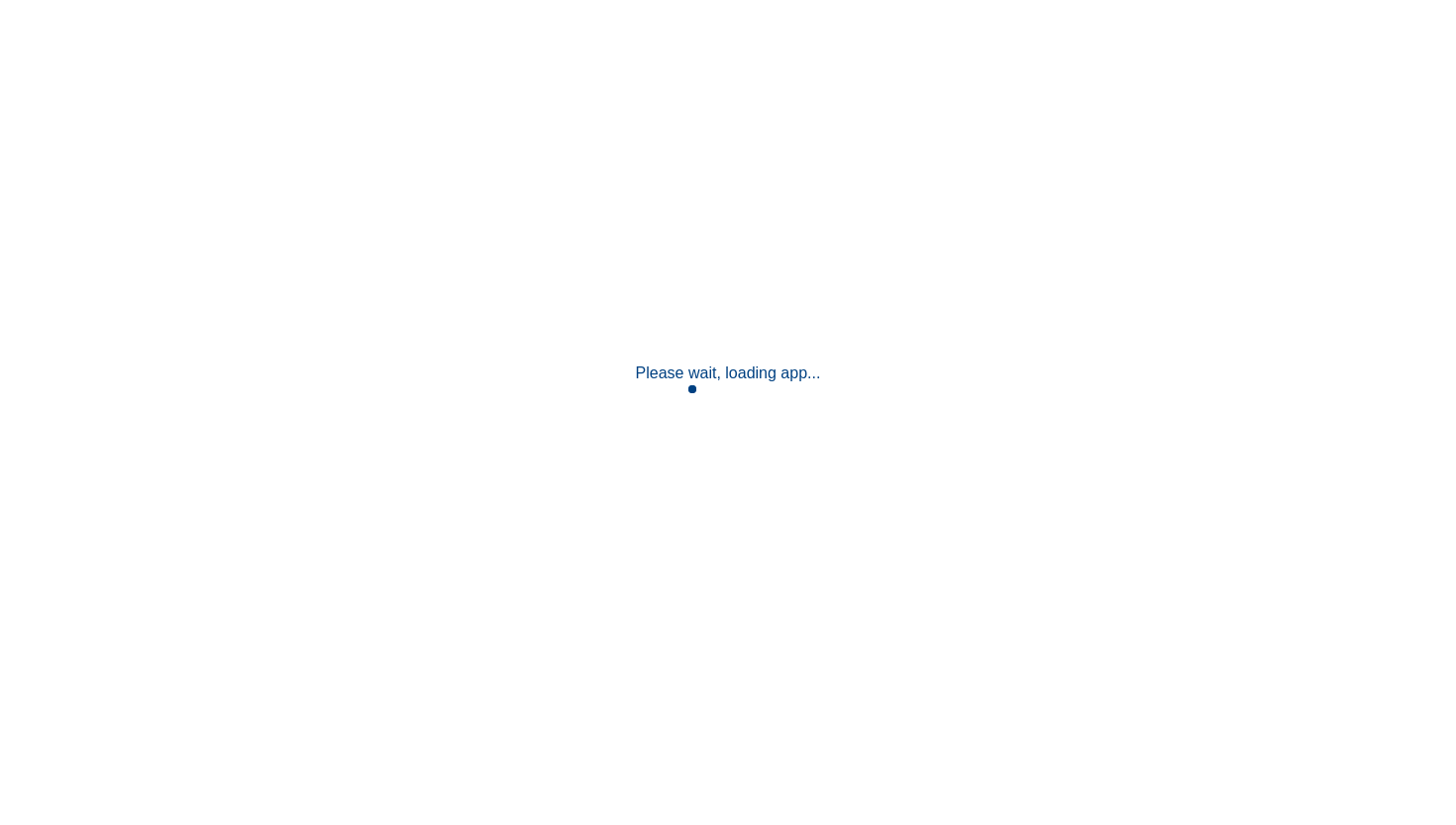 scroll, scrollTop: 0, scrollLeft: 0, axis: both 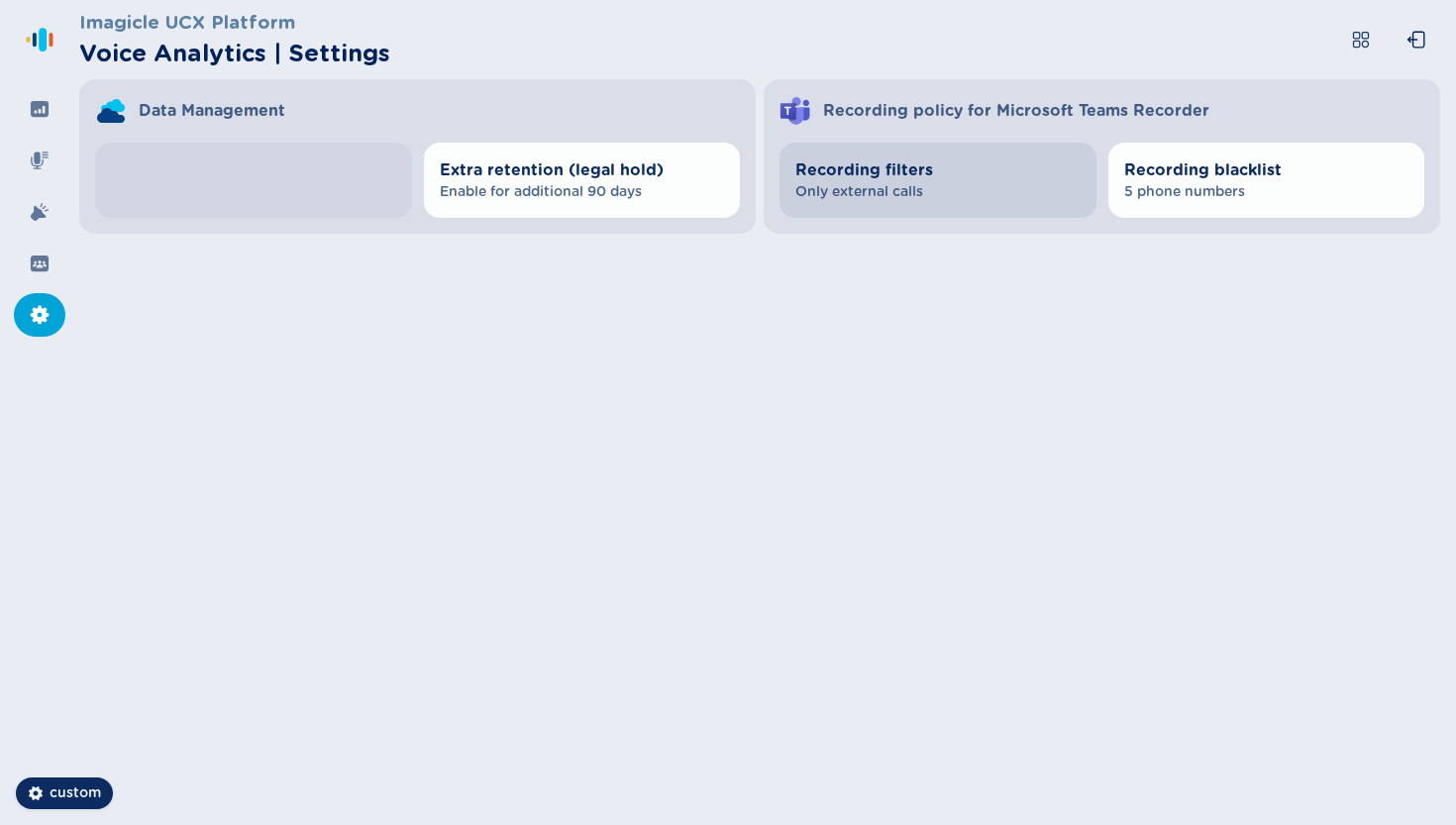 click on "Only external calls" at bounding box center [938, 192] 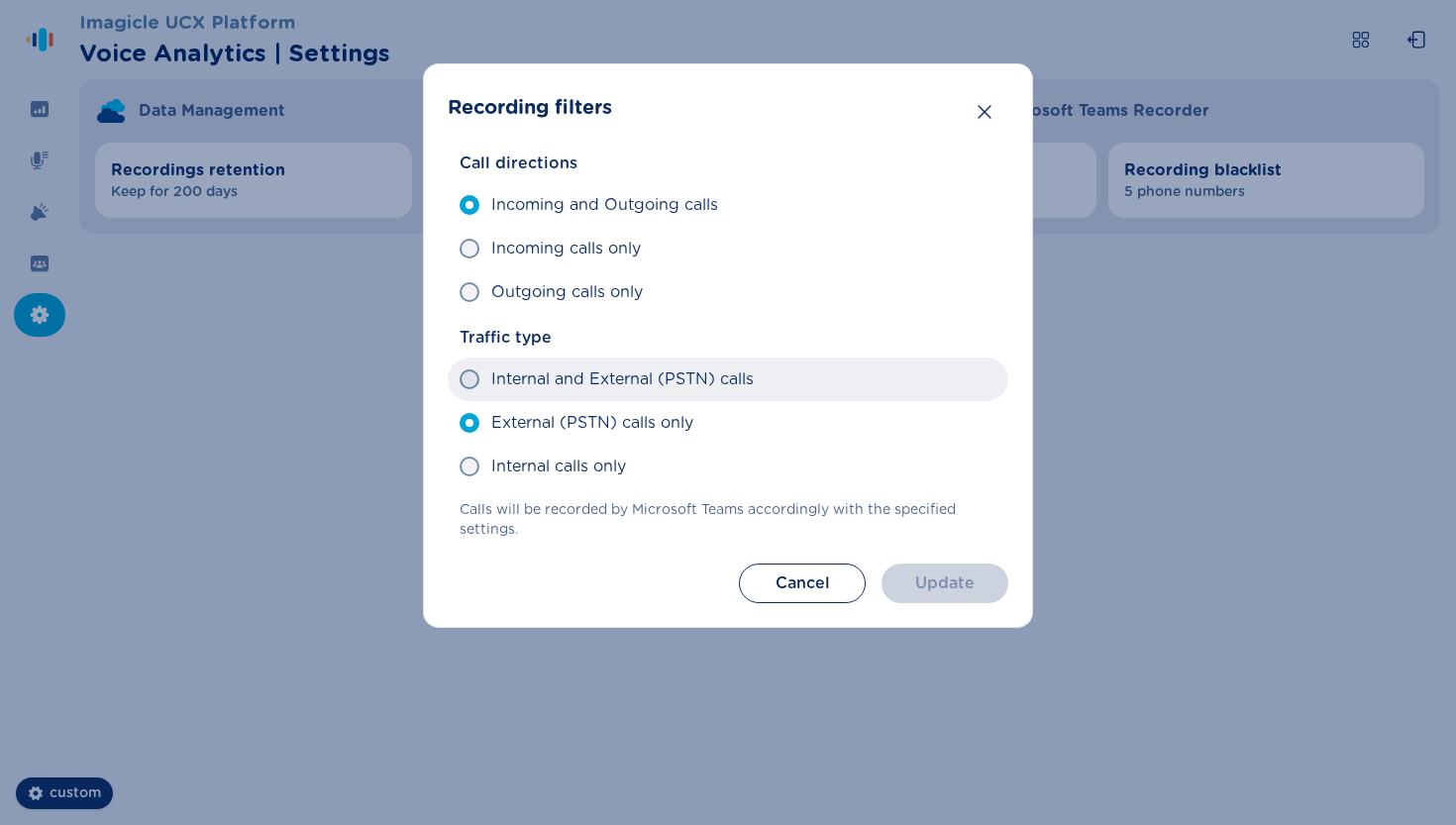 click on "Internal and External (PSTN) calls" at bounding box center [622, 379] 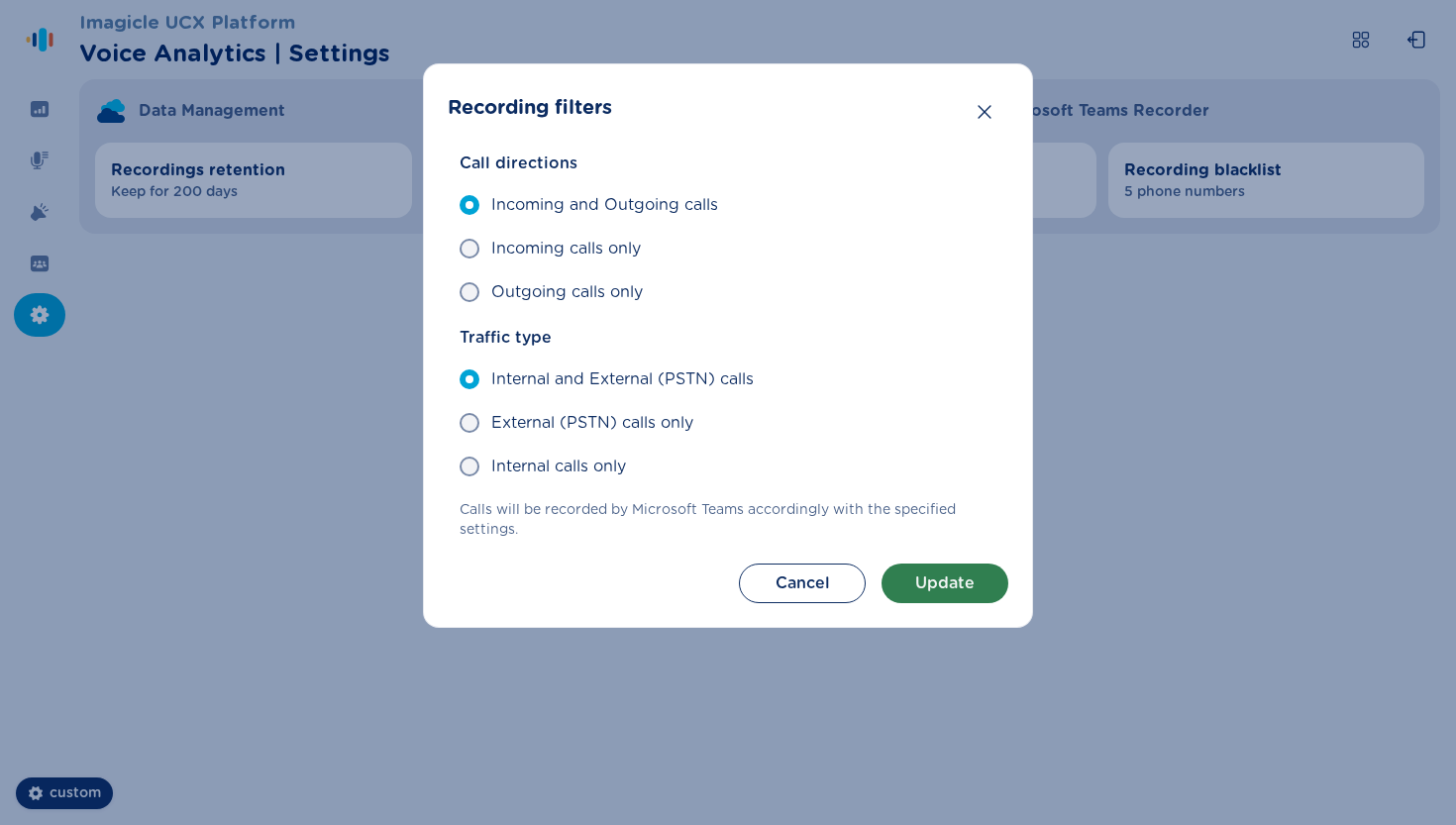 click on "Update" at bounding box center (945, 583) 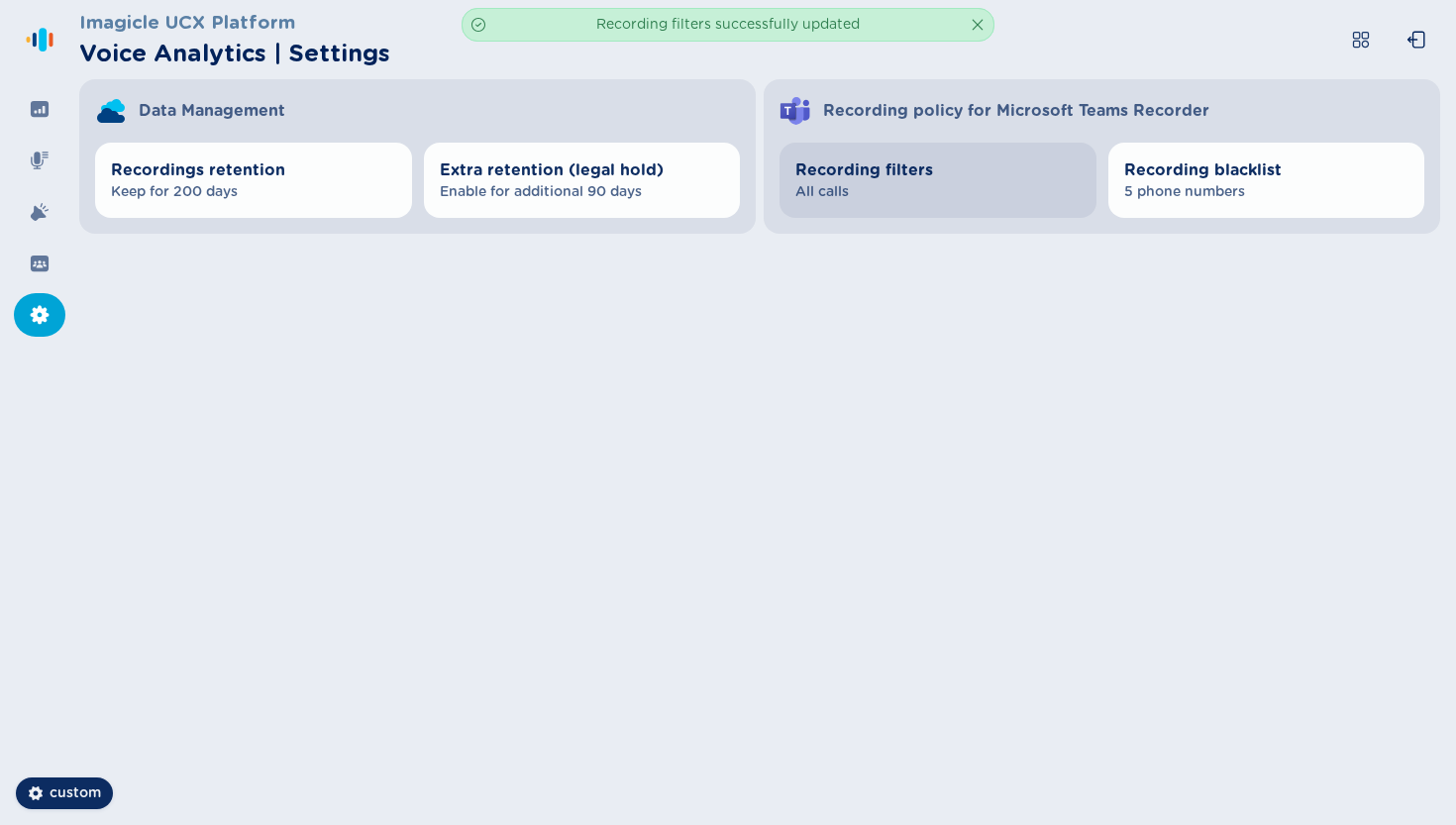 click on "Recording filters" at bounding box center (938, 170) 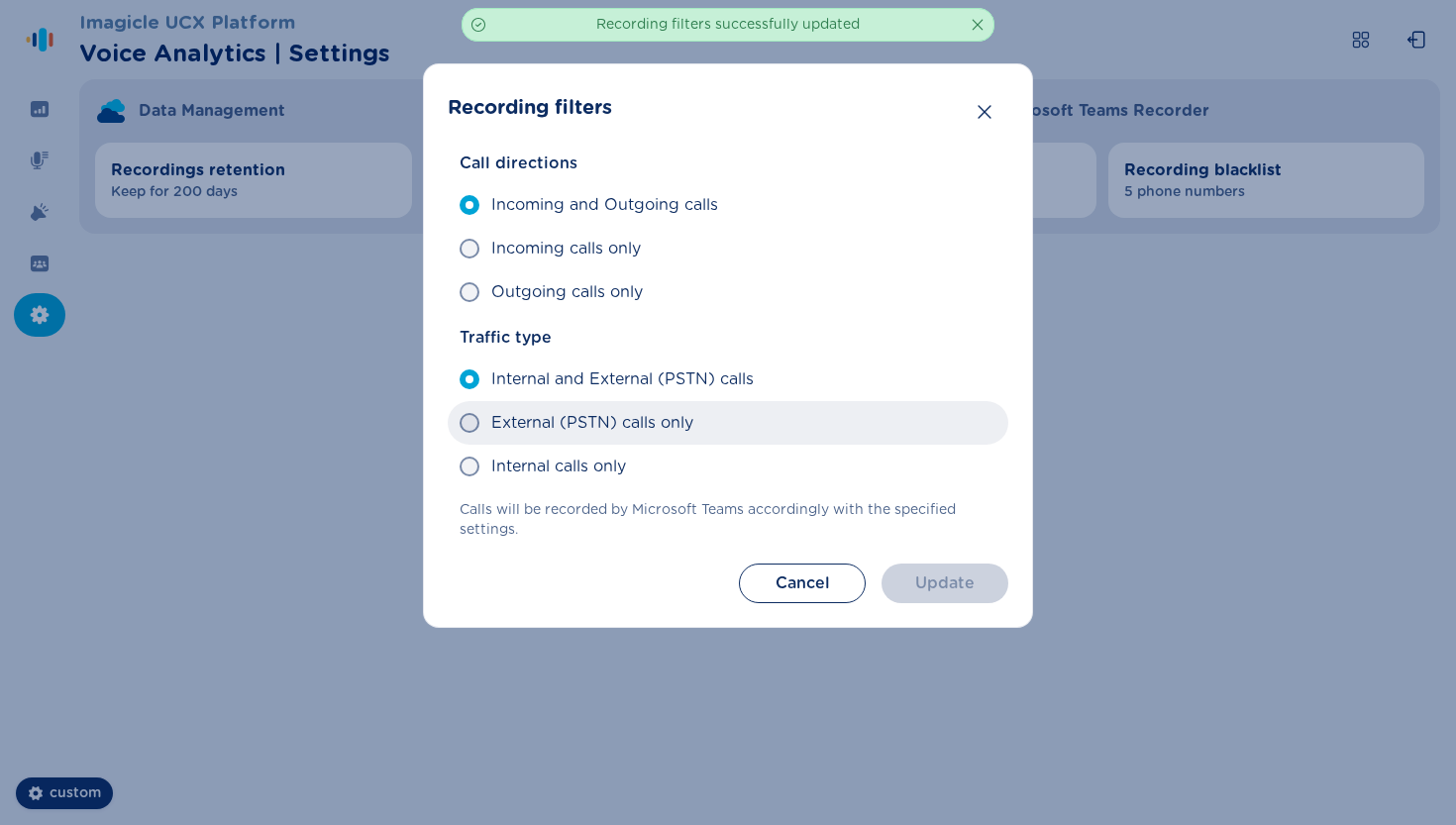 click on "External (PSTN) calls only" at bounding box center [728, 423] 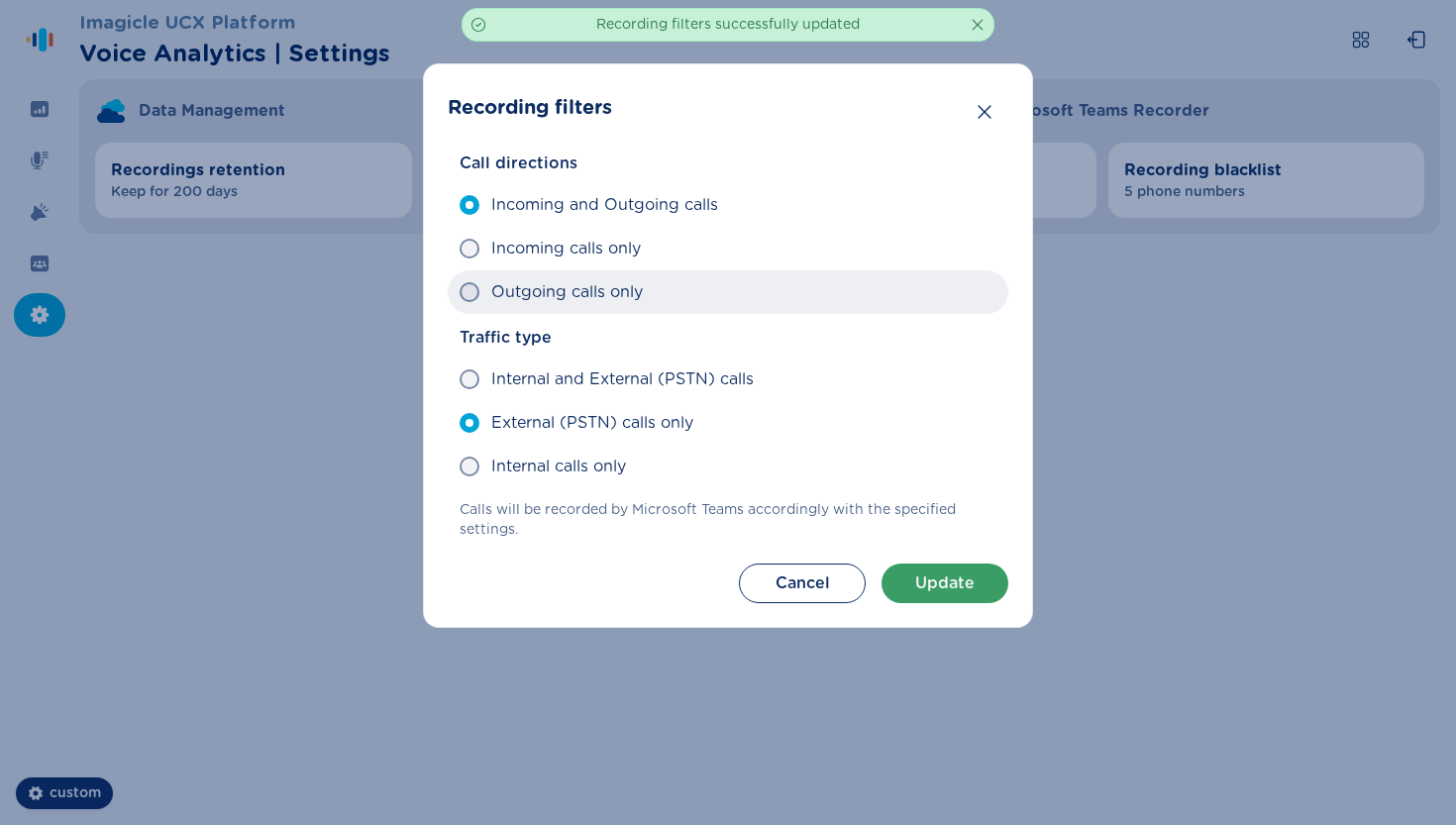 click on "Outgoing calls only" at bounding box center (728, 292) 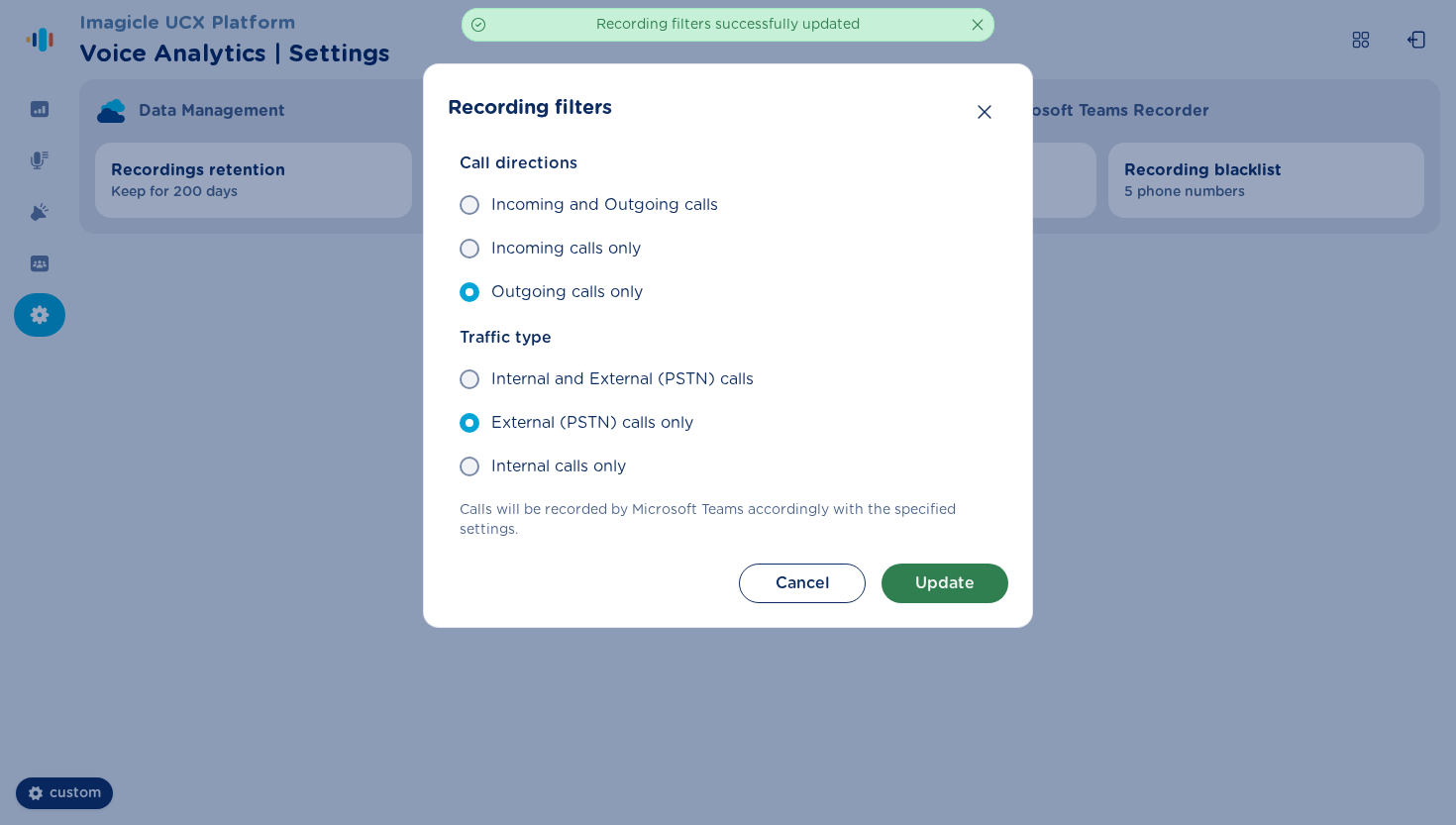 click on "Update" at bounding box center (945, 583) 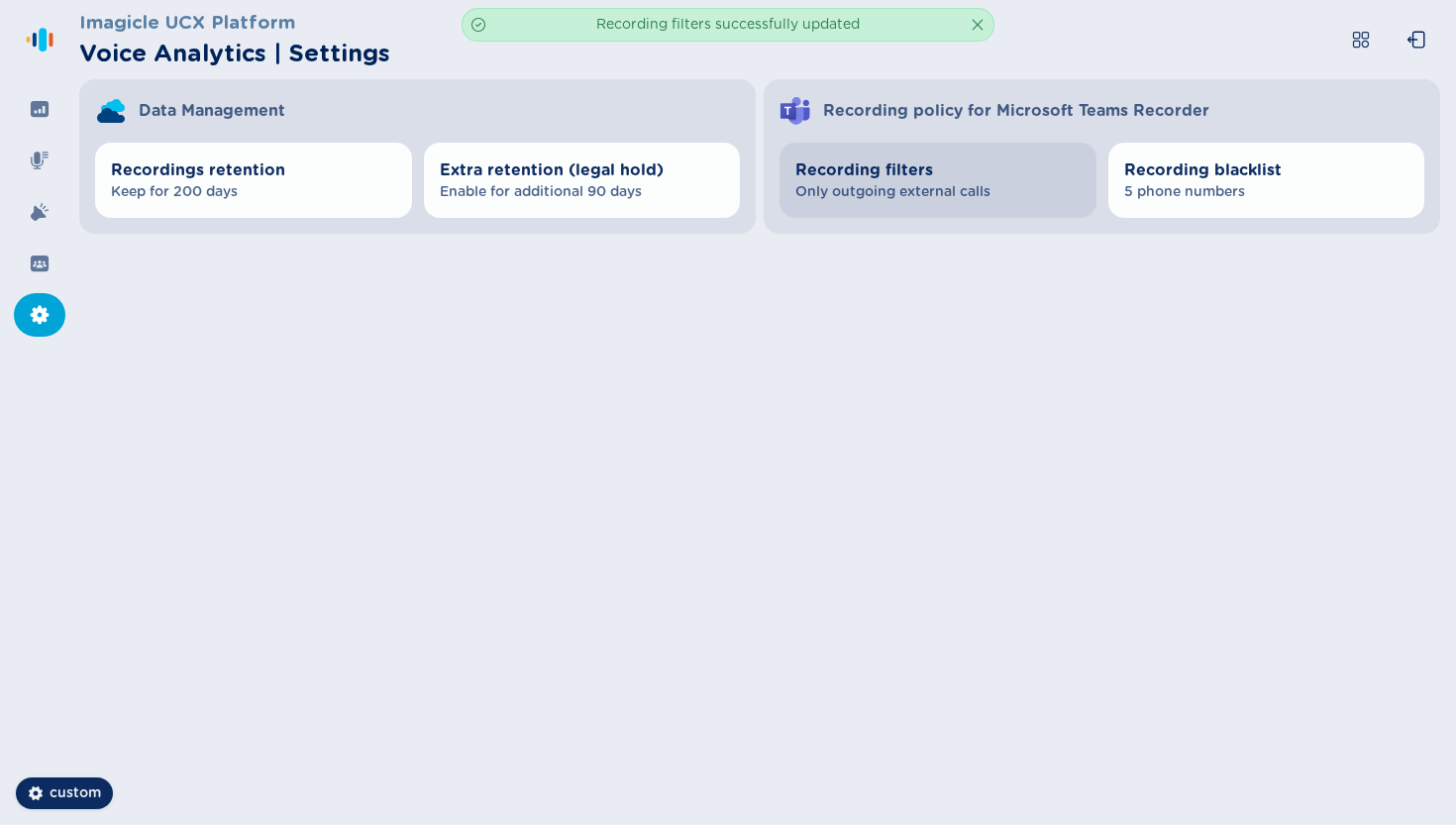 click on "Only outgoing external calls" at bounding box center [938, 192] 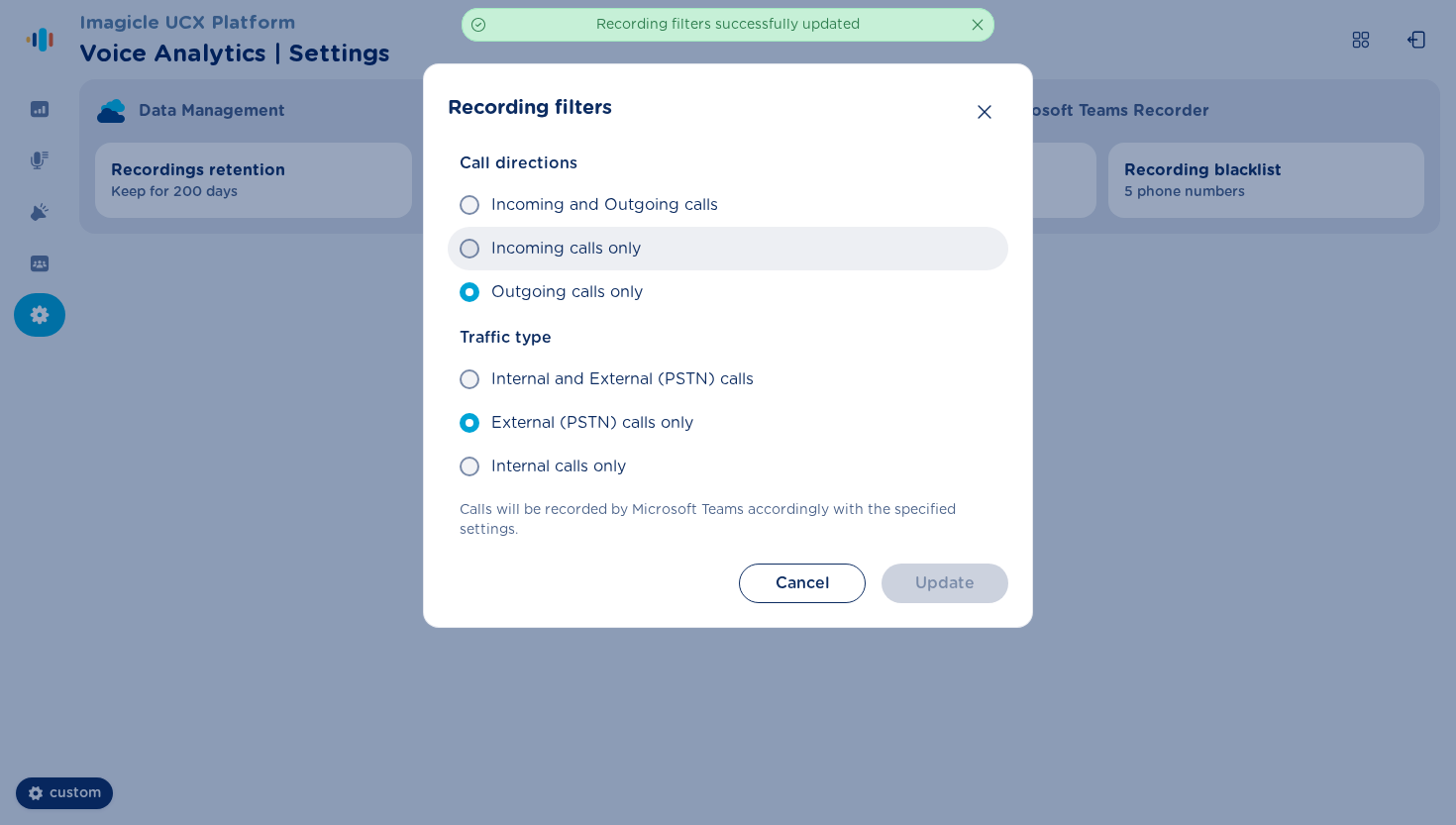 click on "Incoming calls only" at bounding box center (566, 249) 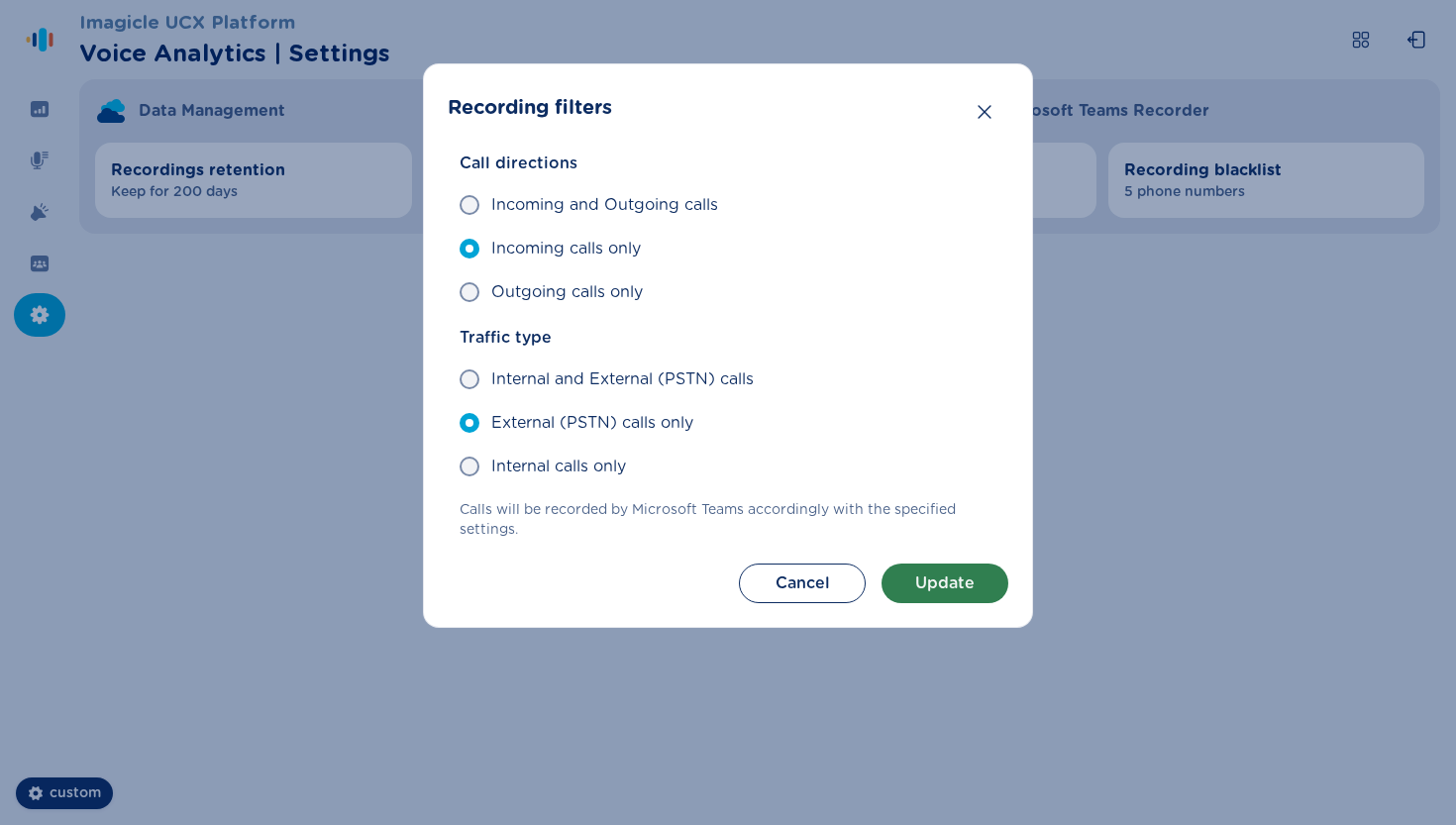 click on "Update" at bounding box center (945, 583) 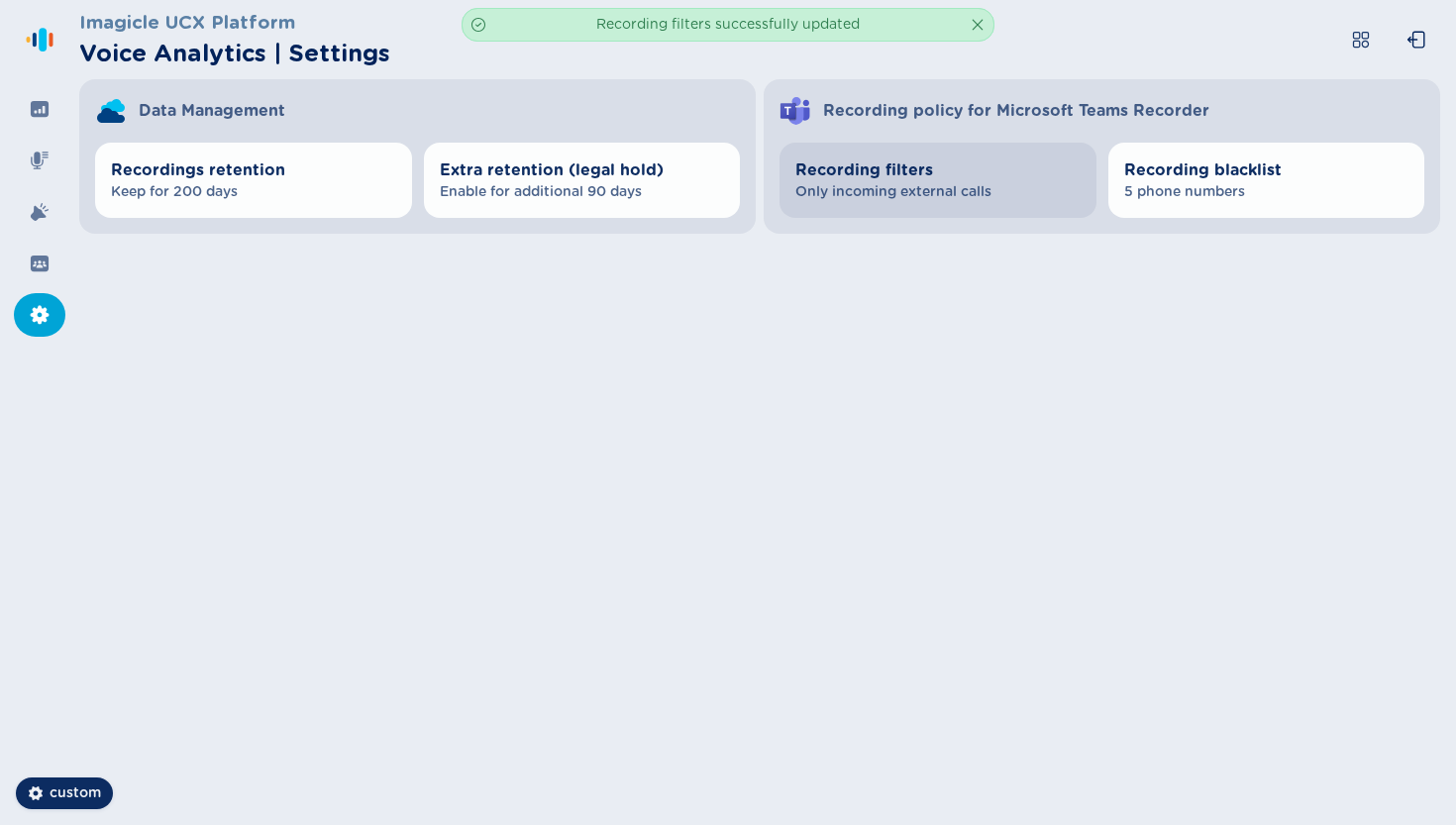 click on "Only incoming external calls" at bounding box center (938, 192) 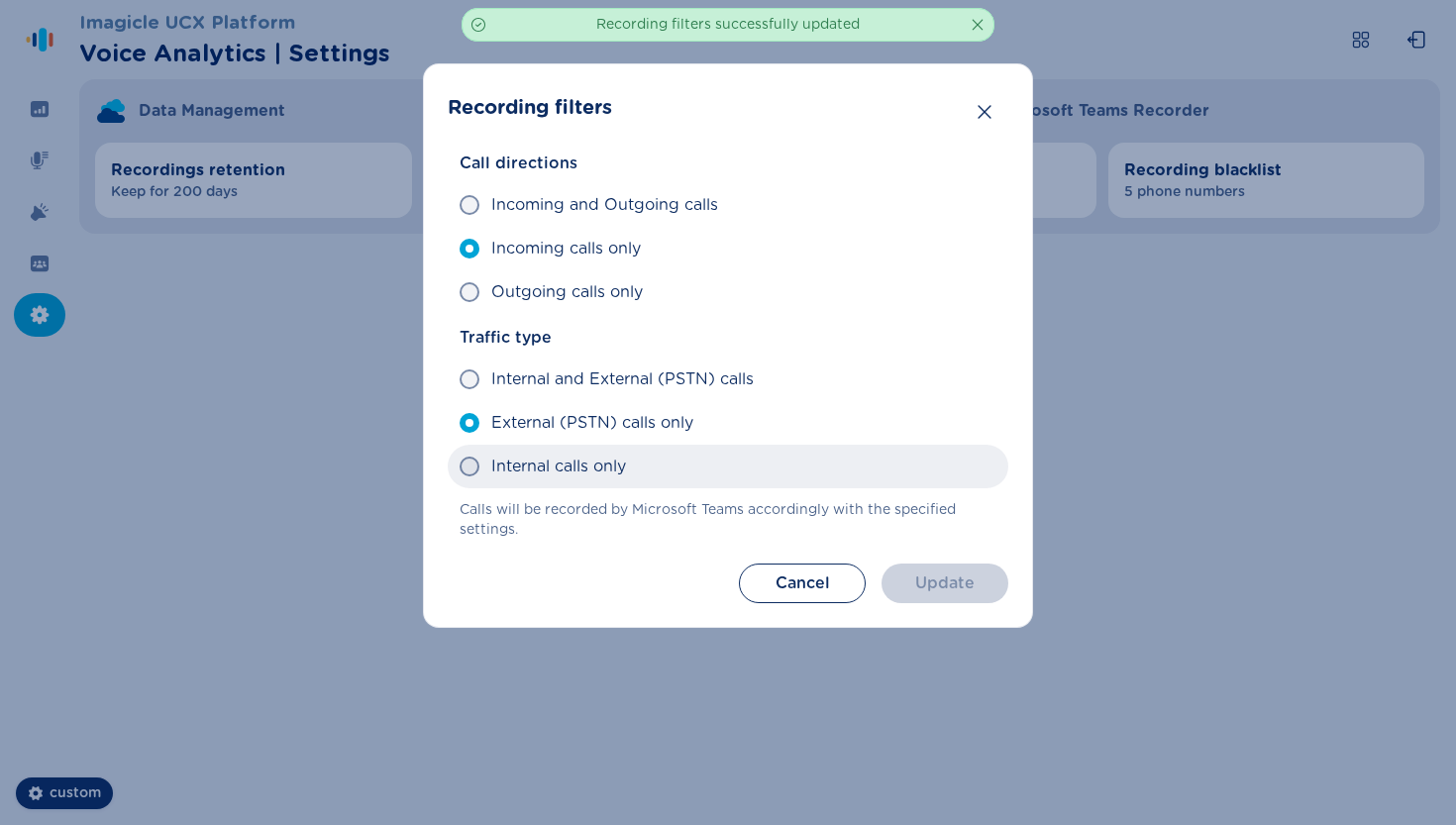 click on "Internal calls only" at bounding box center [559, 466] 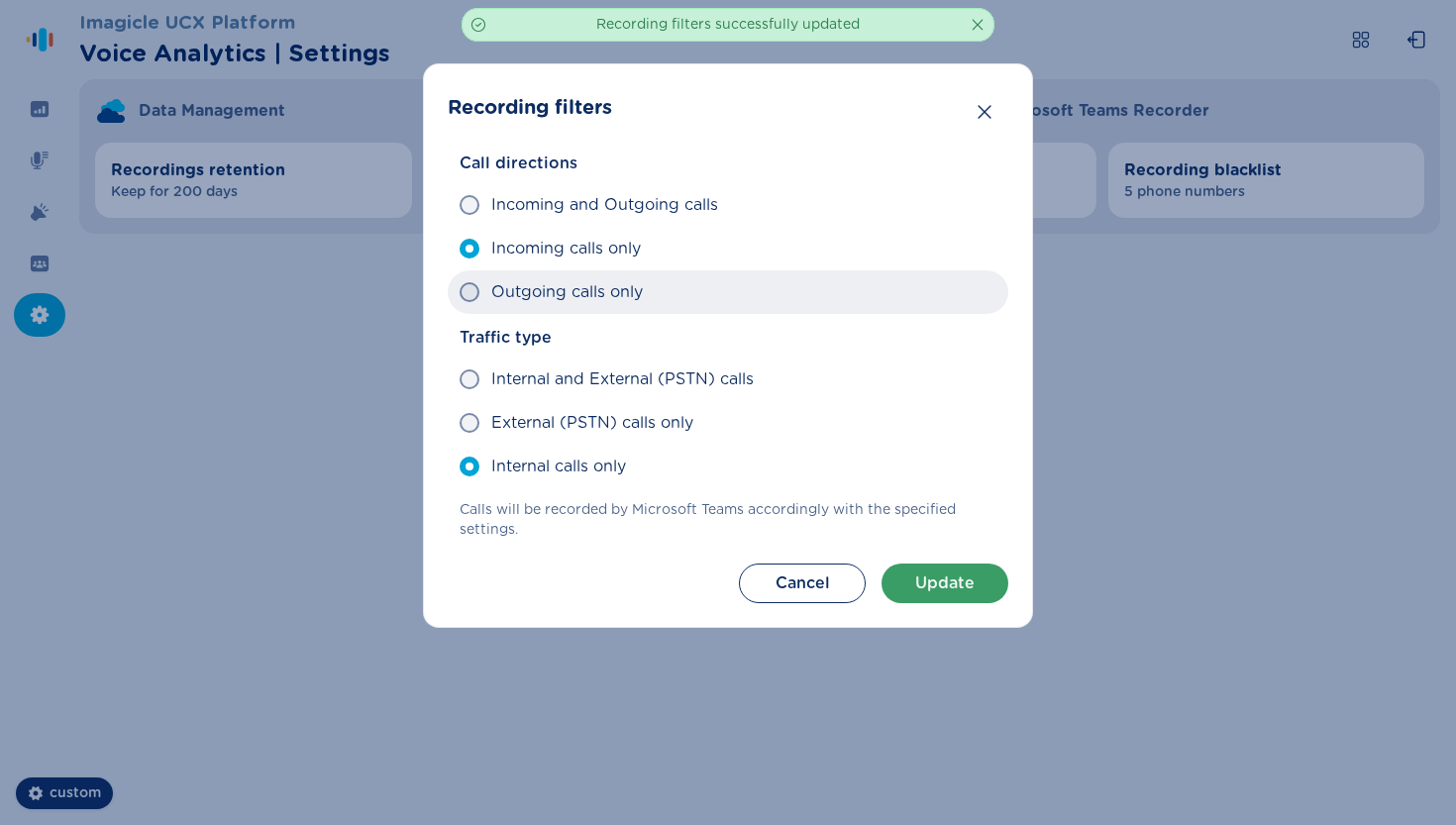 click on "Outgoing calls only" at bounding box center [728, 292] 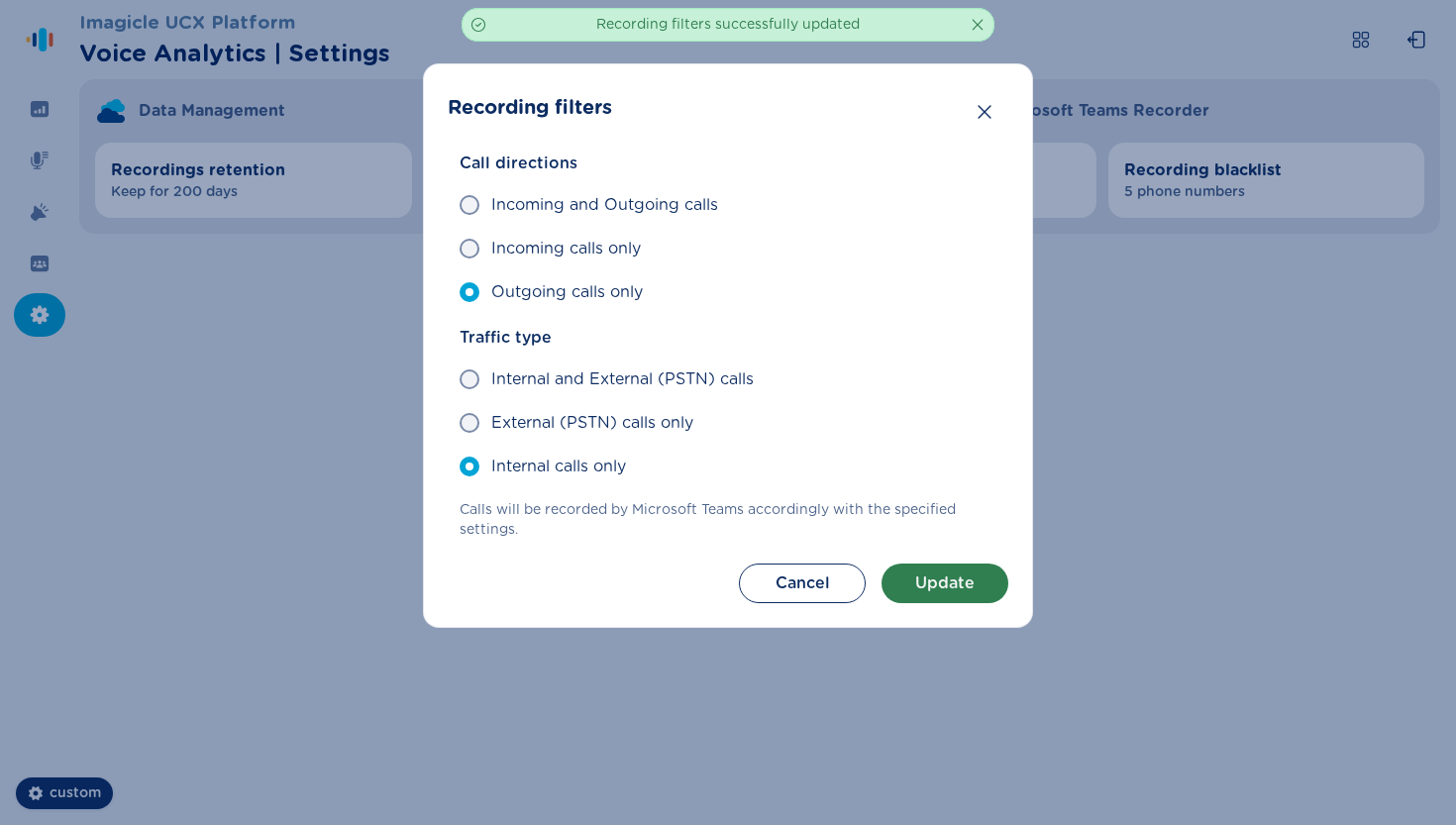 click on "Update" at bounding box center (945, 583) 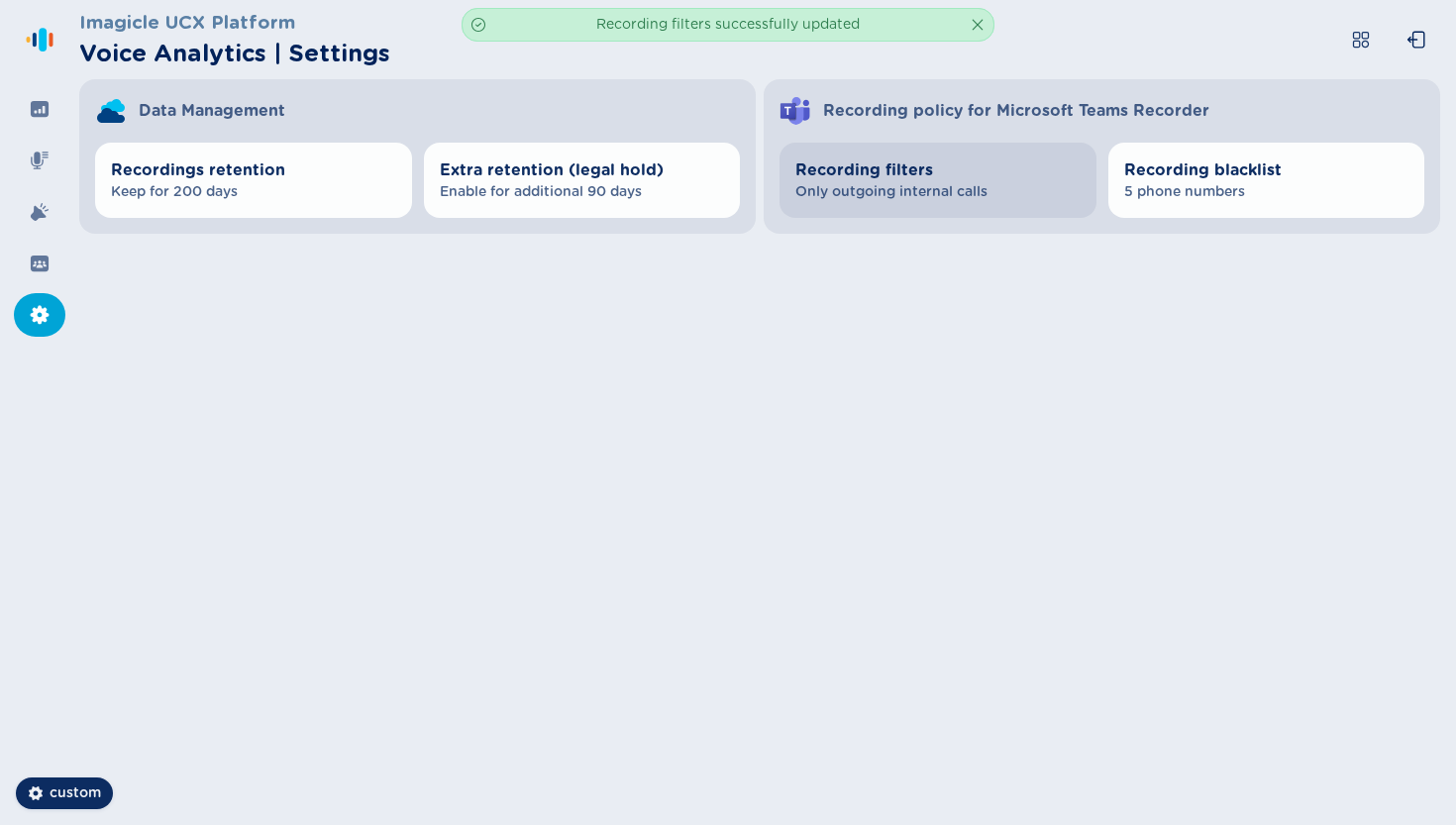 click on "Recording filters Only outgoing internal calls" at bounding box center [938, 180] 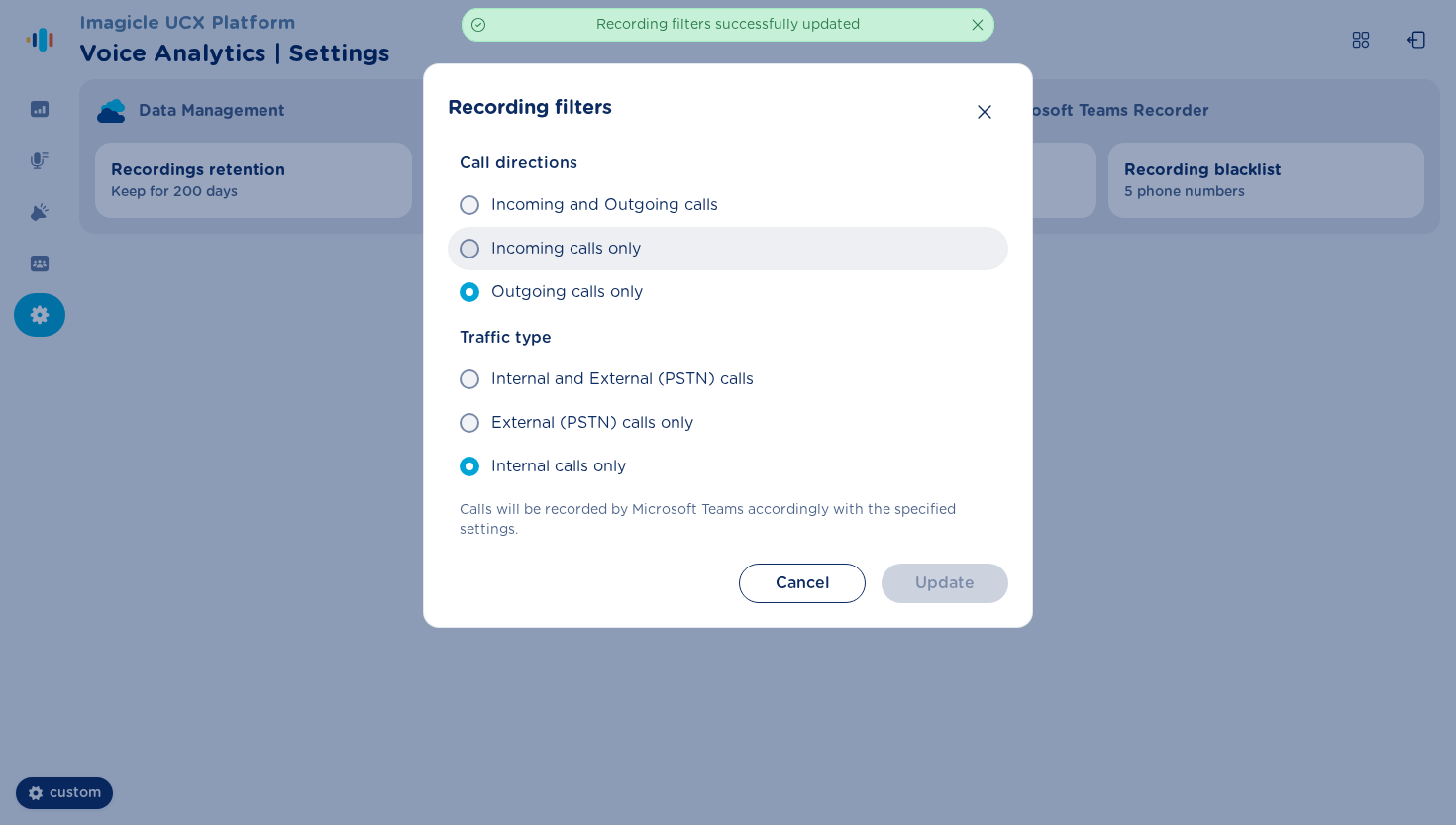 click on "Incoming calls only" at bounding box center (728, 249) 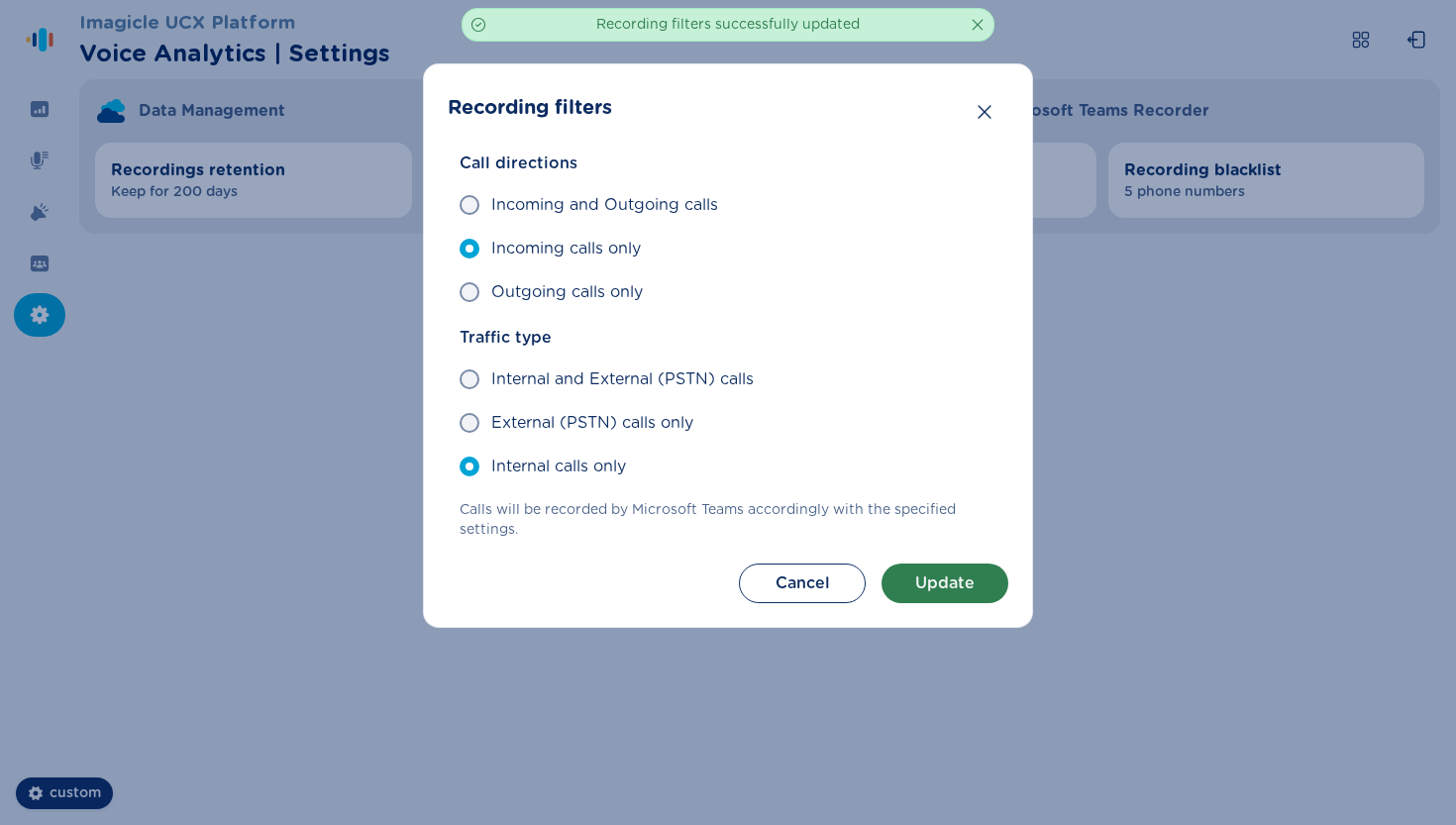 click on "Update" at bounding box center [945, 583] 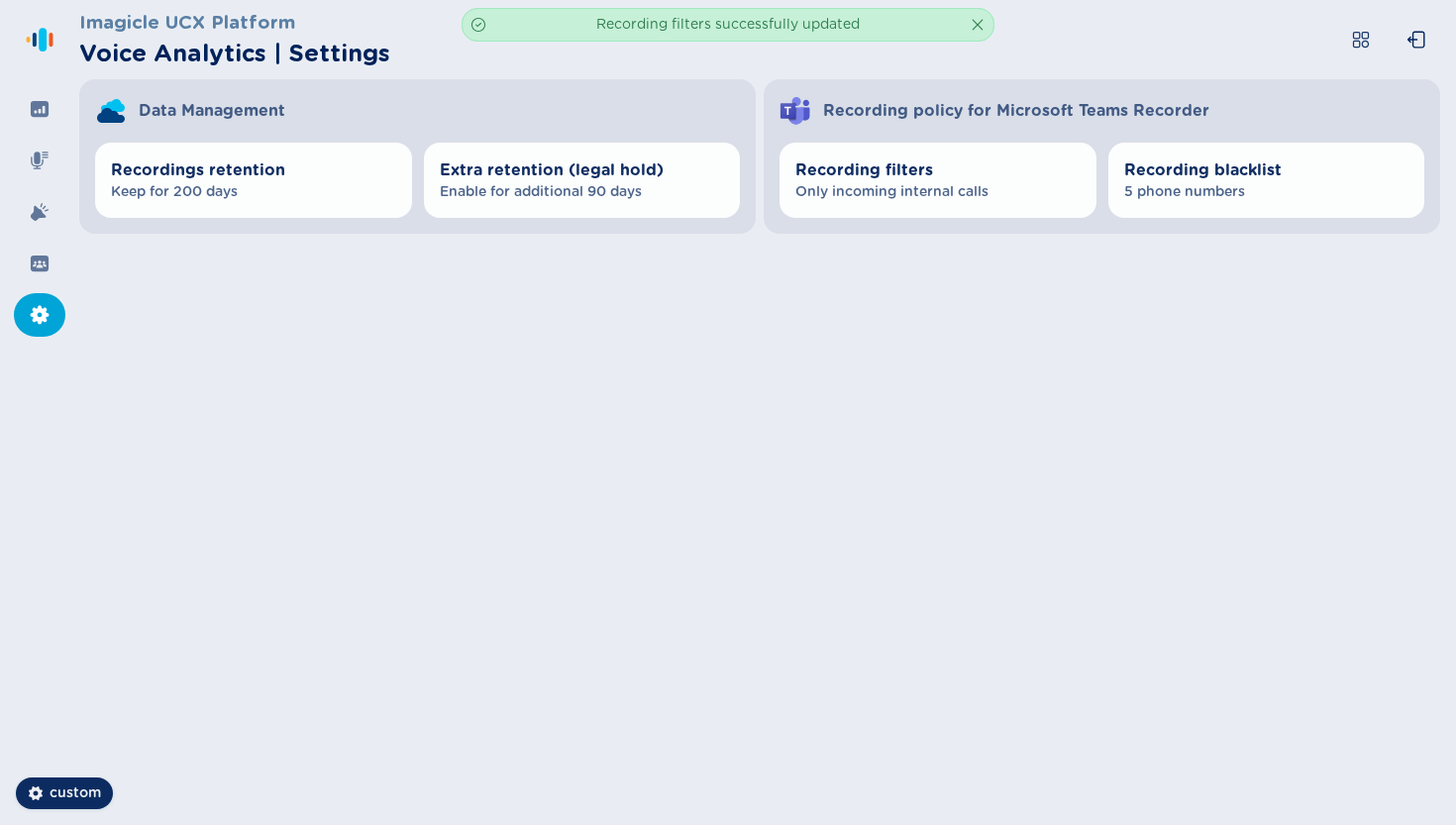 click on "Imagicle UCX Platform Voice Analytics  |  Settings" at bounding box center [764, 40] 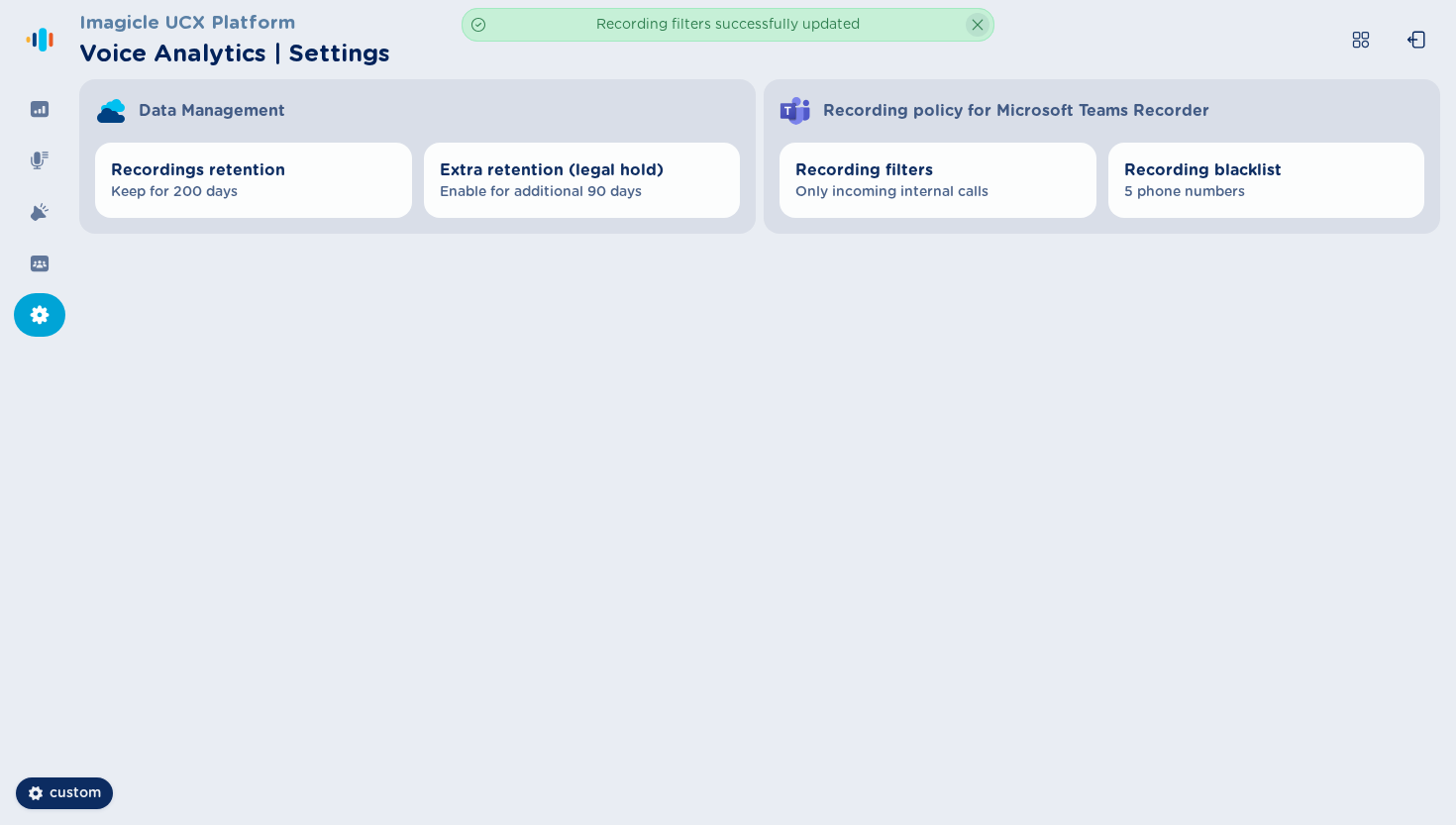 click 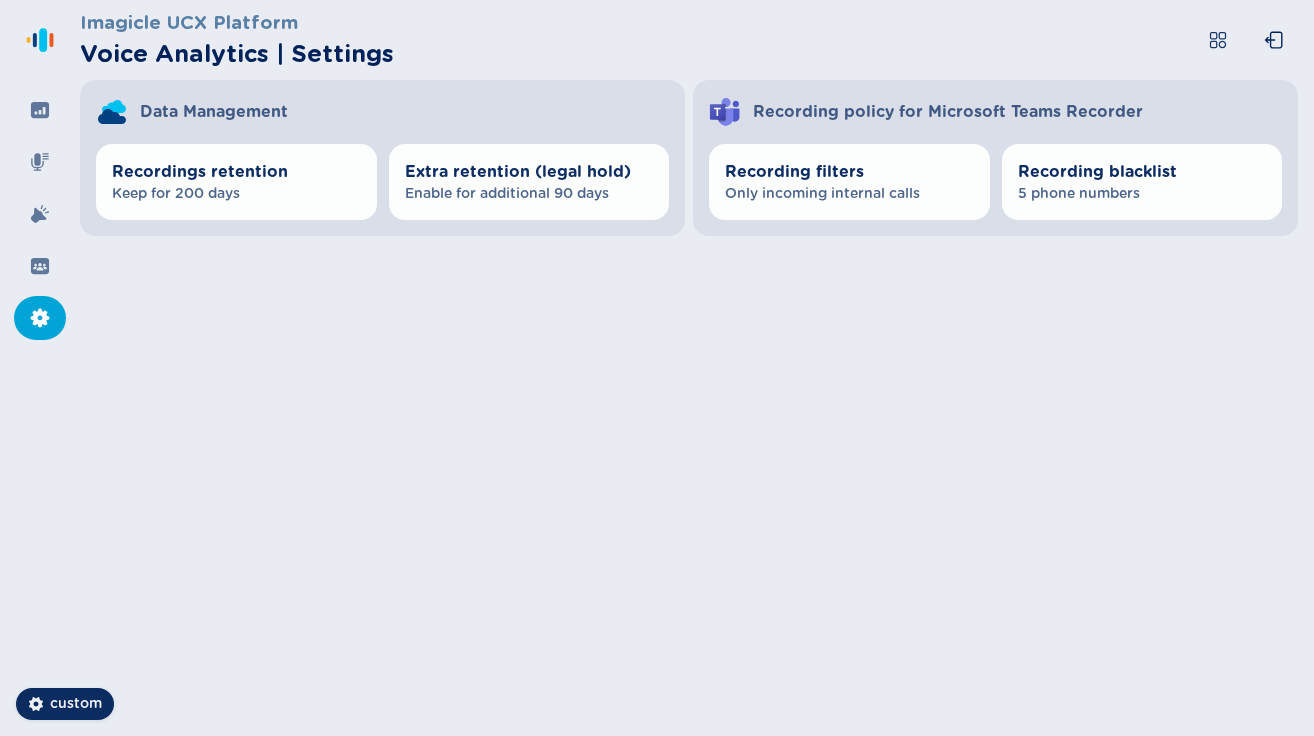 click on "Imagicle UCX Platform Voice Analytics  |  Settings Data Management Recordings retention Keep for 200 days Extra retention (legal hold) Enable for additional 90 days Recording policy for Microsoft Teams Recorder Recording filters Only incoming internal calls Recording blacklist 5 phone numbers" at bounding box center (697, 118) 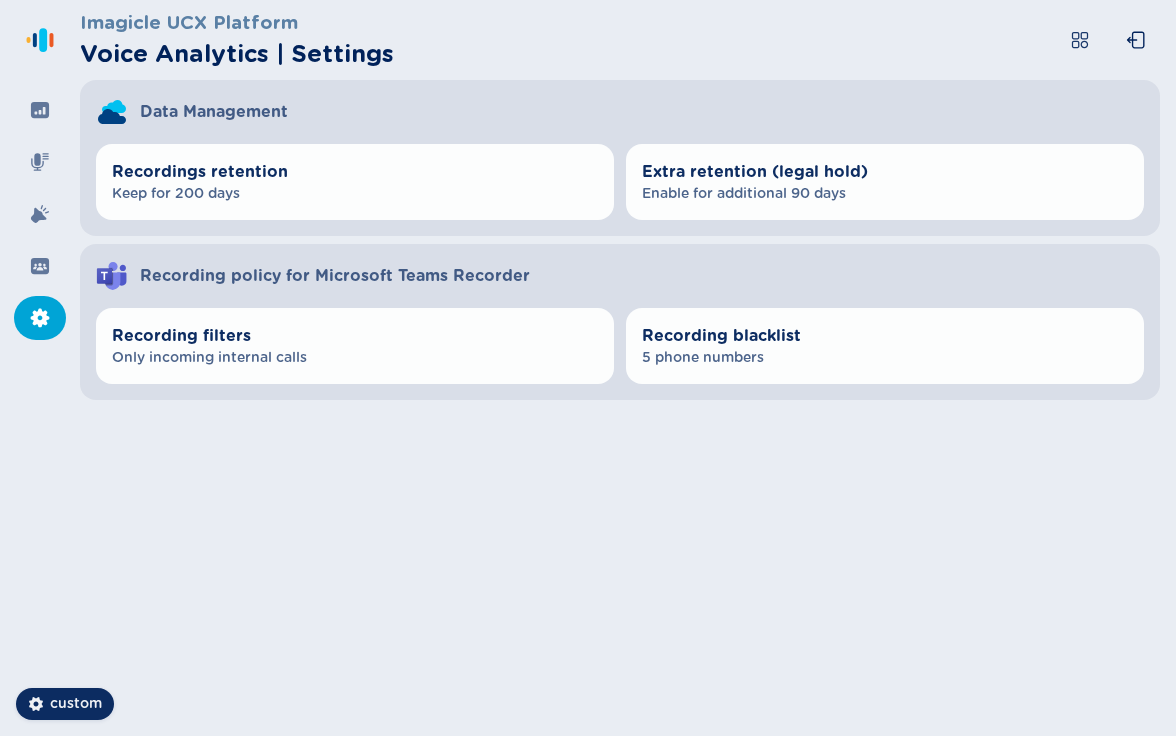 drag, startPoint x: 488, startPoint y: 324, endPoint x: 408, endPoint y: 75, distance: 261.53586 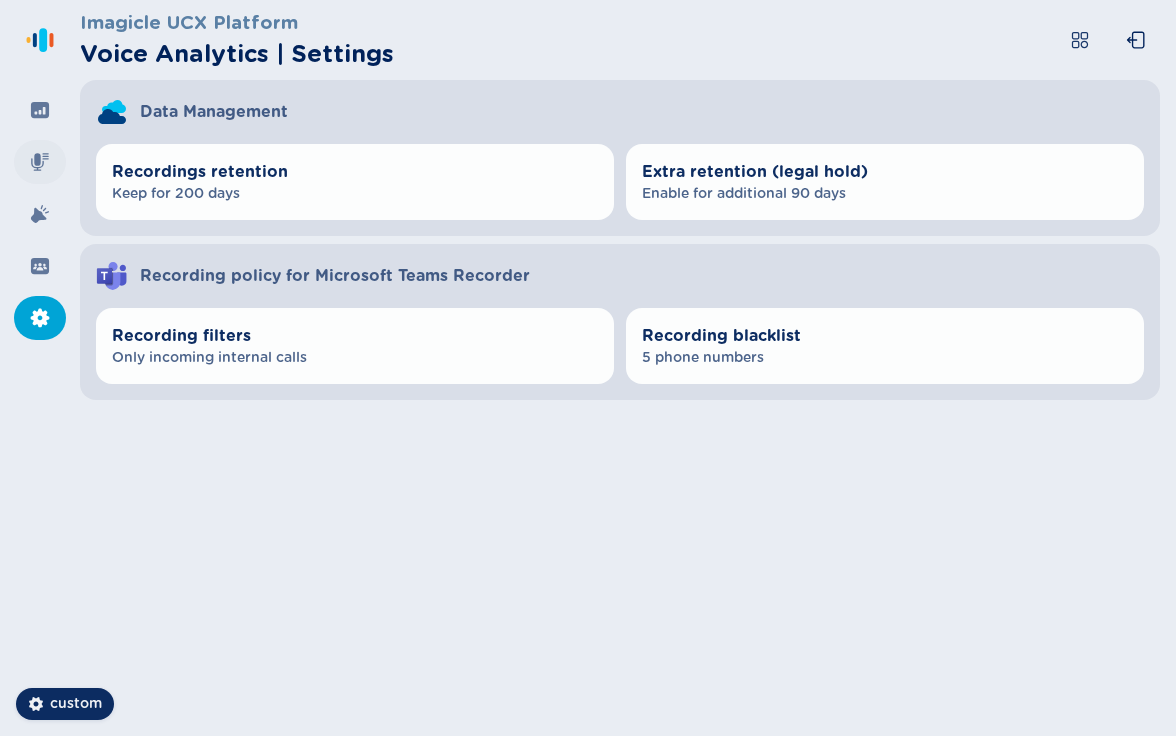 click 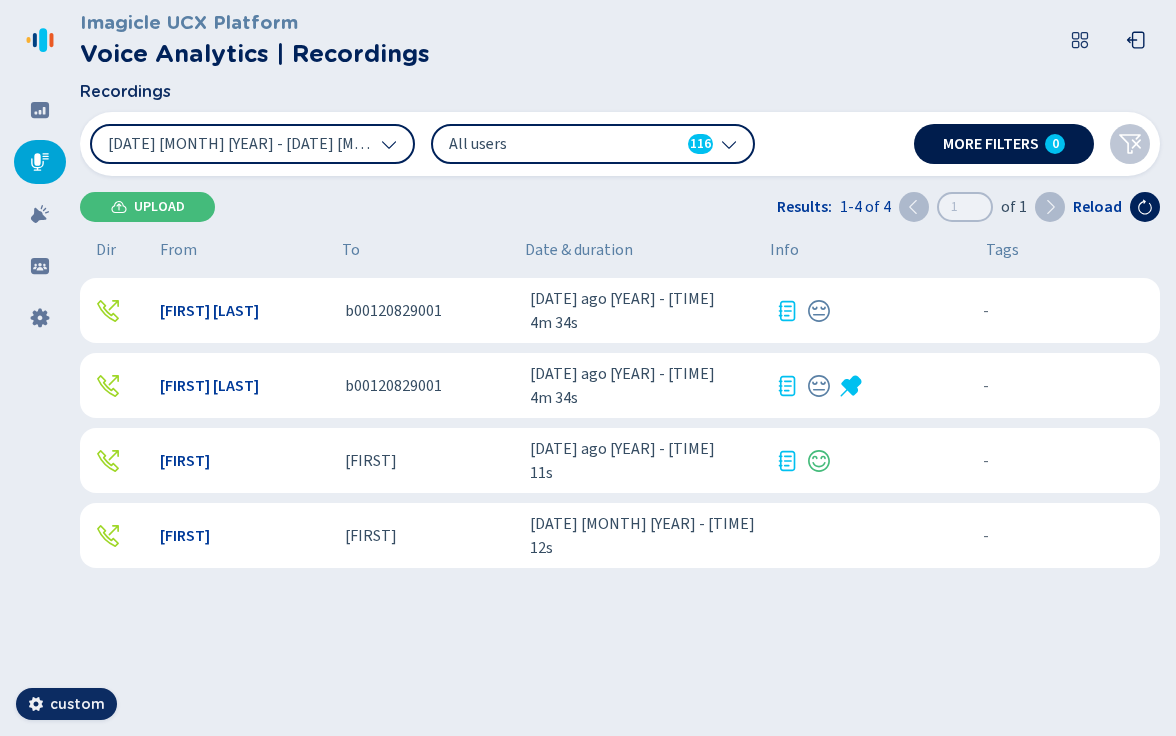 click on "More filters" at bounding box center (991, 144) 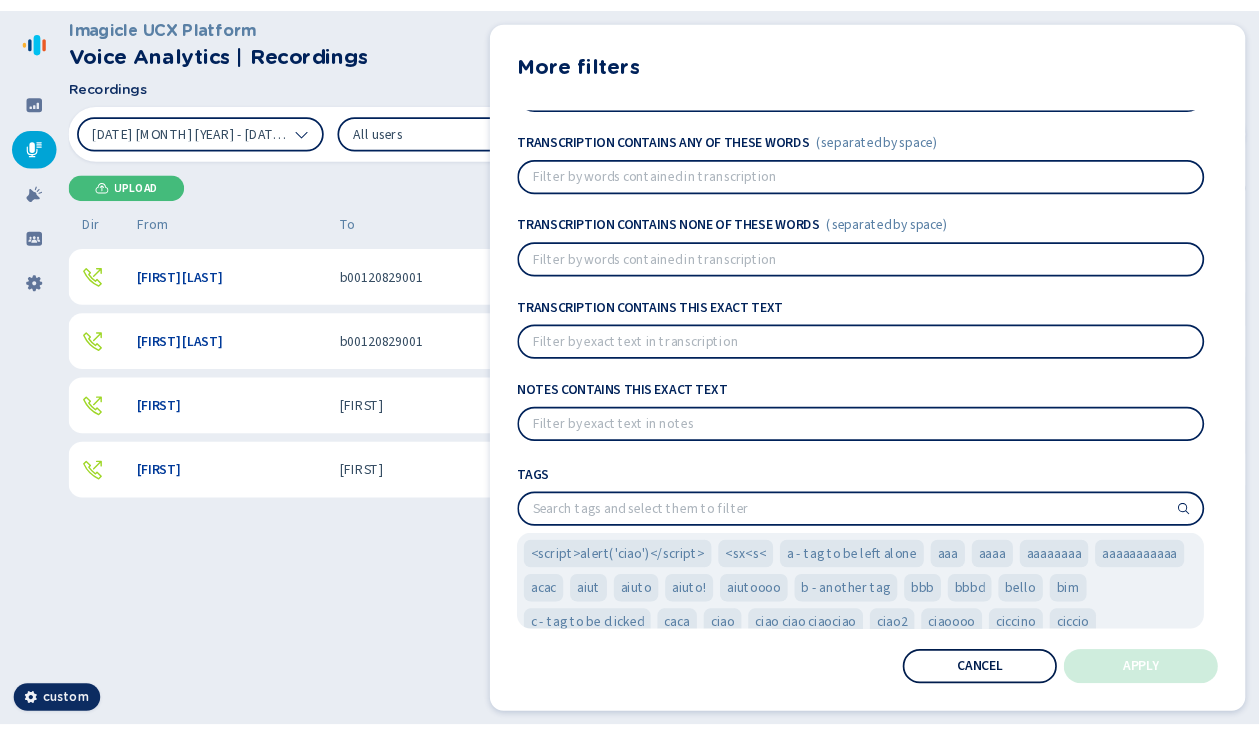 scroll, scrollTop: 262, scrollLeft: 0, axis: vertical 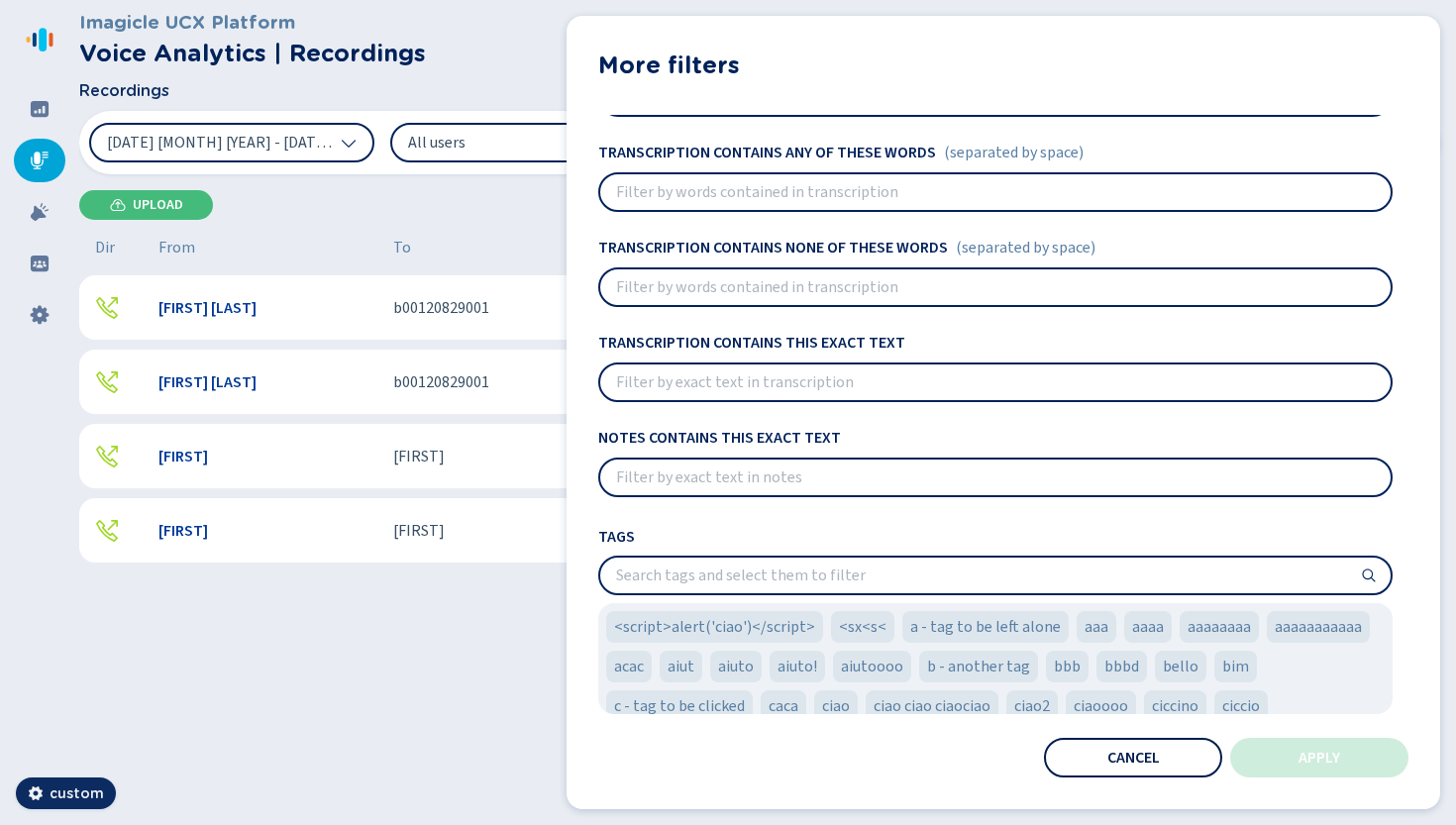 click on "Cancel" at bounding box center (1133, 758) 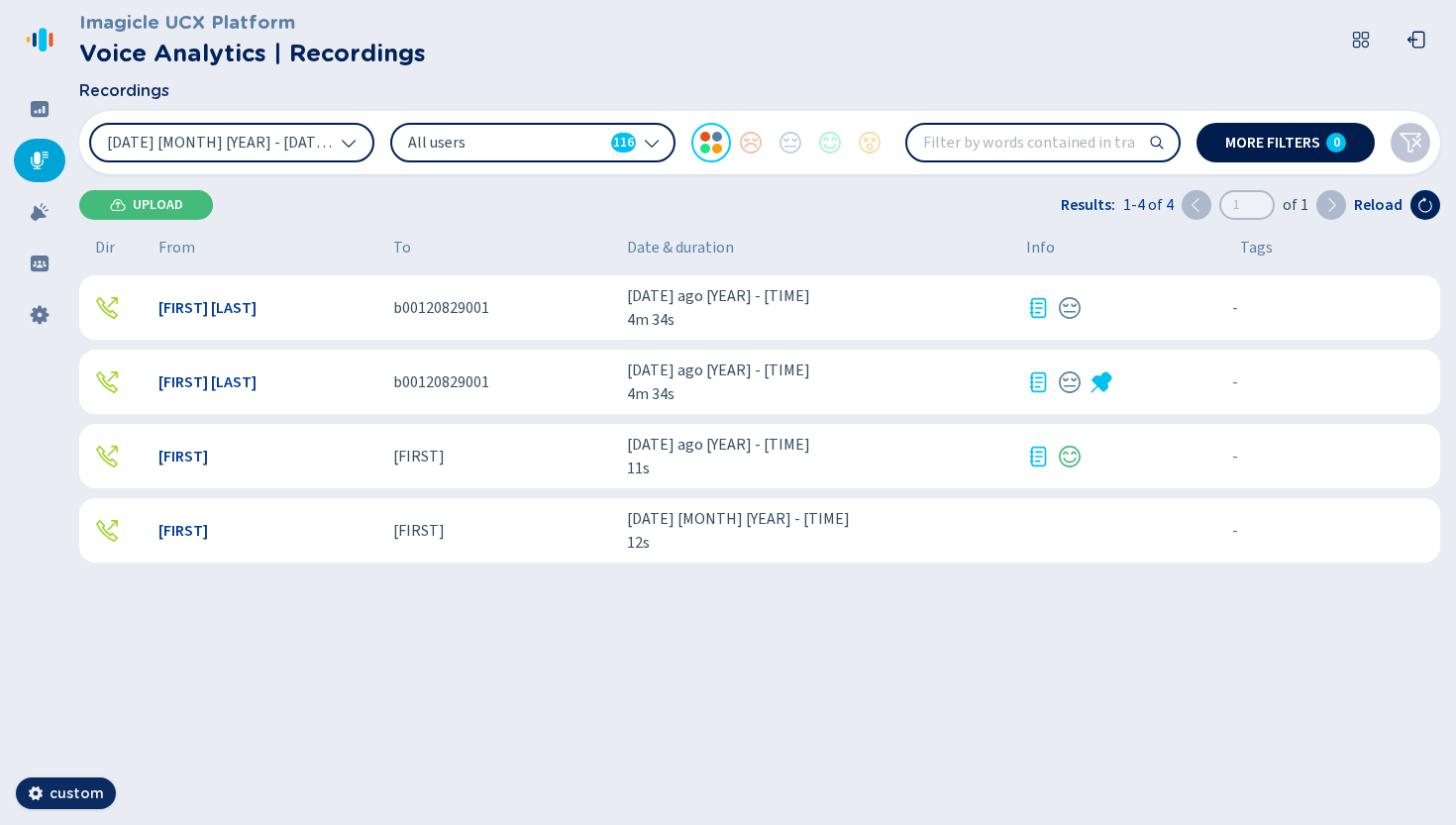 drag, startPoint x: 1202, startPoint y: 123, endPoint x: 1332, endPoint y: 132, distance: 130.31117 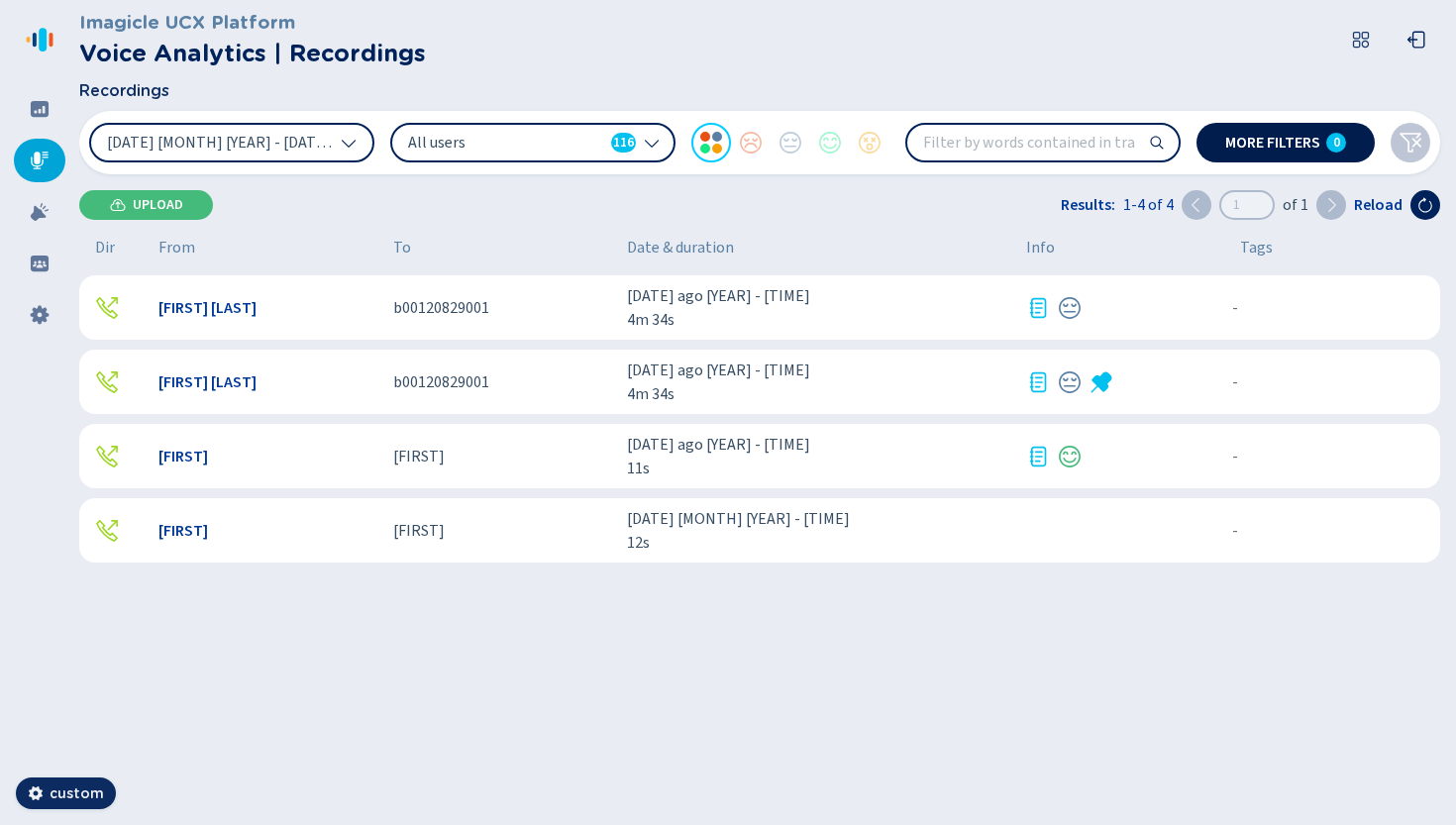 click on "More filters 0" at bounding box center [1286, 143] 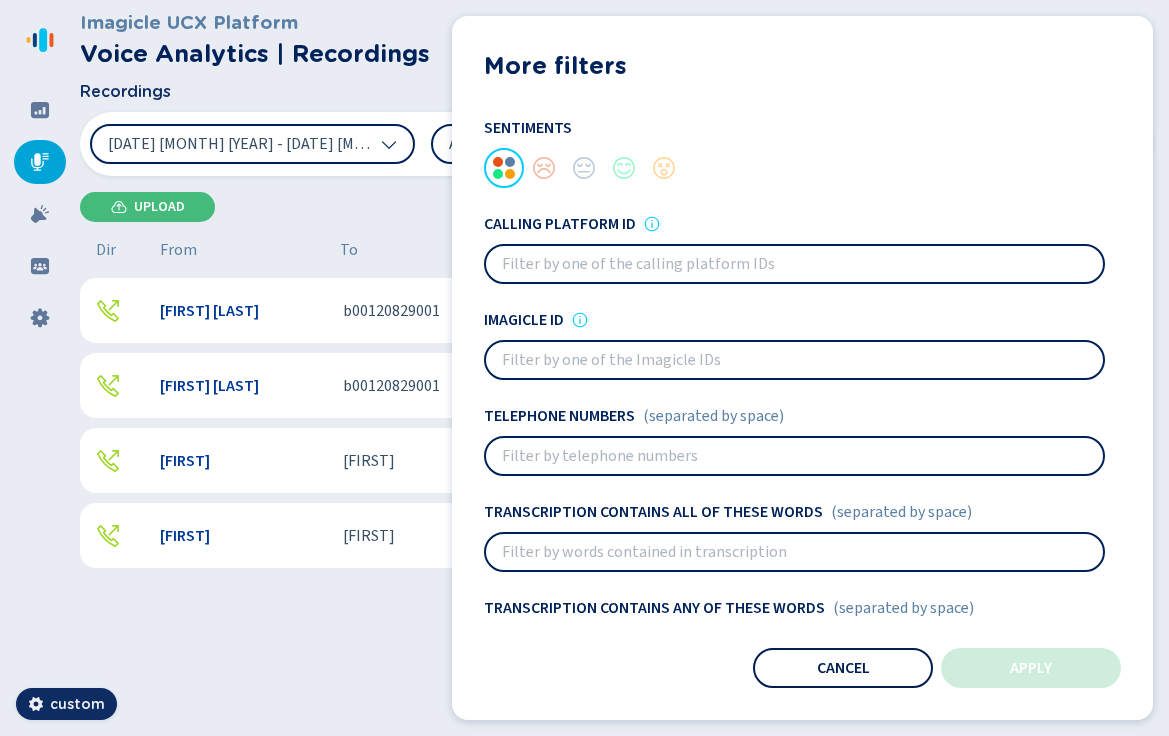 click on "Cancel" at bounding box center [843, 668] 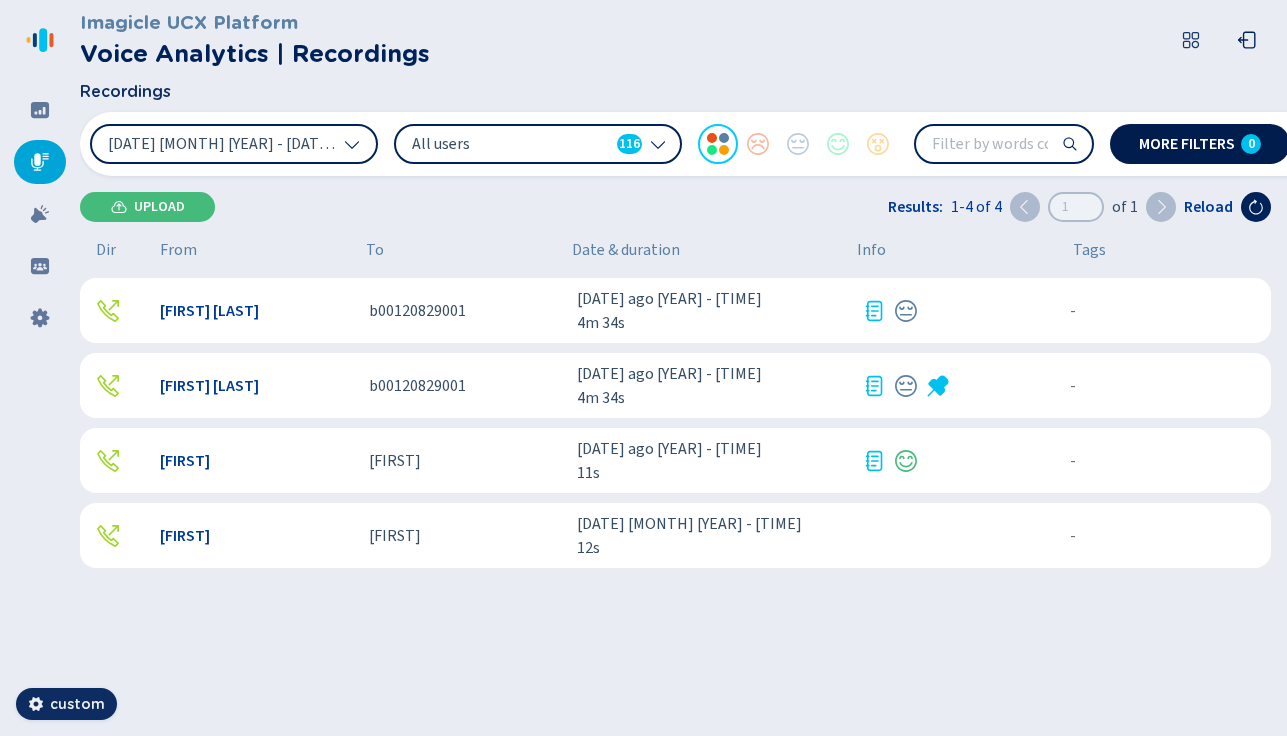 click on "More filters 0" at bounding box center (1200, 144) 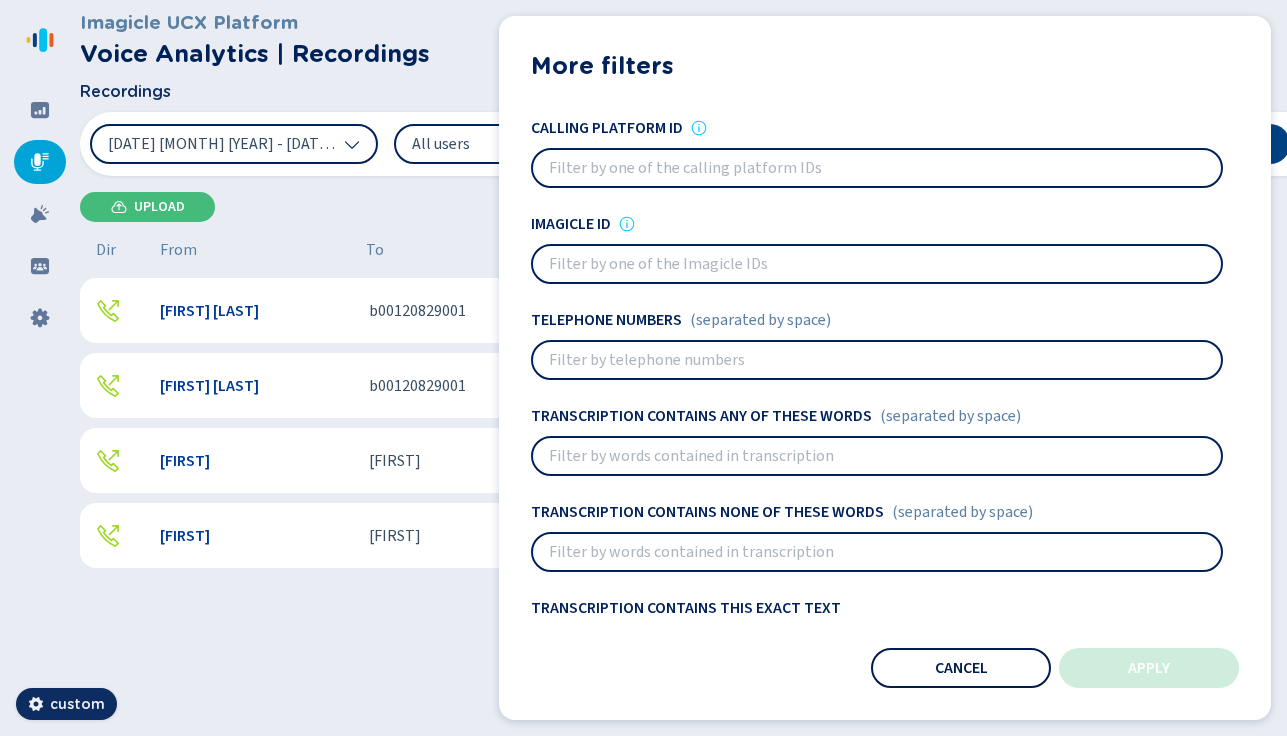drag, startPoint x: 598, startPoint y: 284, endPoint x: 940, endPoint y: 671, distance: 516.462 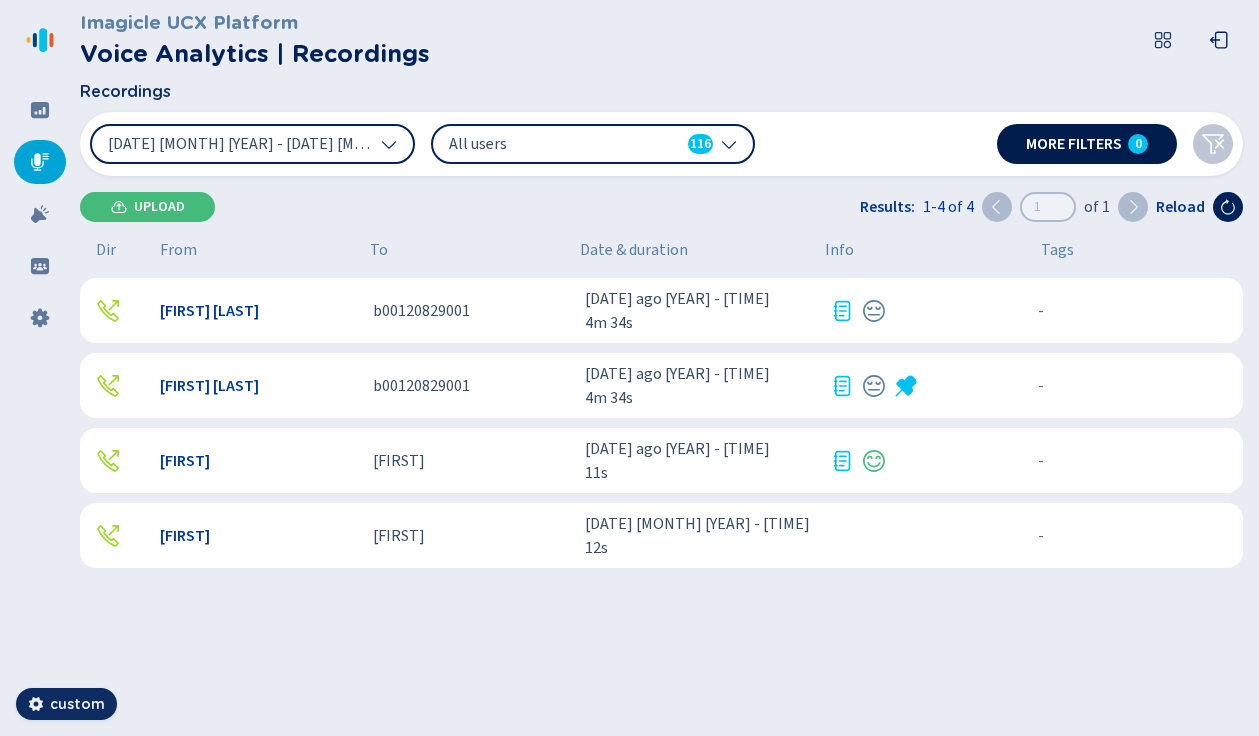click on "More filters 0" at bounding box center [1087, 144] 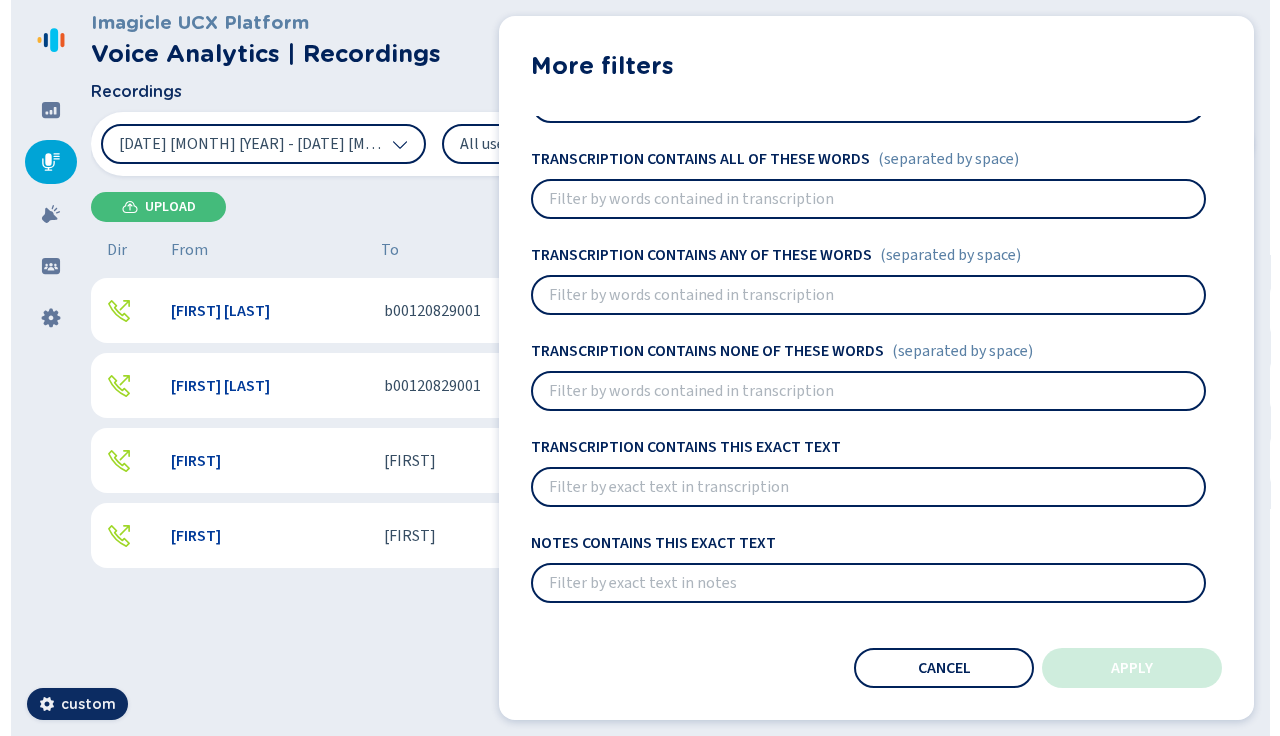 scroll, scrollTop: 542, scrollLeft: 0, axis: vertical 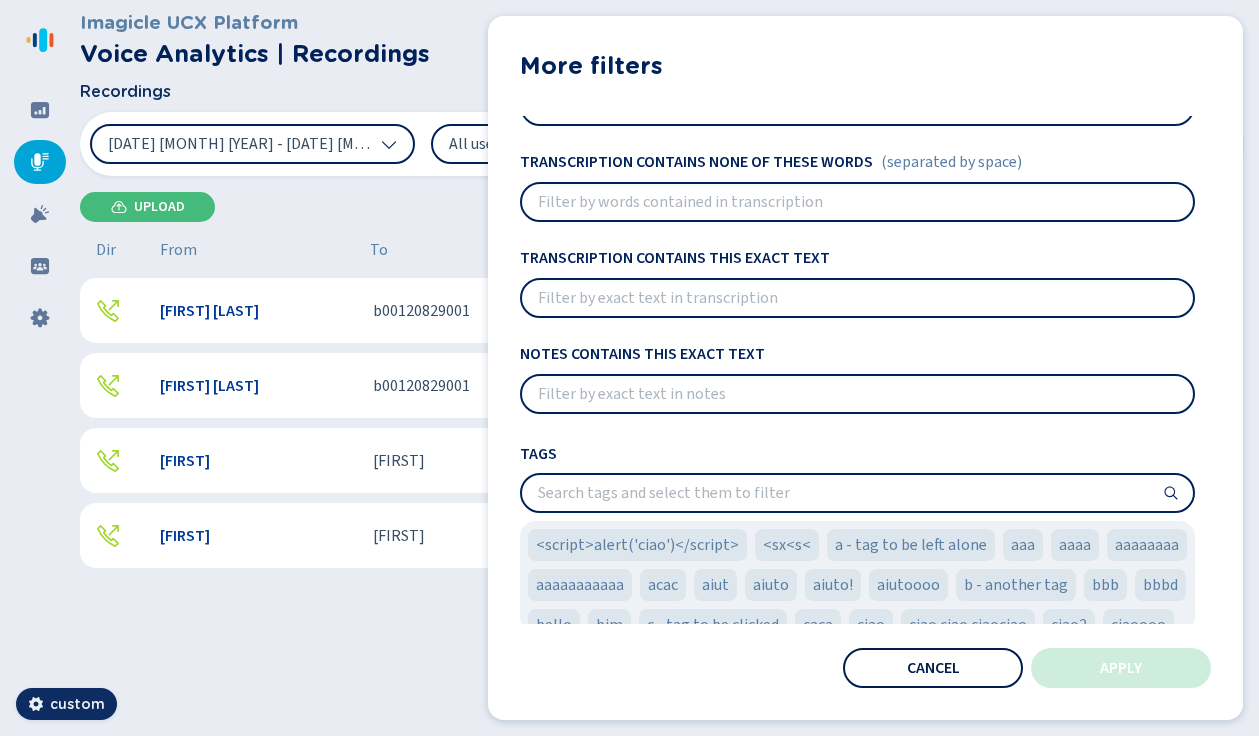 click on "Cancel" at bounding box center [933, 668] 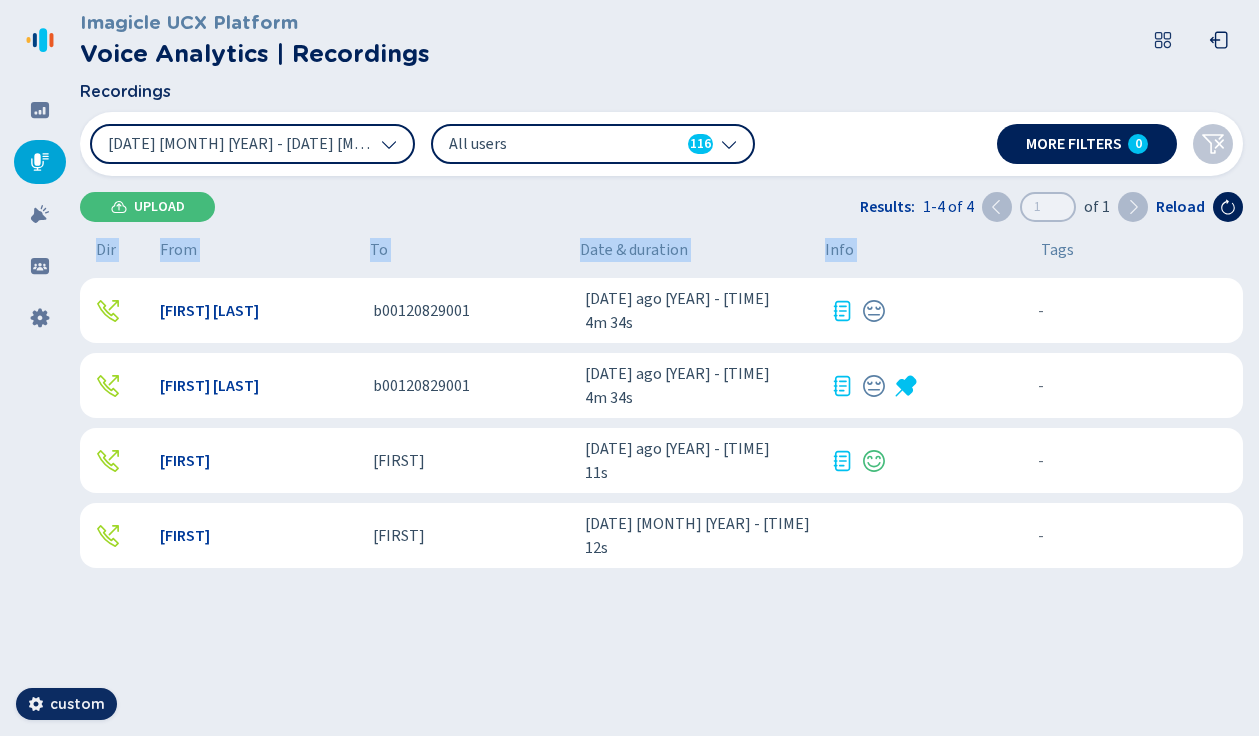 drag, startPoint x: 1254, startPoint y: 226, endPoint x: 1099, endPoint y: 236, distance: 155.32225 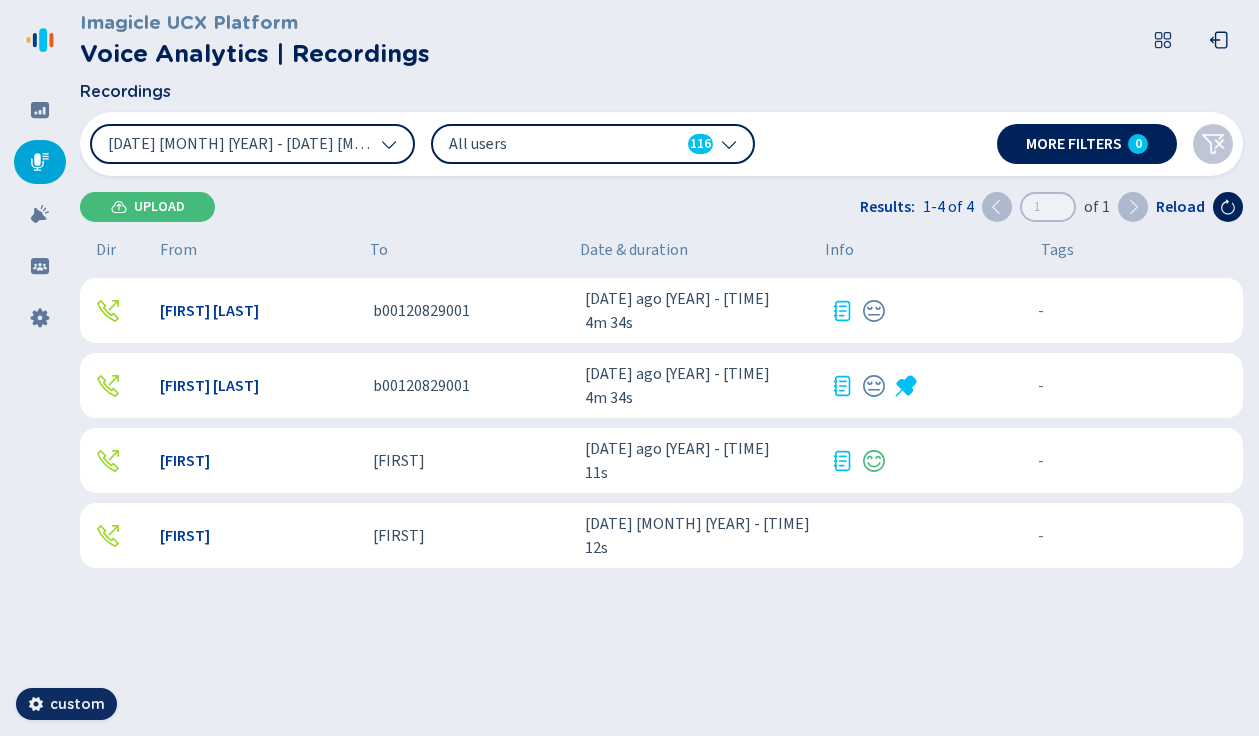 click on "Tags" at bounding box center (1122, 250) 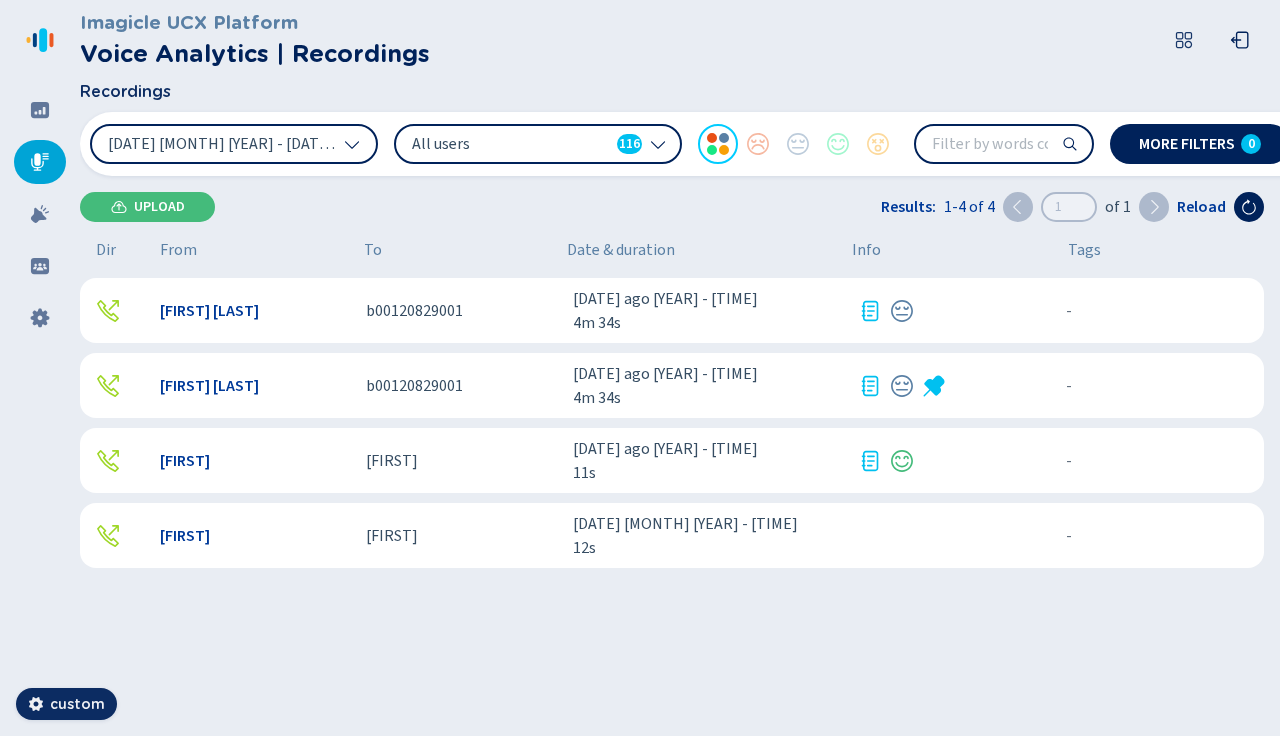 drag, startPoint x: 163, startPoint y: 299, endPoint x: 258, endPoint y: 309, distance: 95.524864 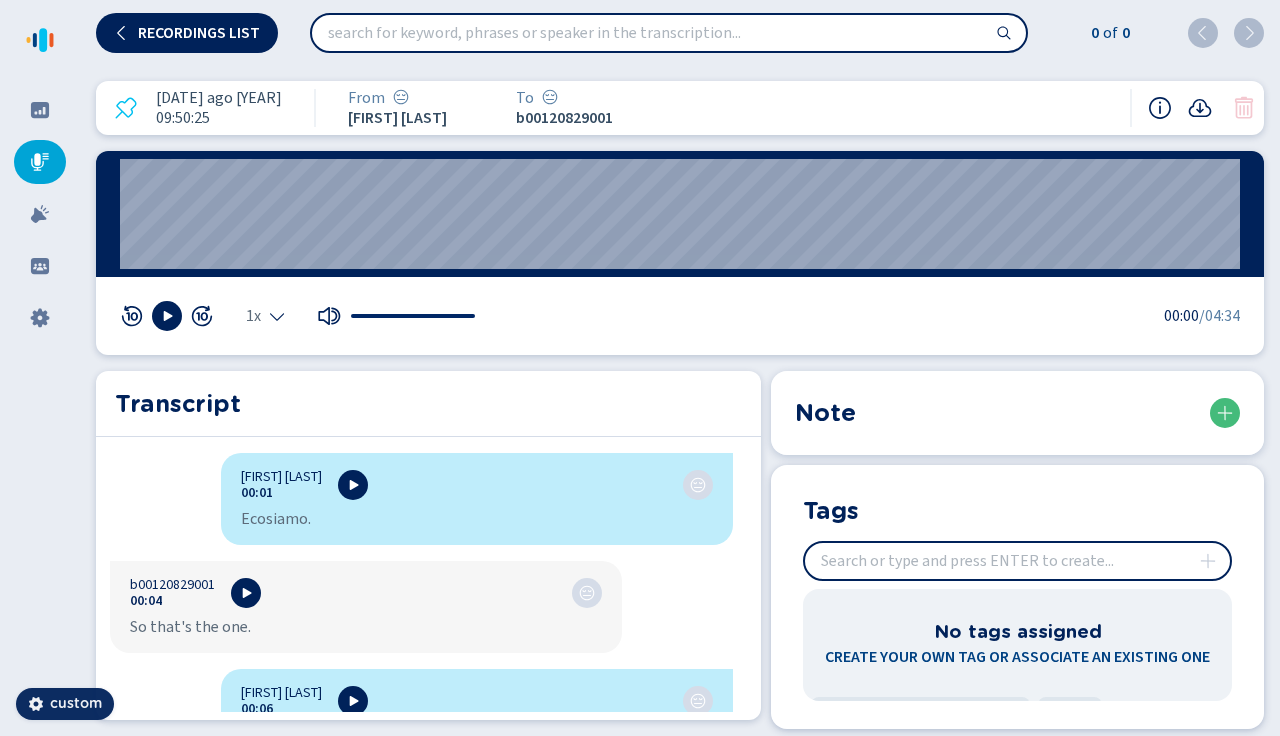 click at bounding box center (669, 33) 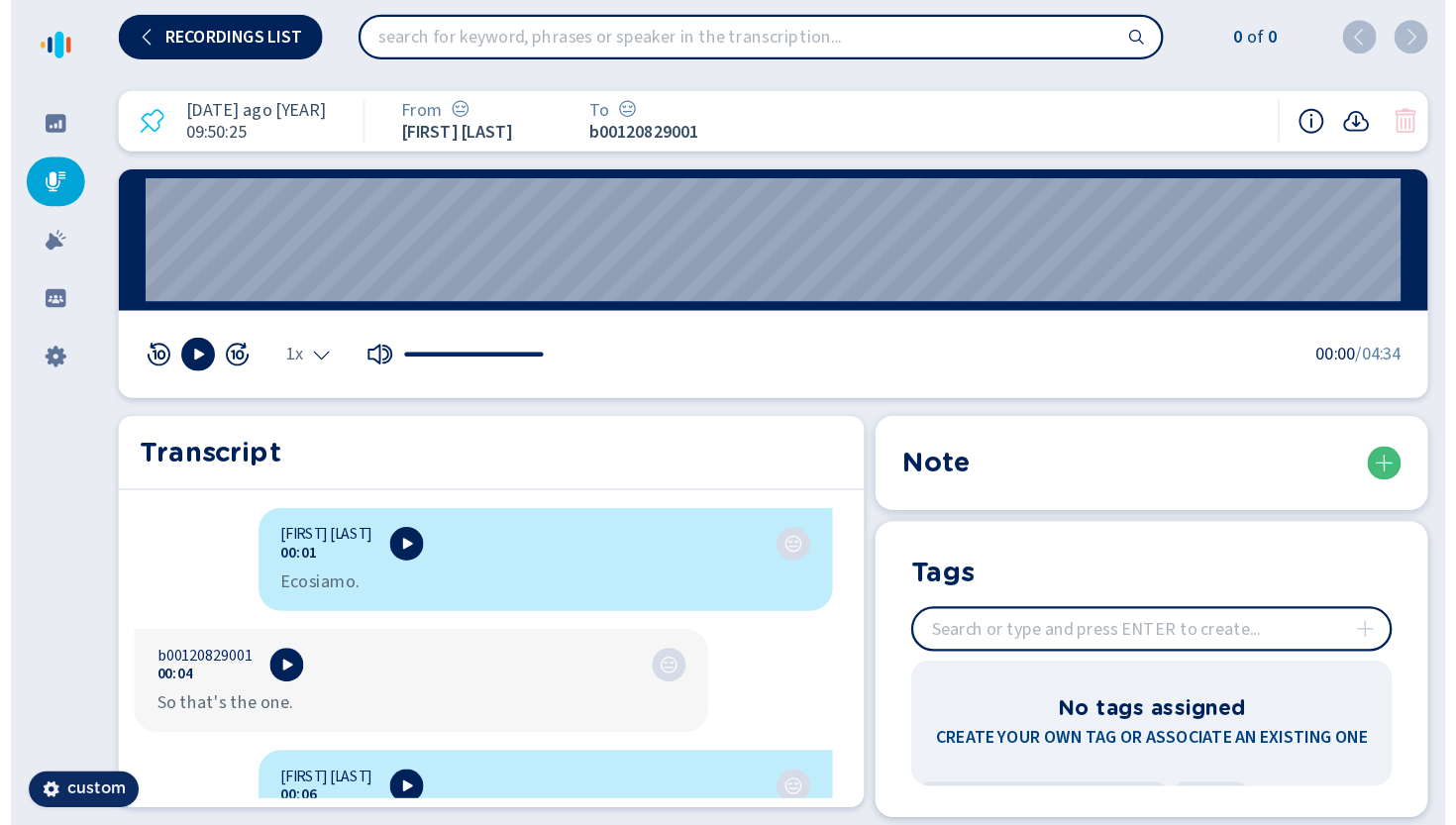 scroll, scrollTop: 0, scrollLeft: 0, axis: both 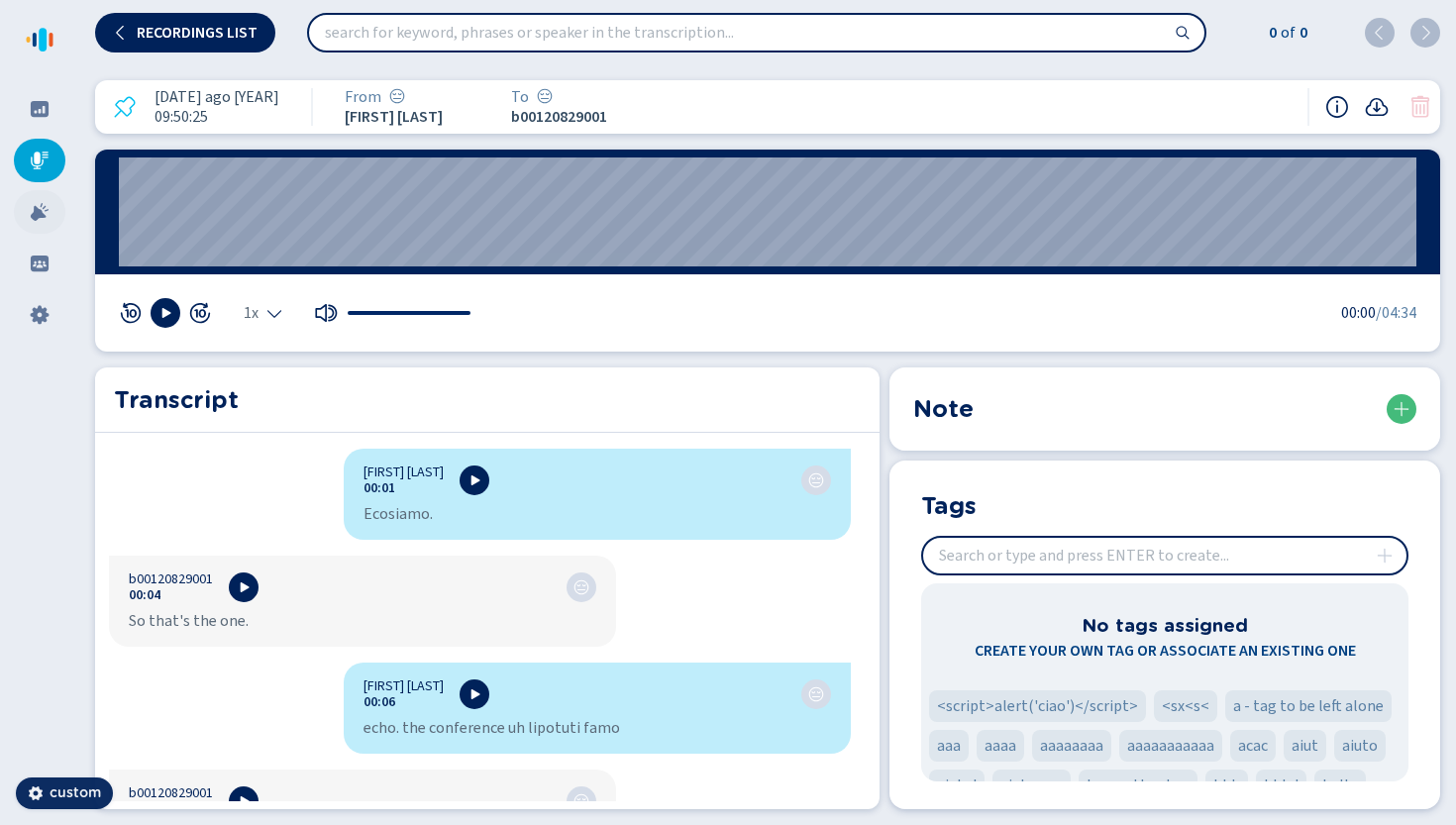 click 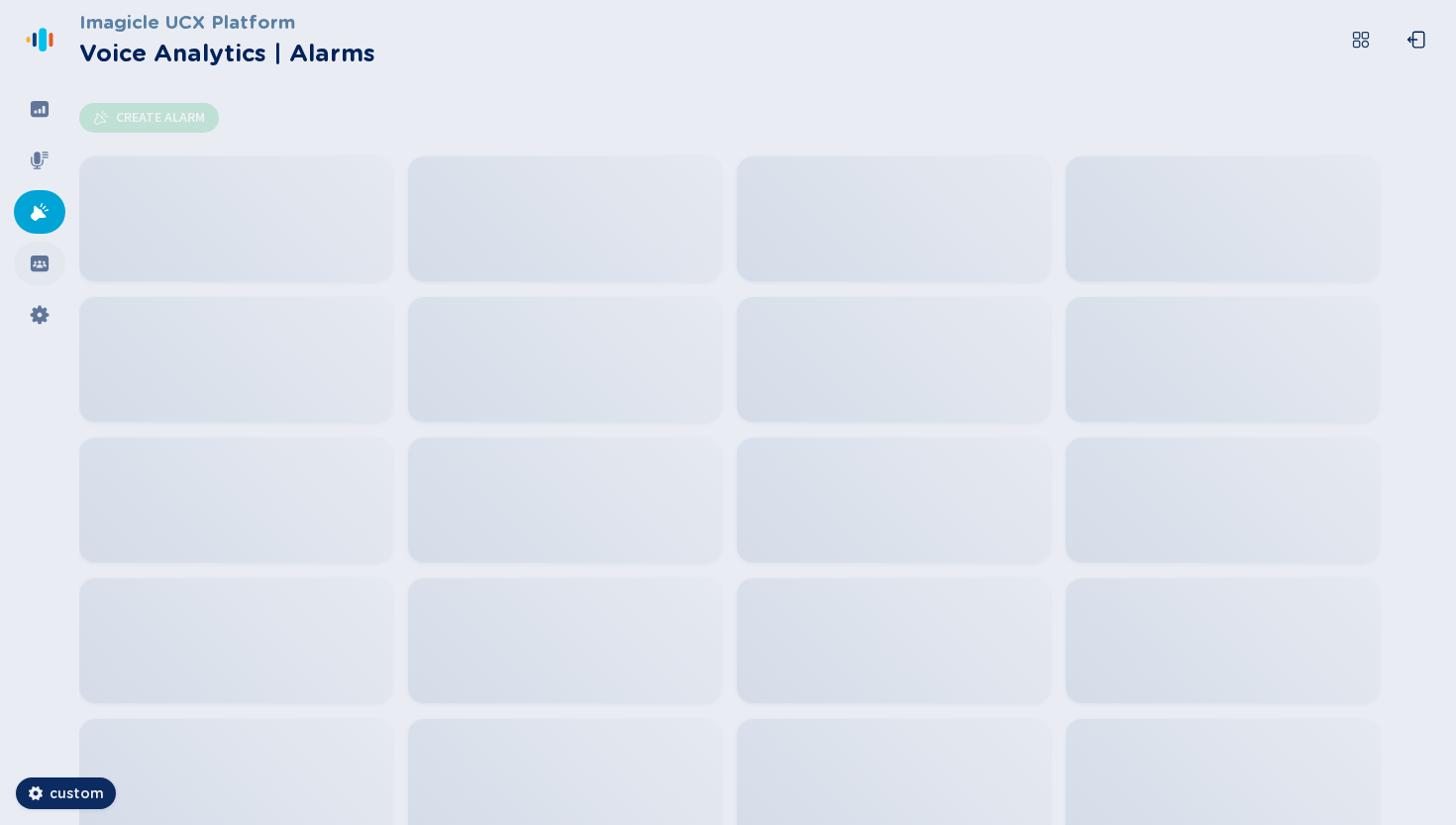 click 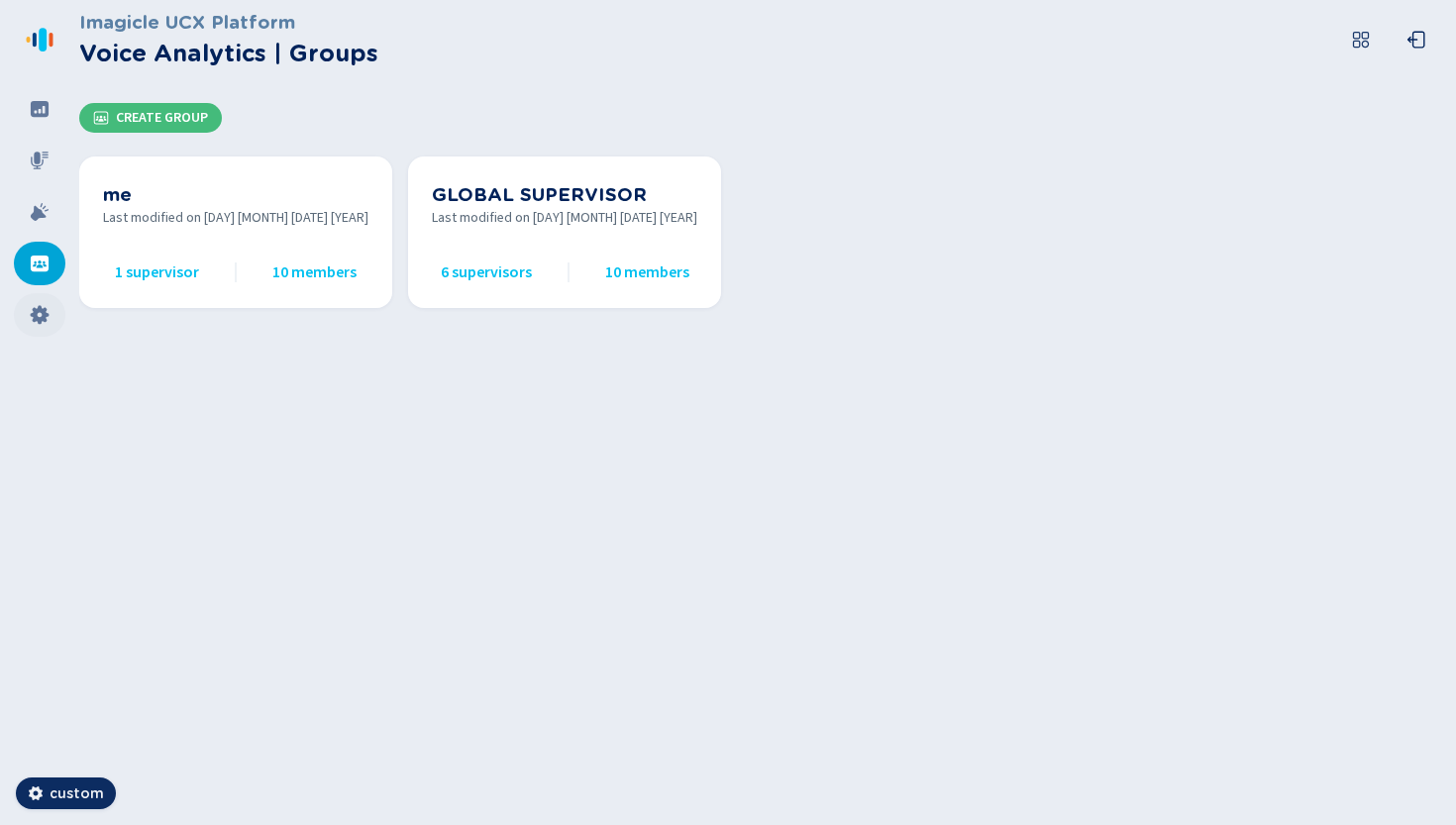 click 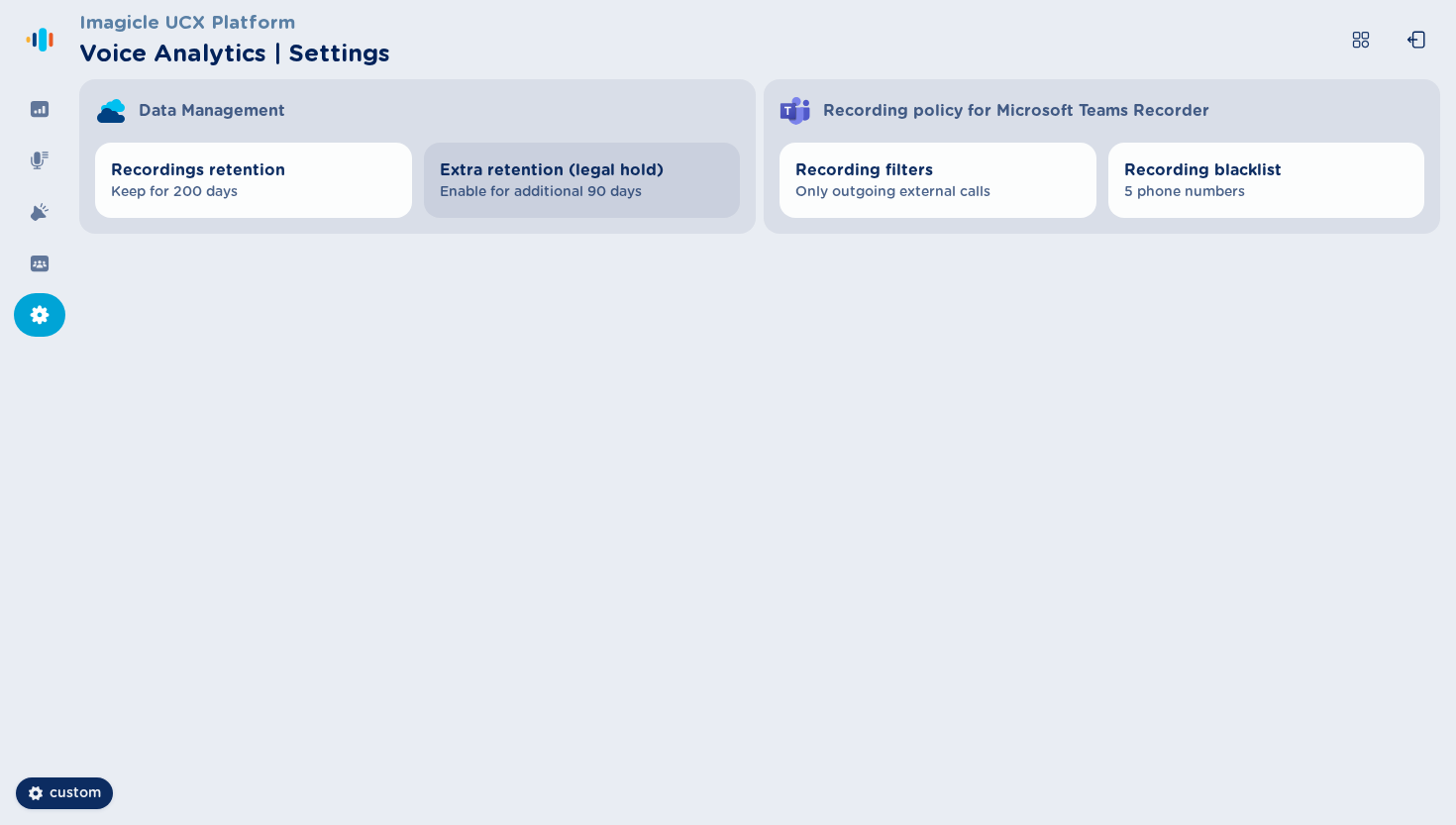 click on "Recording policy for Microsoft Teams Recorder" at bounding box center (1101, 103) 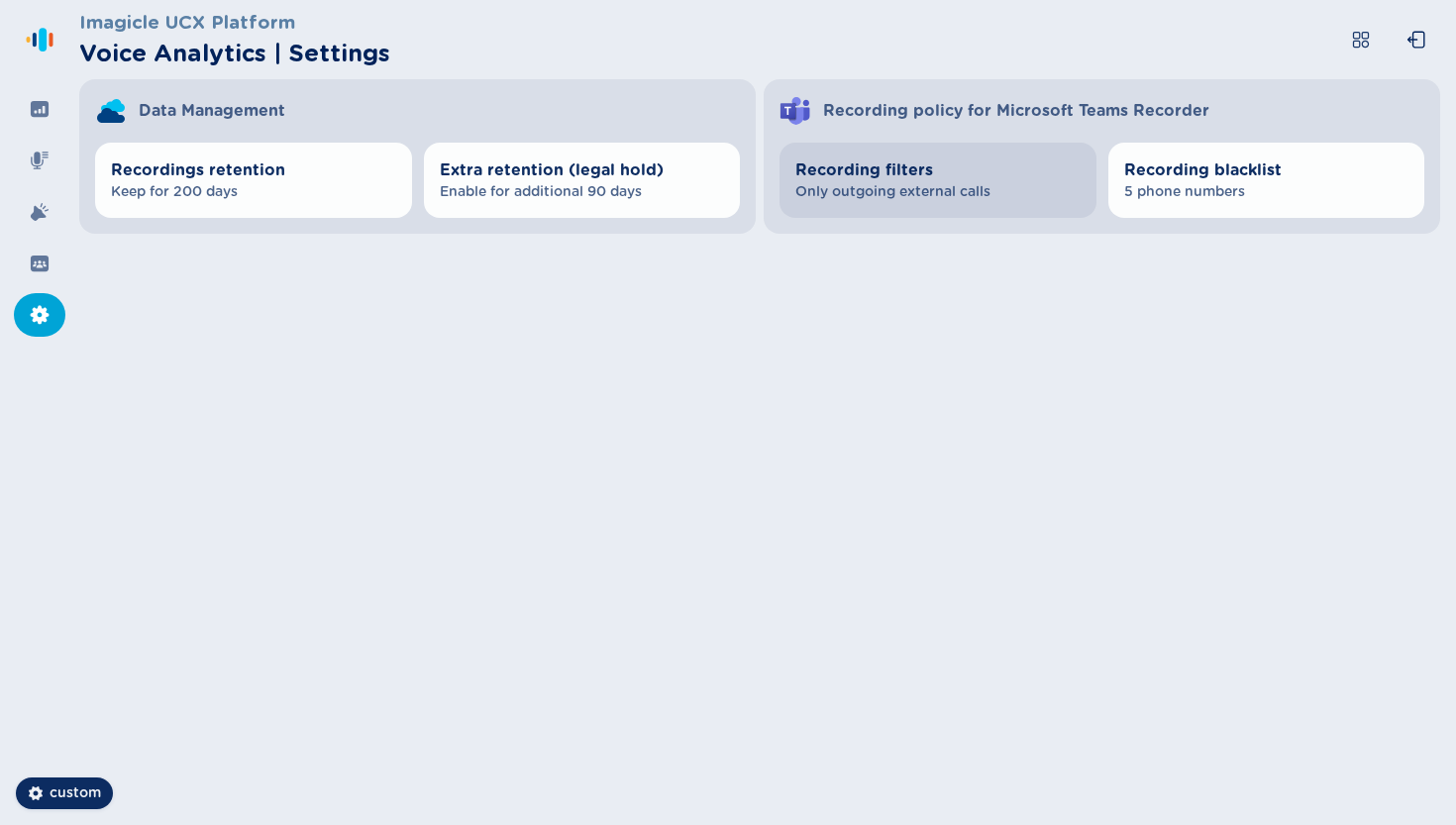 click on "Only outgoing external calls" at bounding box center (938, 192) 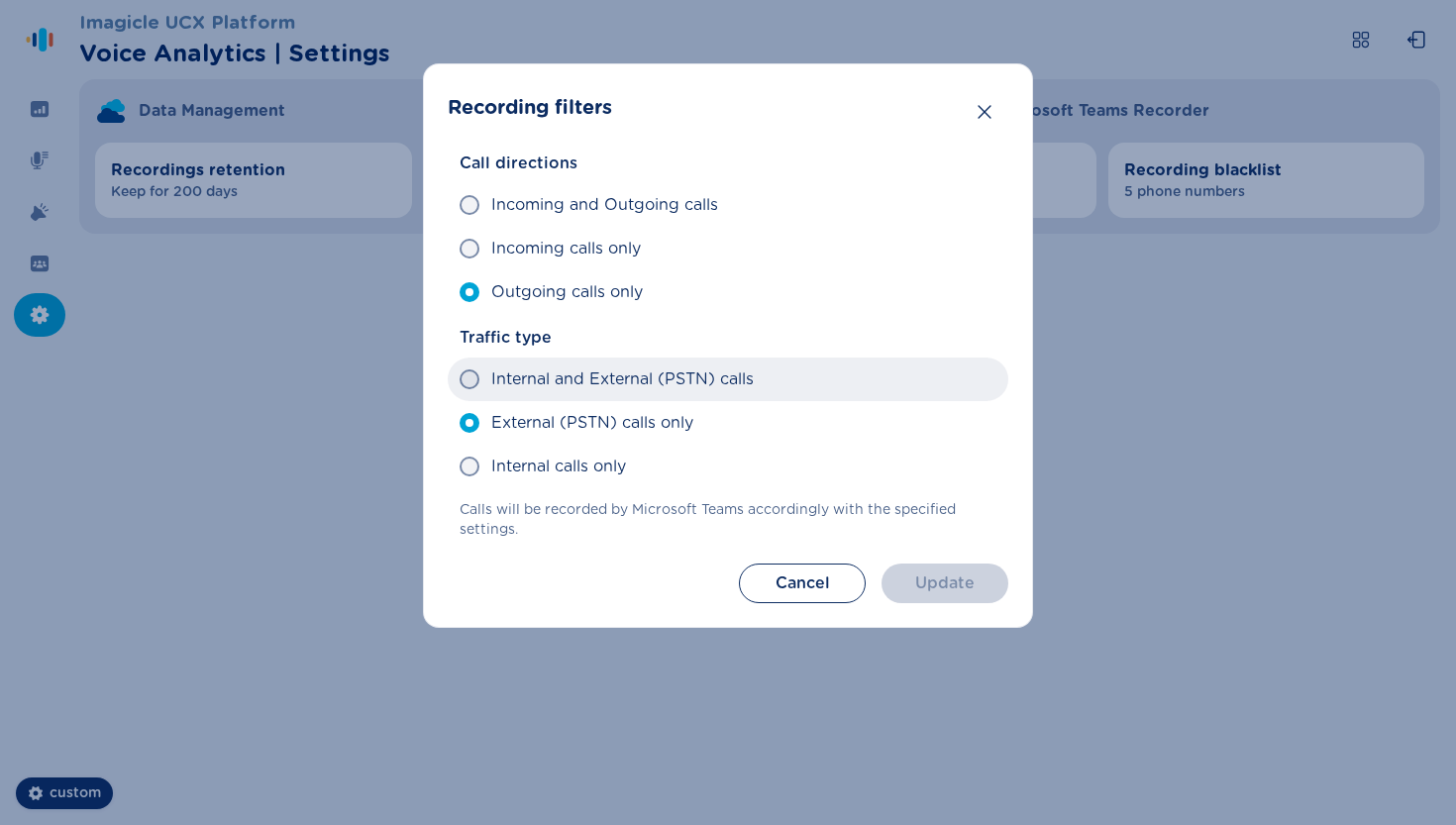 click on "Internal and External (PSTN) calls" at bounding box center (622, 379) 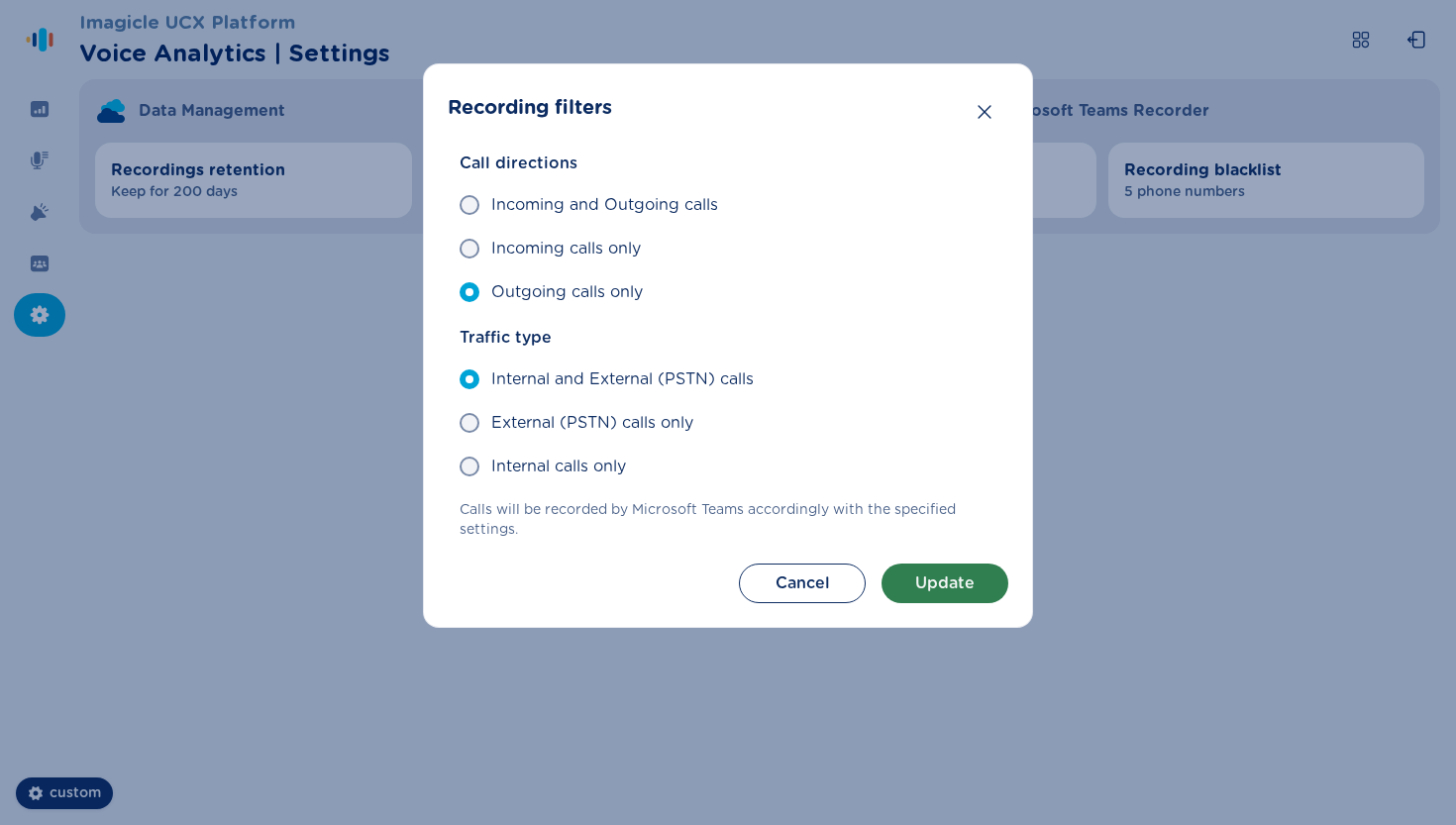 click on "Update" at bounding box center (945, 583) 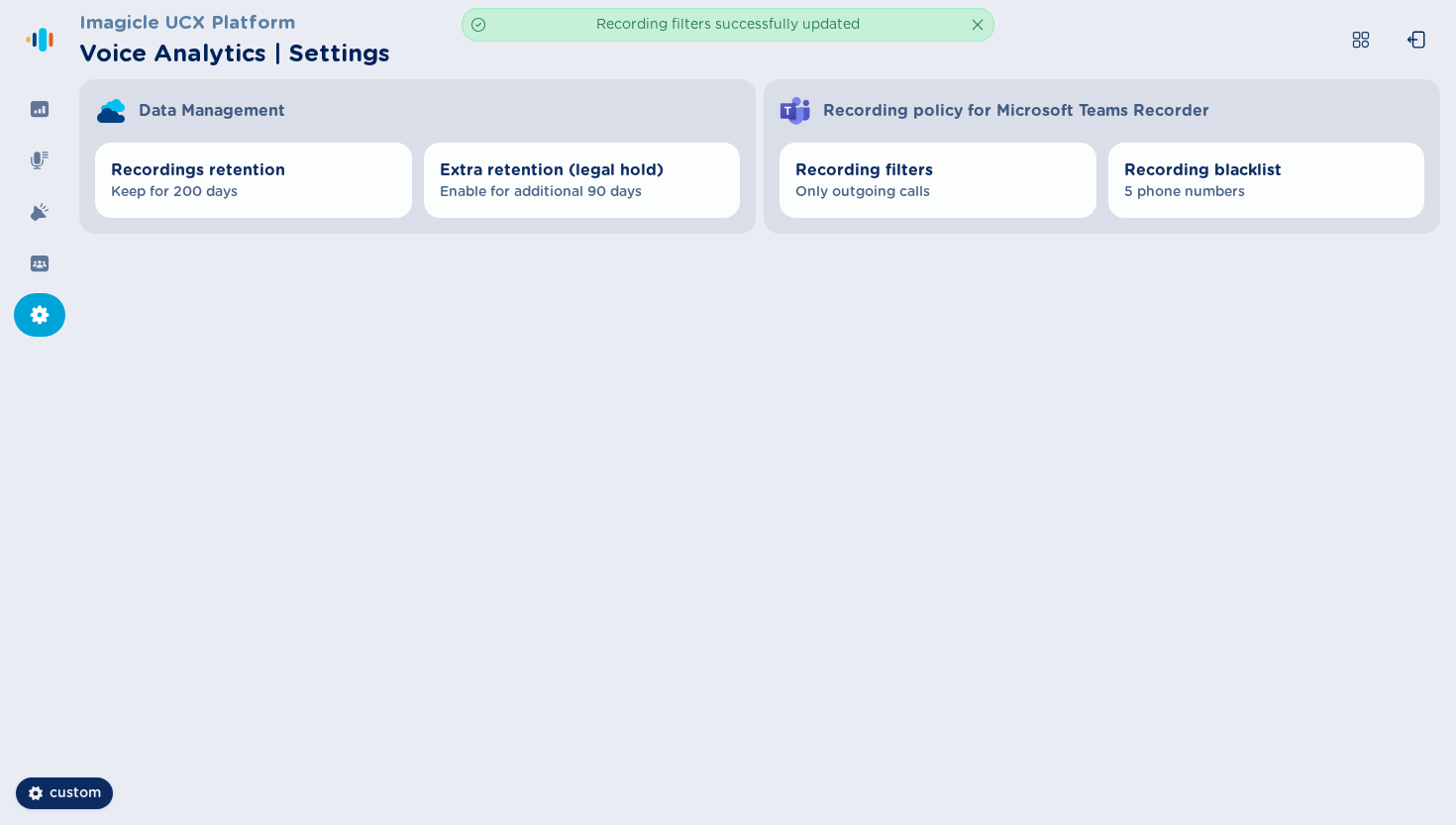 click on "Recording filters successfully updated" at bounding box center [728, 25] 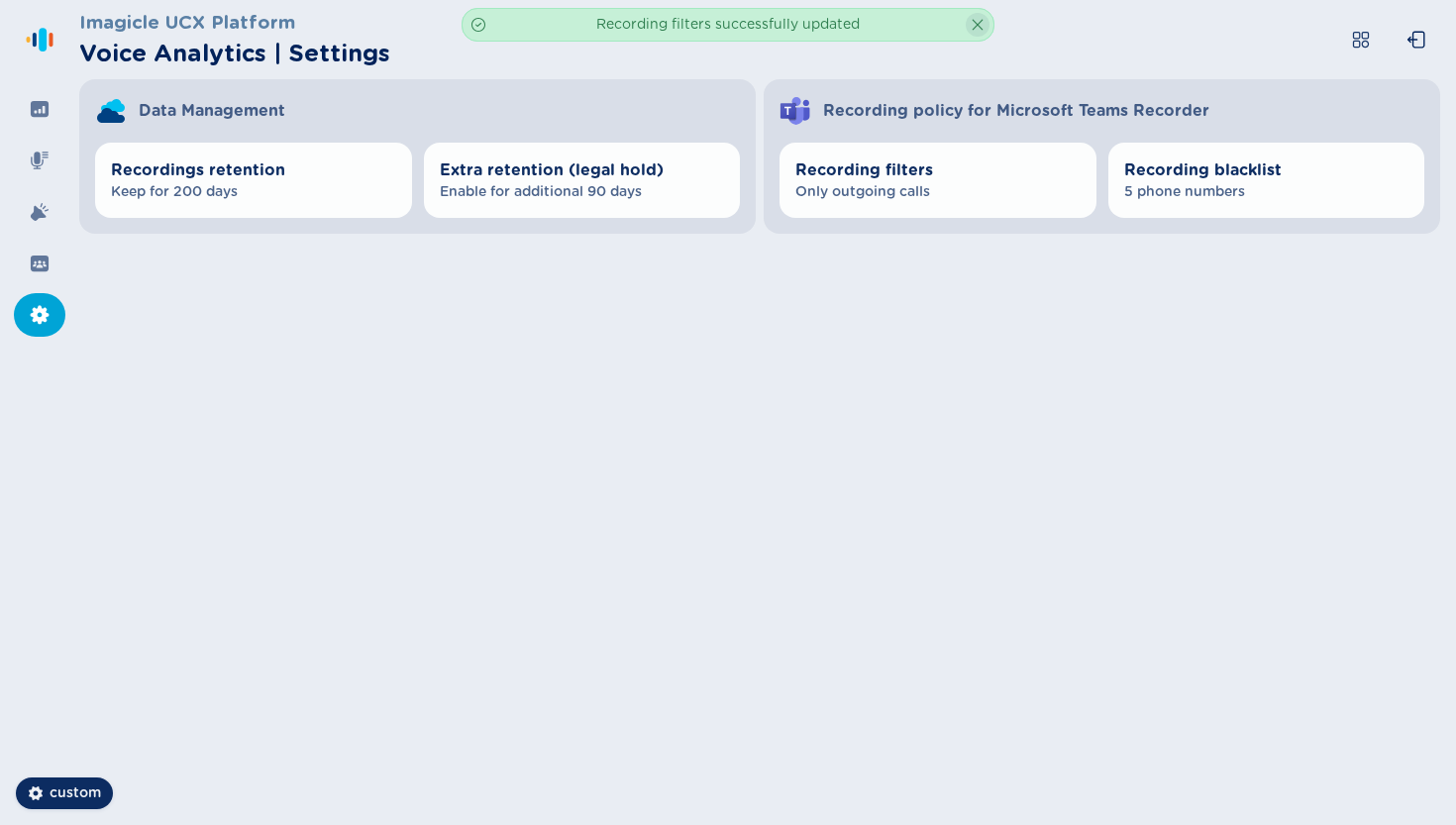 click 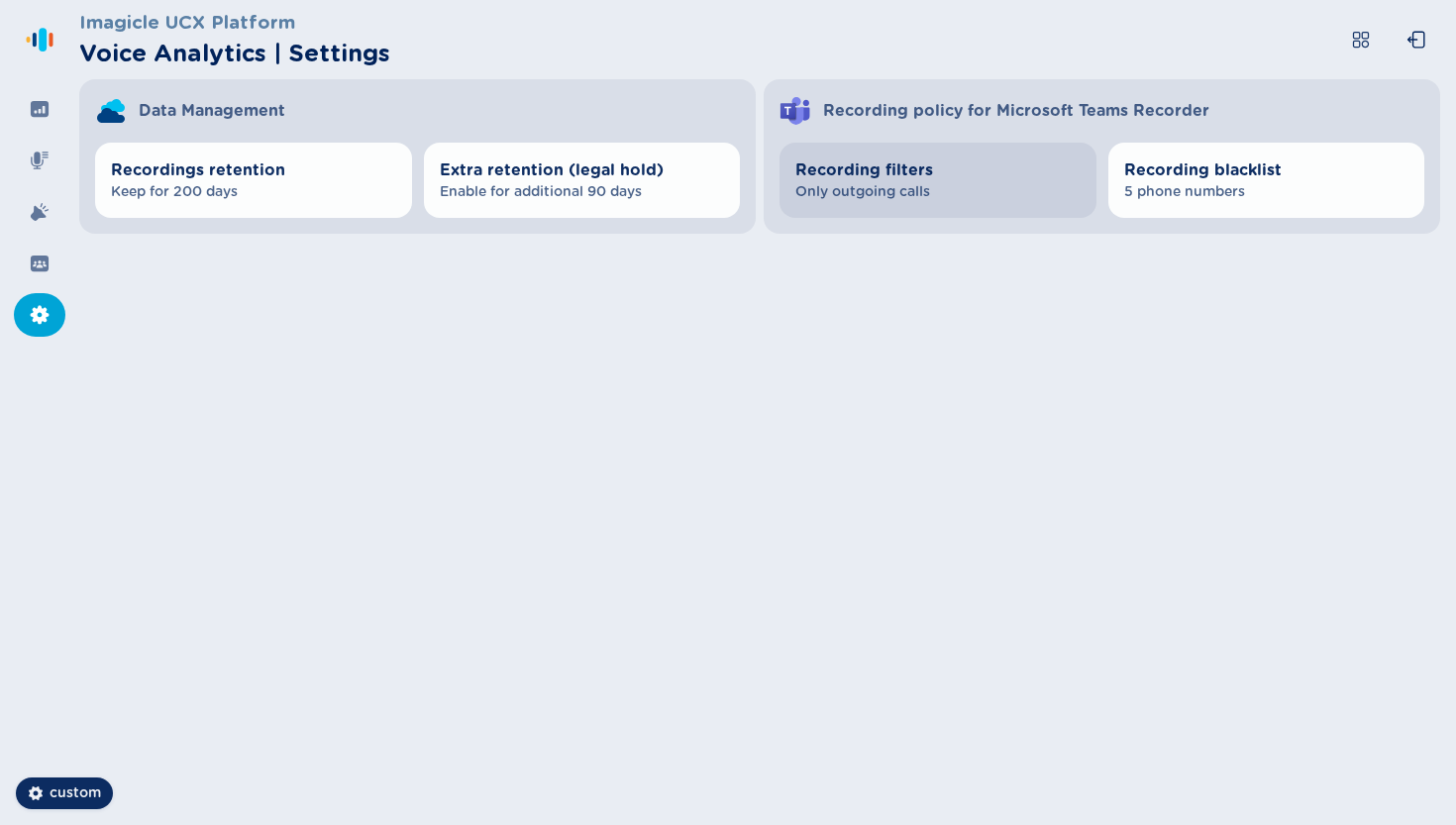 click on "Recording filters" at bounding box center [938, 170] 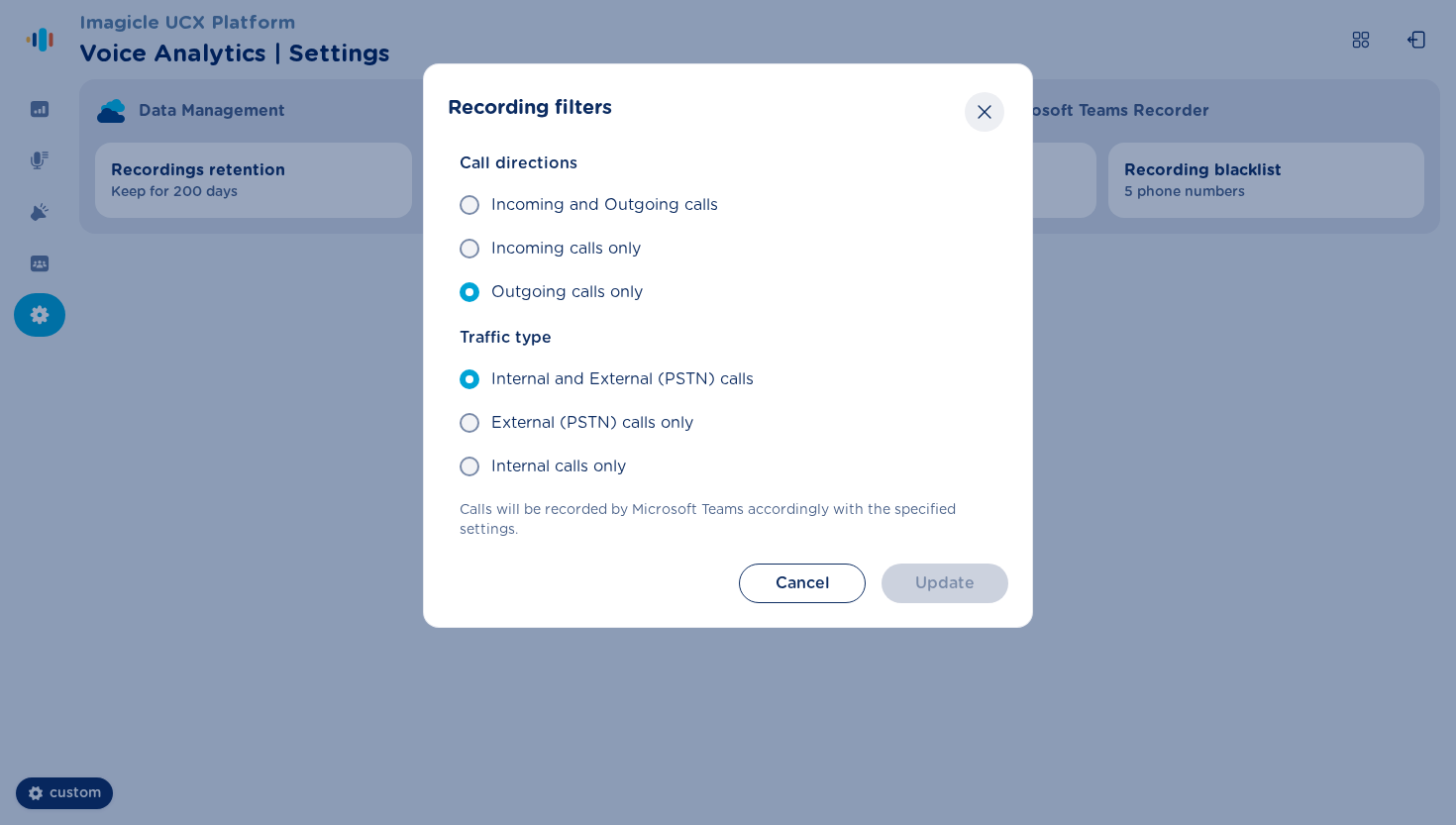 click at bounding box center [985, 112] 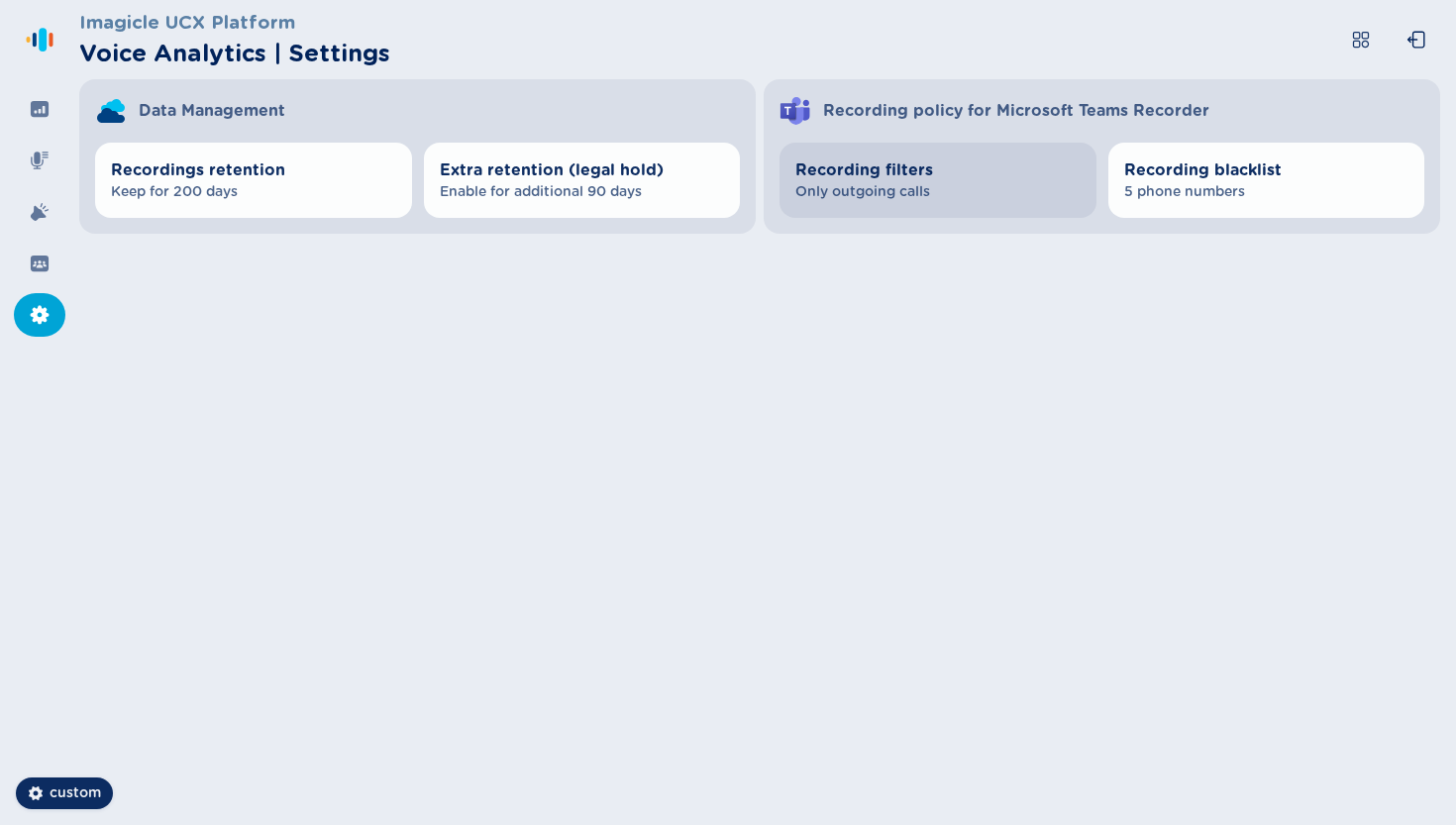 click on "Recording filters Only outgoing calls" at bounding box center [938, 180] 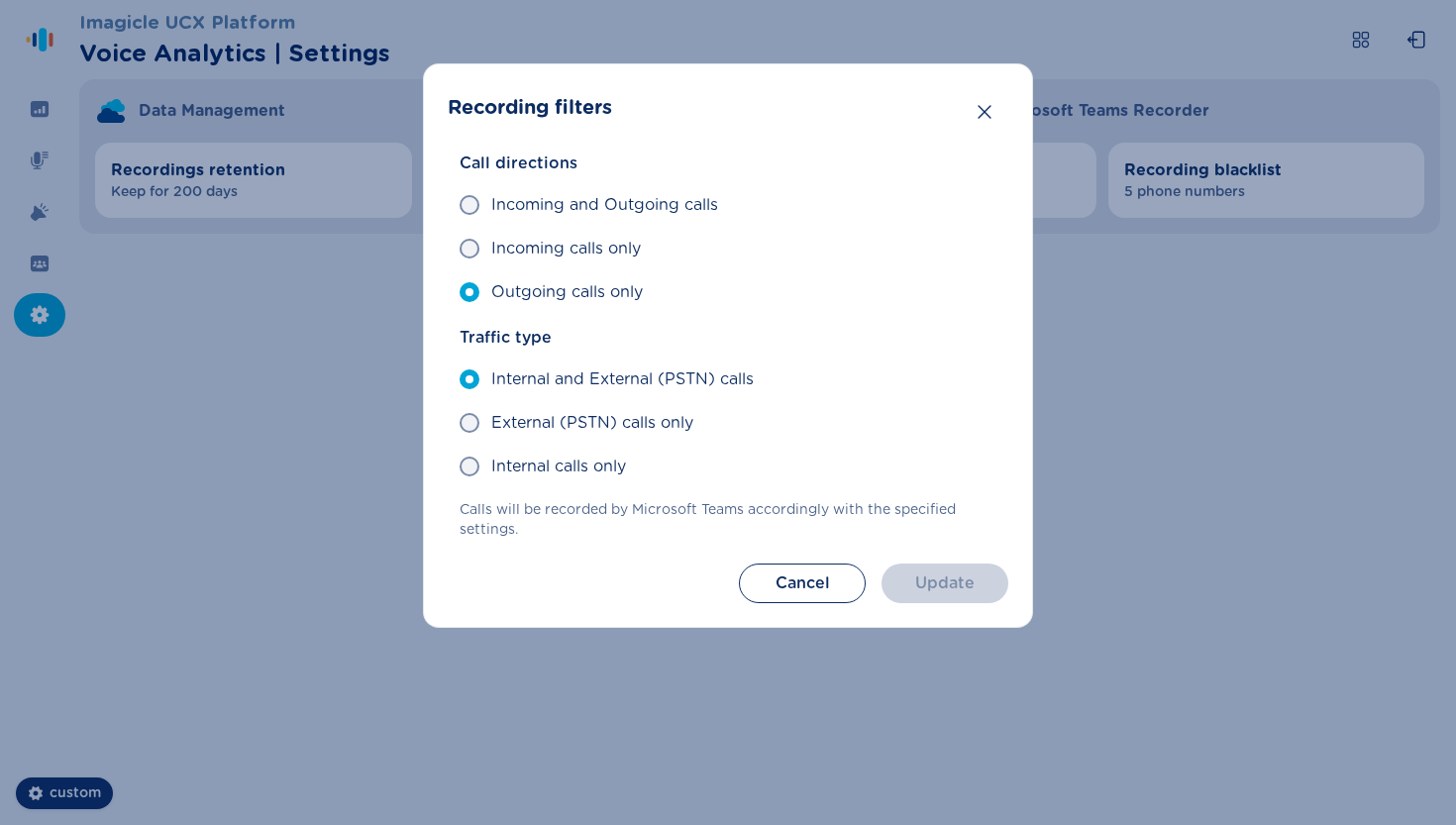 click on "Recording filters Call directions Incoming and Outgoing calls Incoming calls only Outgoing calls only Traffic type Internal and External (PSTN) calls External (PSTN) calls only Internal calls only Calls will be recorded by Microsoft Teams accordingly with the specified settings. Cancel Update" at bounding box center (728, 412) 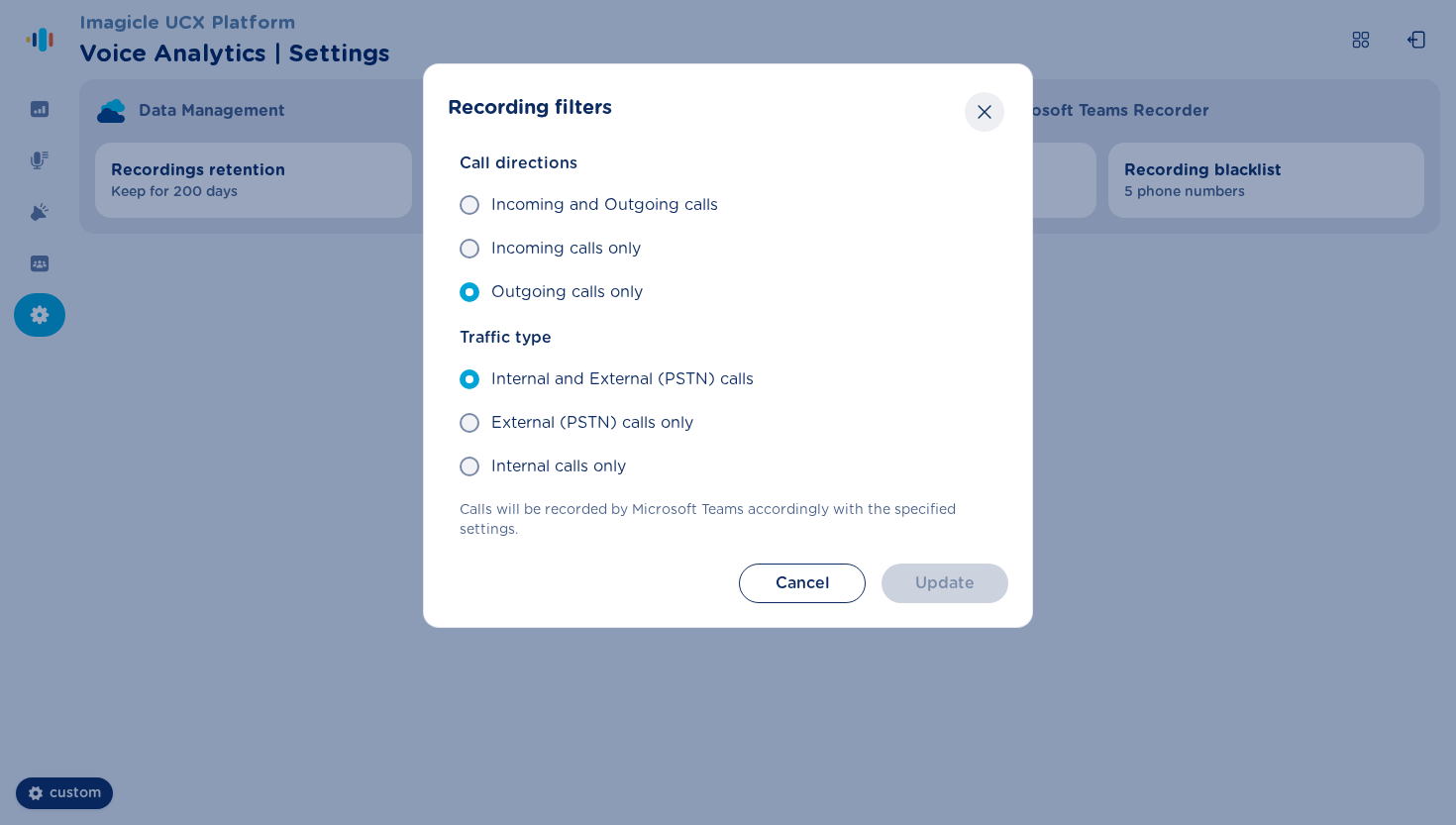 click at bounding box center [985, 112] 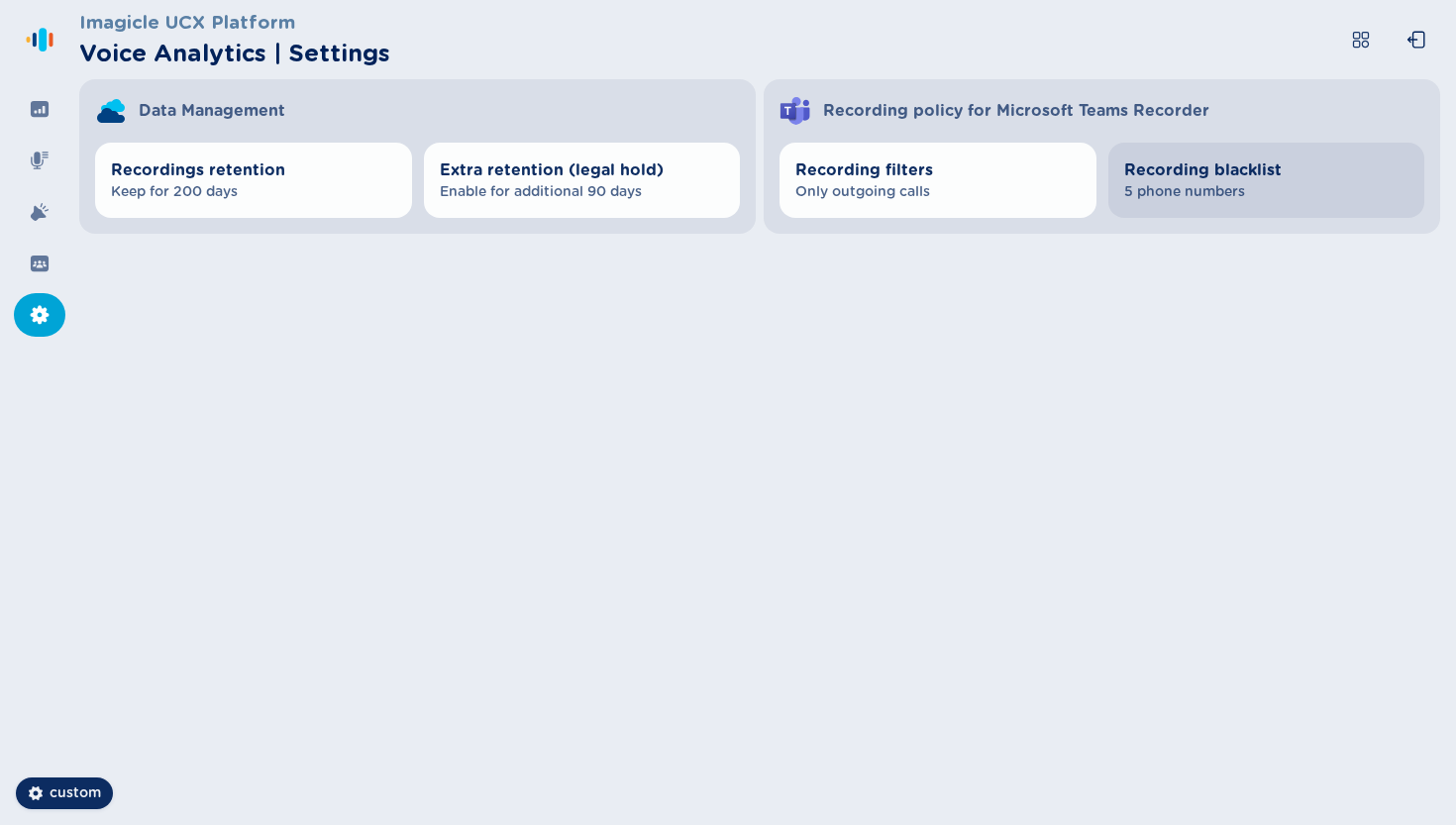 click on "5 phone numbers" at bounding box center [1267, 192] 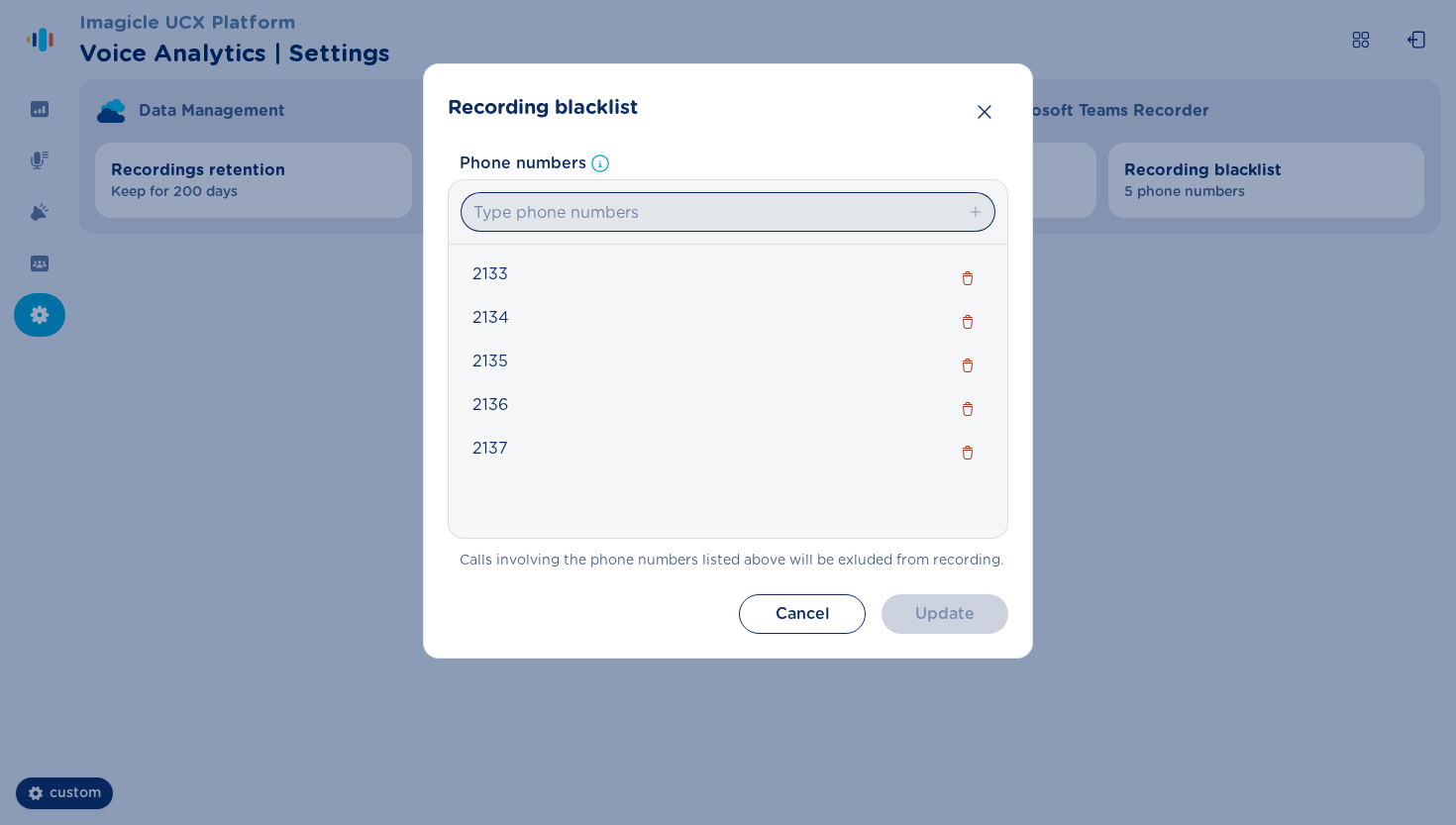 click at bounding box center [728, 212] 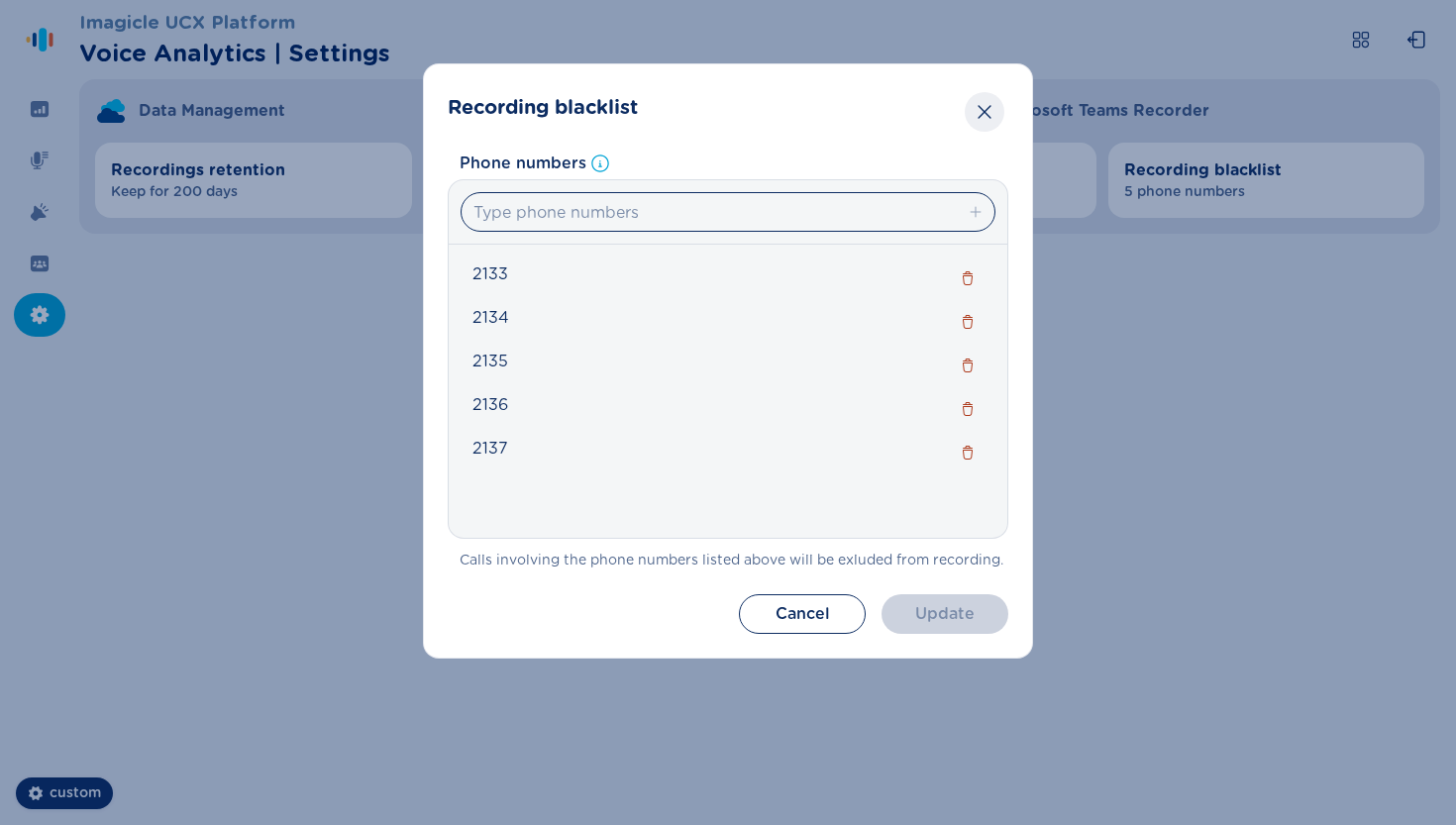 click at bounding box center [985, 112] 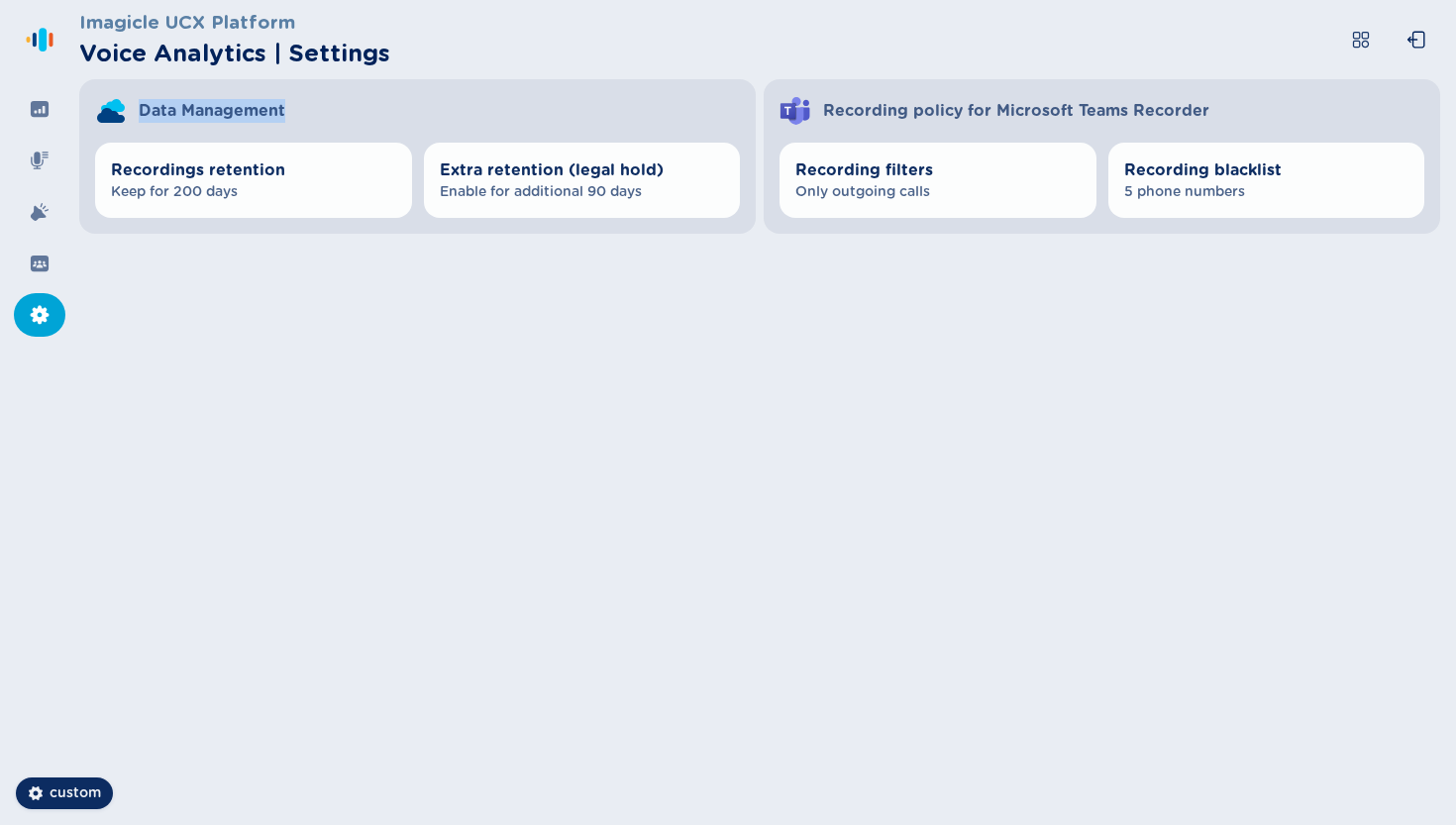 drag, startPoint x: 133, startPoint y: 107, endPoint x: 299, endPoint y: 104, distance: 166.02711 